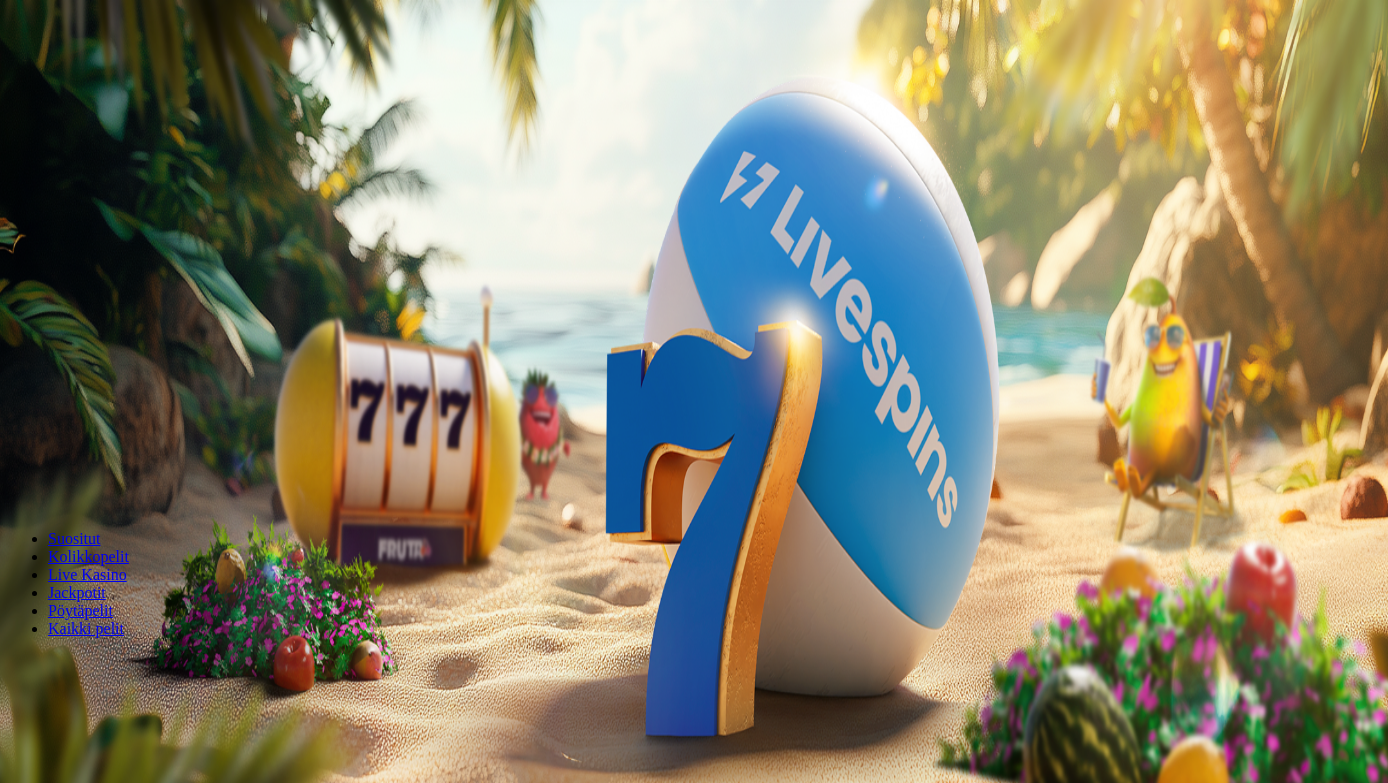 scroll, scrollTop: 0, scrollLeft: 0, axis: both 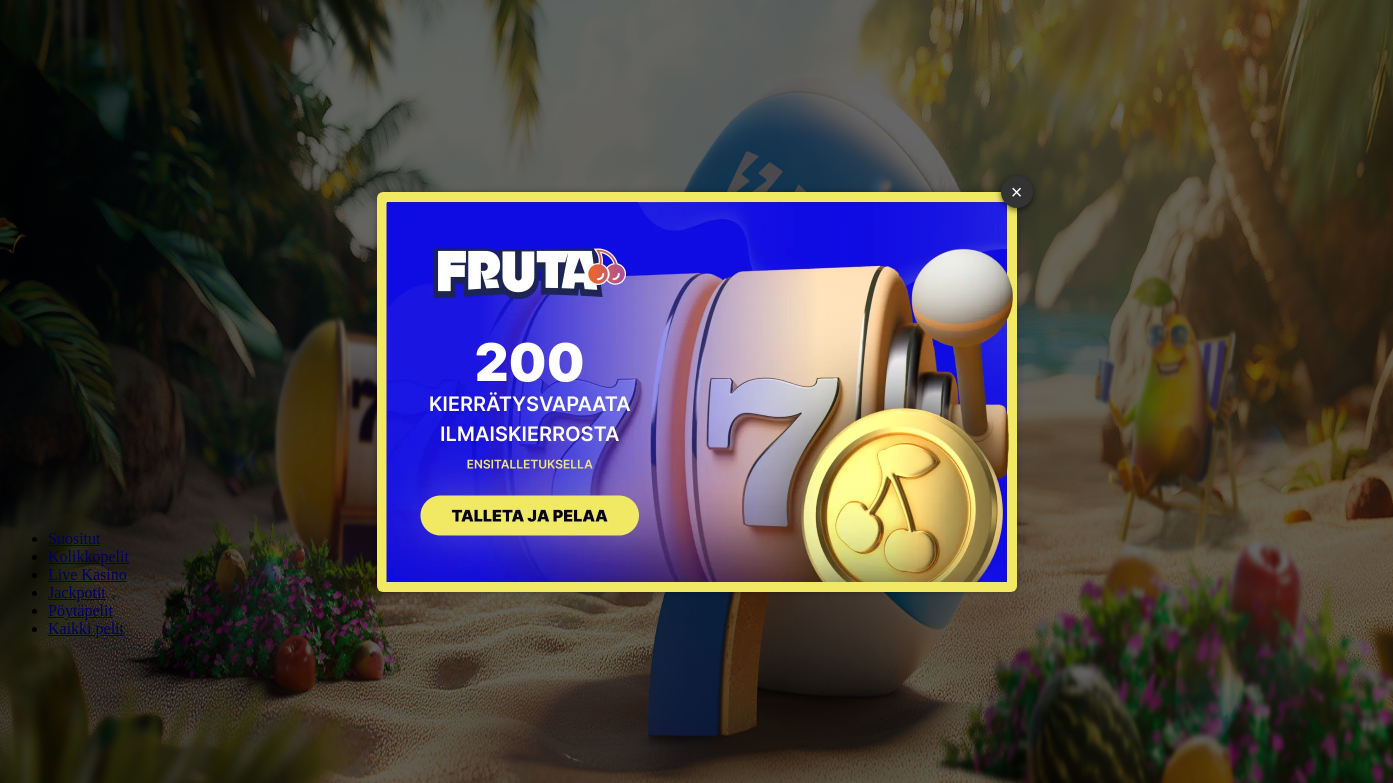 click on "SIGN UP" at bounding box center (520, 518) 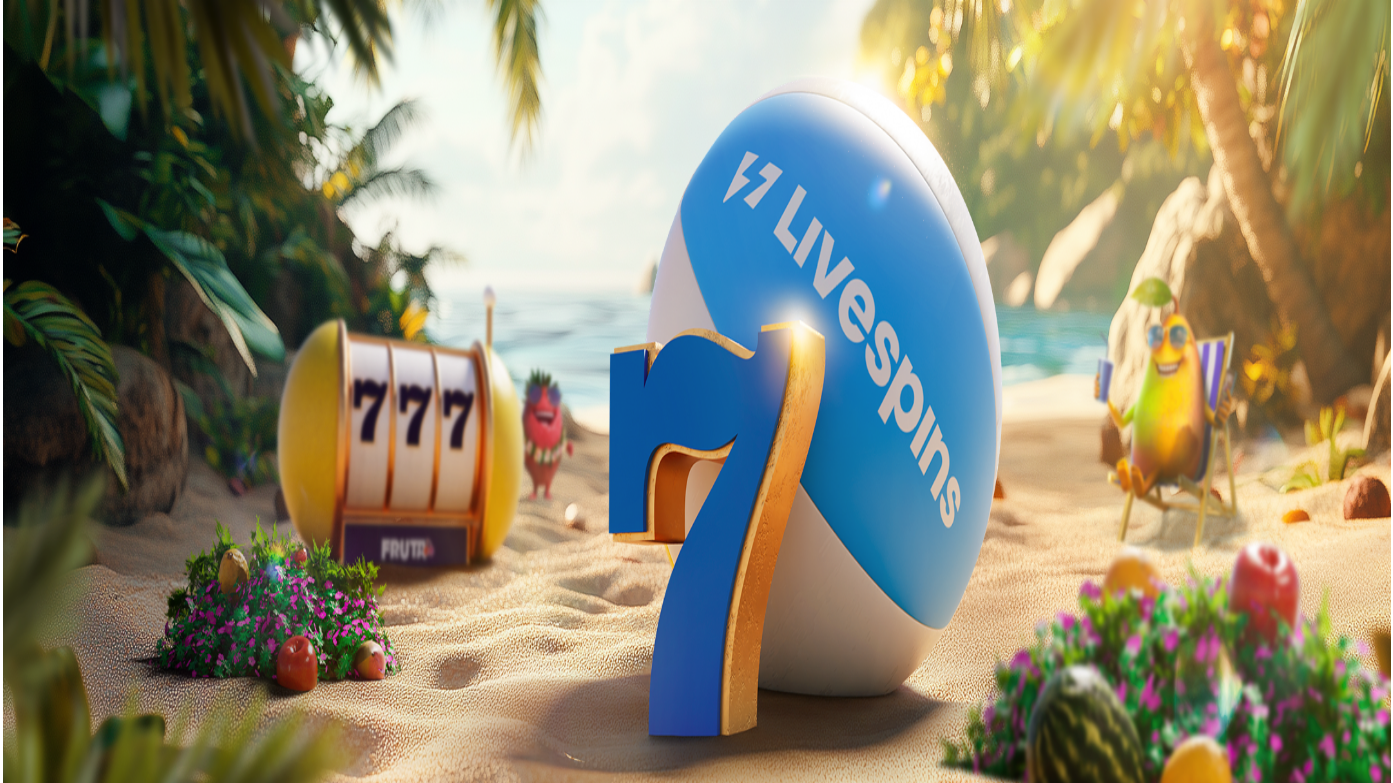 scroll, scrollTop: 0, scrollLeft: 0, axis: both 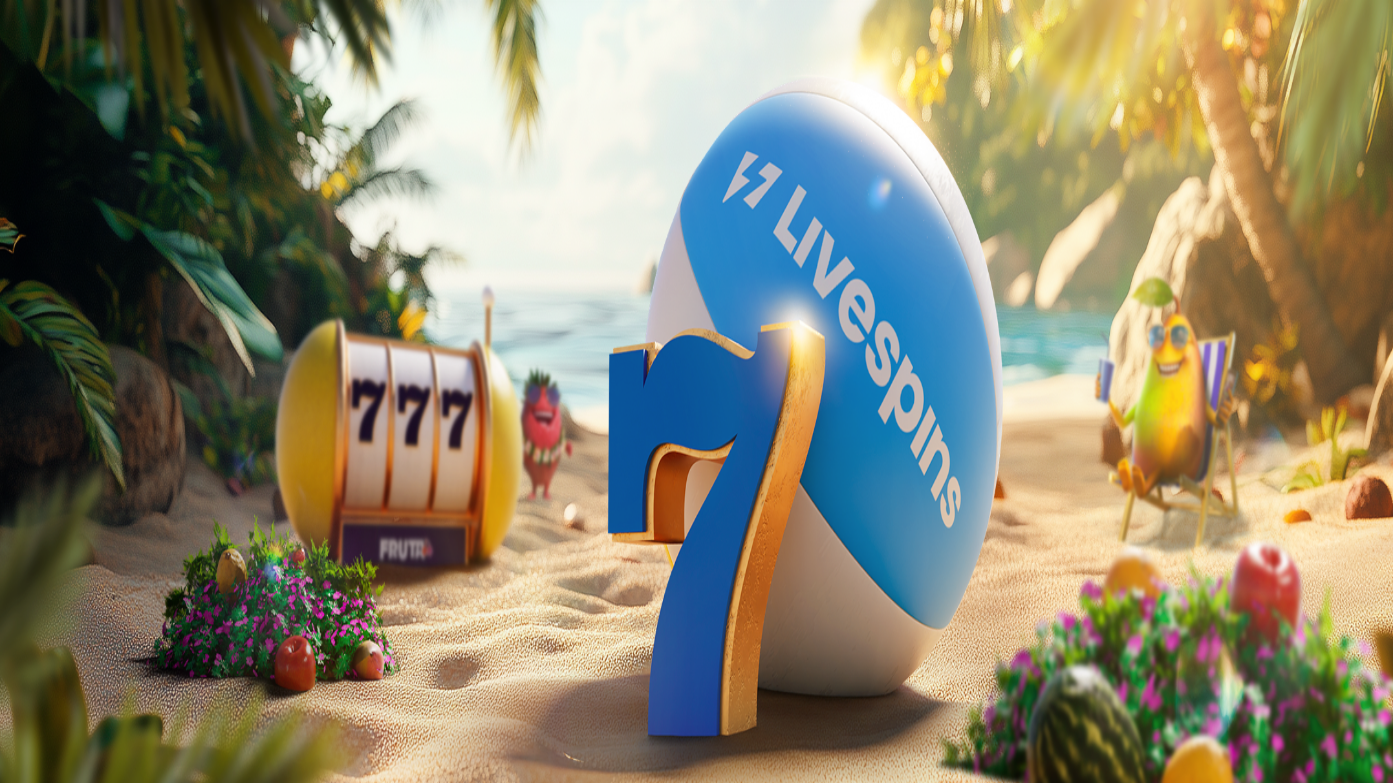 click on "Tarjoukset" at bounding box center [81, 143] 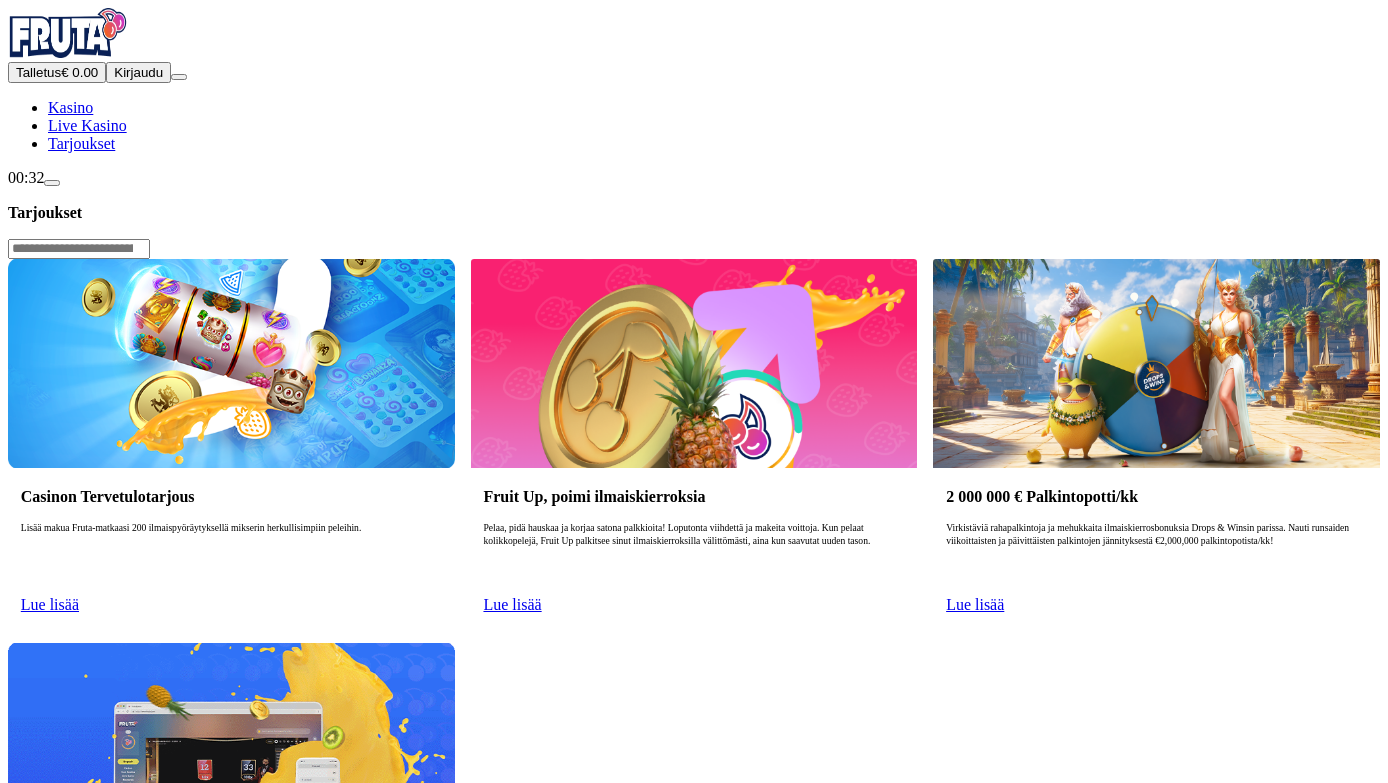 click on "Lue lisää" at bounding box center (50, 604) 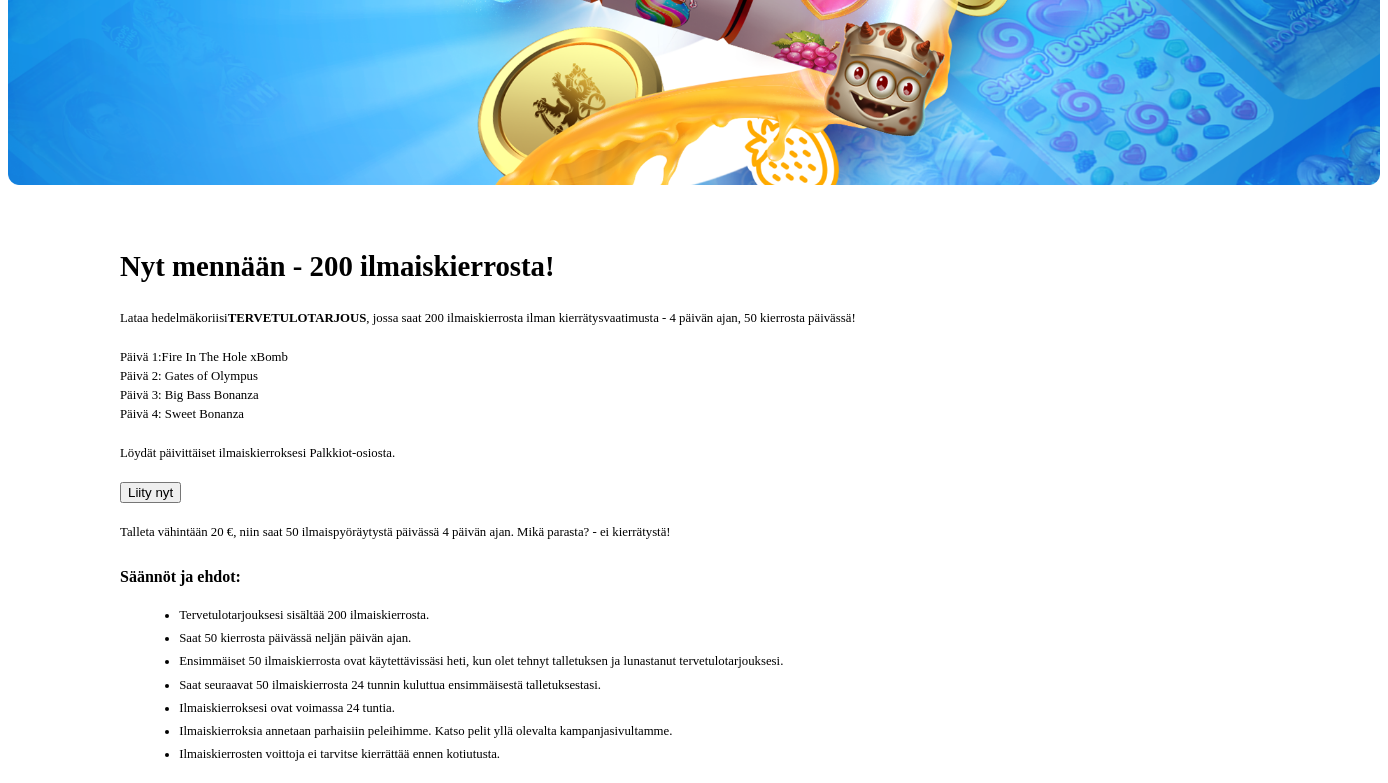 scroll, scrollTop: 300, scrollLeft: 0, axis: vertical 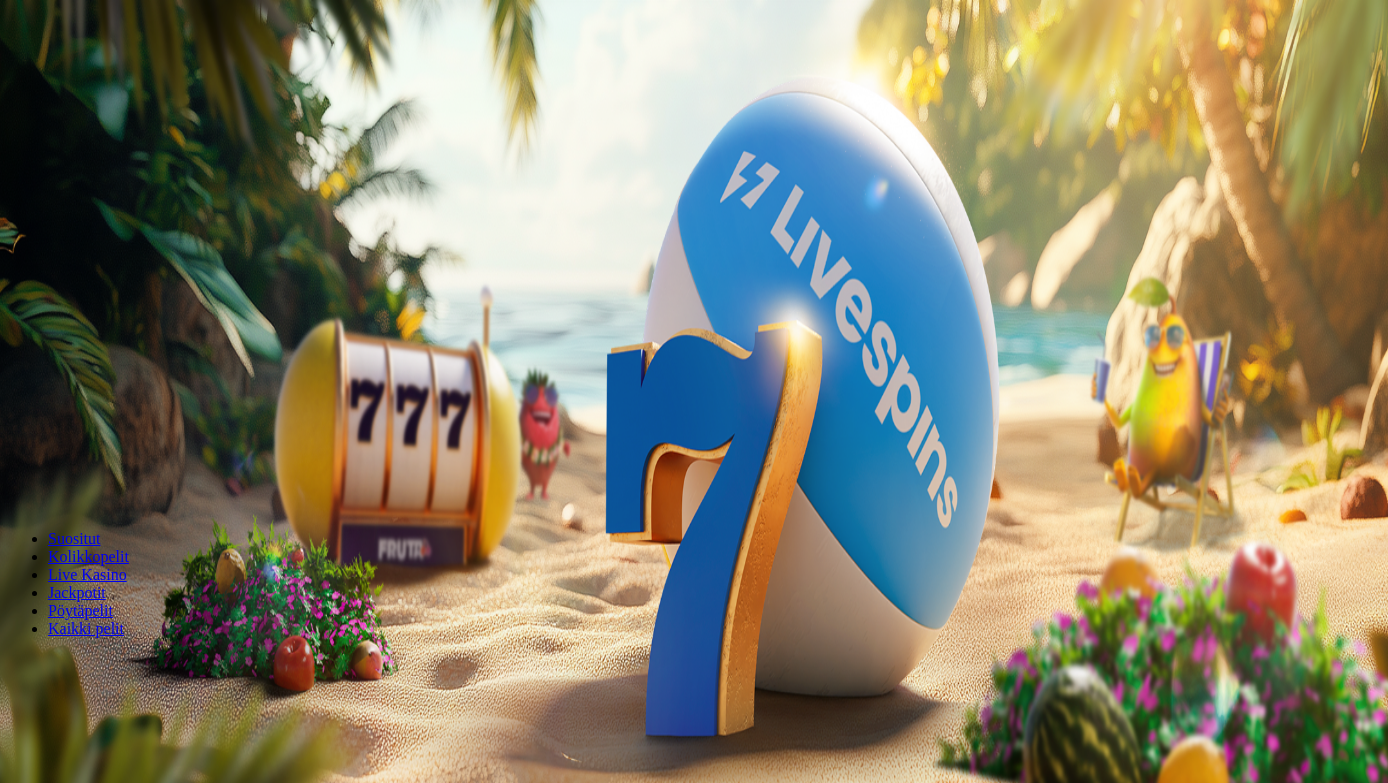 click on "Kirjaudu" at bounding box center [138, 72] 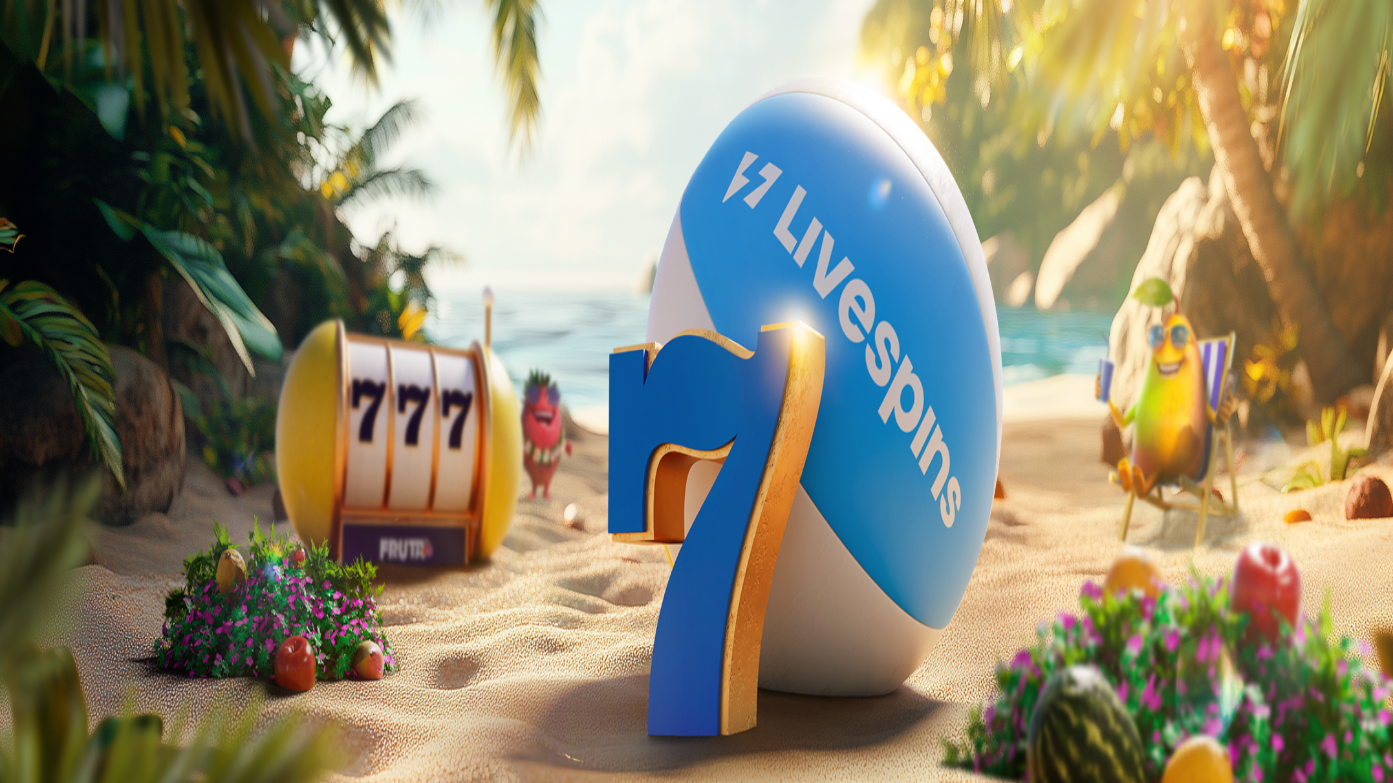 click at bounding box center (696, 448) 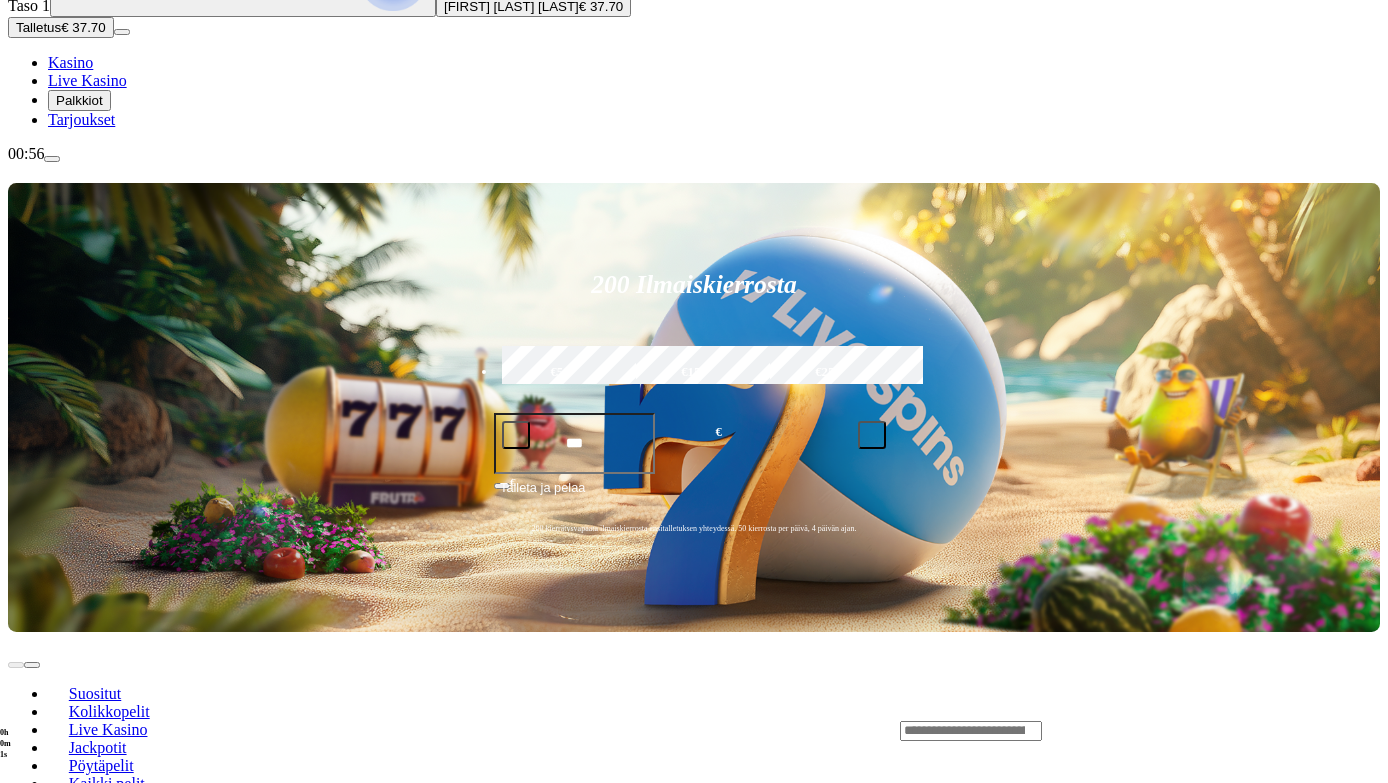 scroll, scrollTop: 300, scrollLeft: 0, axis: vertical 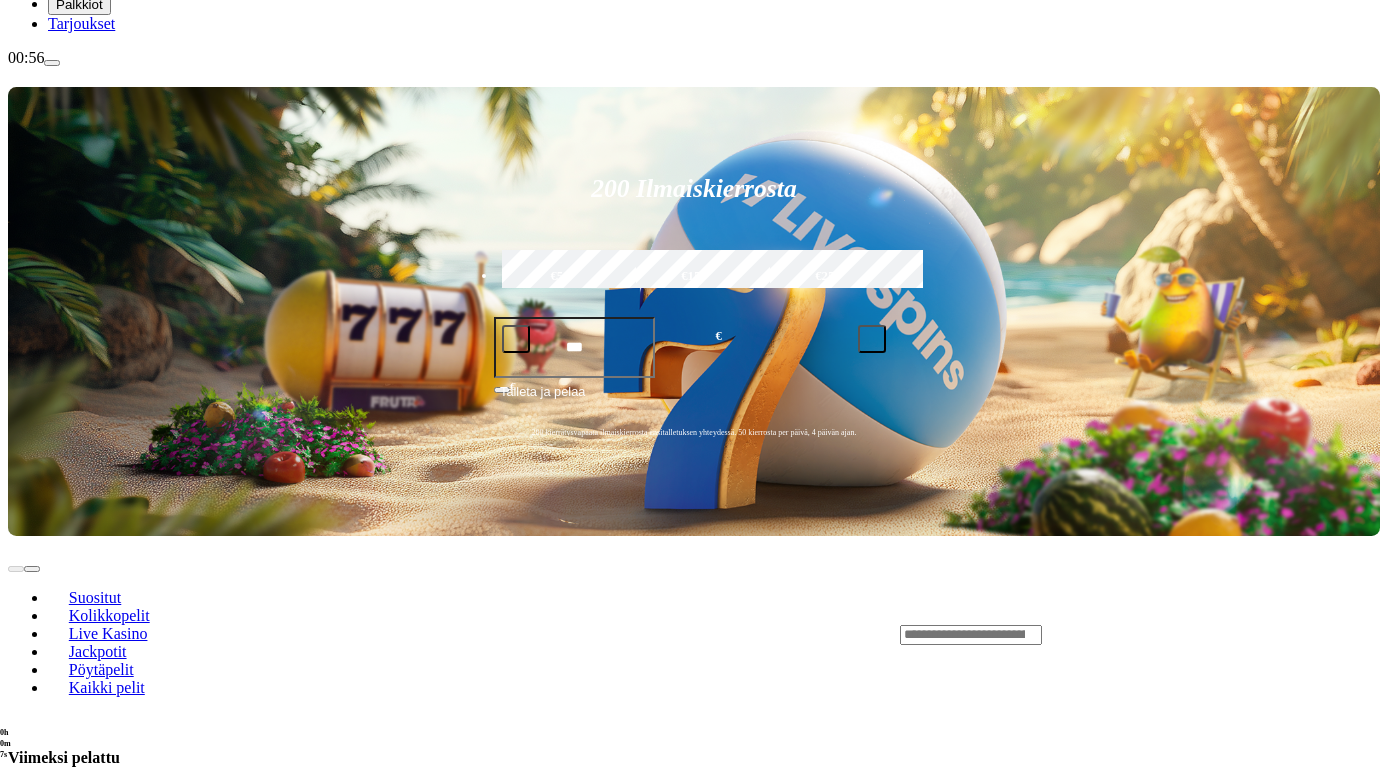 click on "Live Kasino" at bounding box center [108, 634] 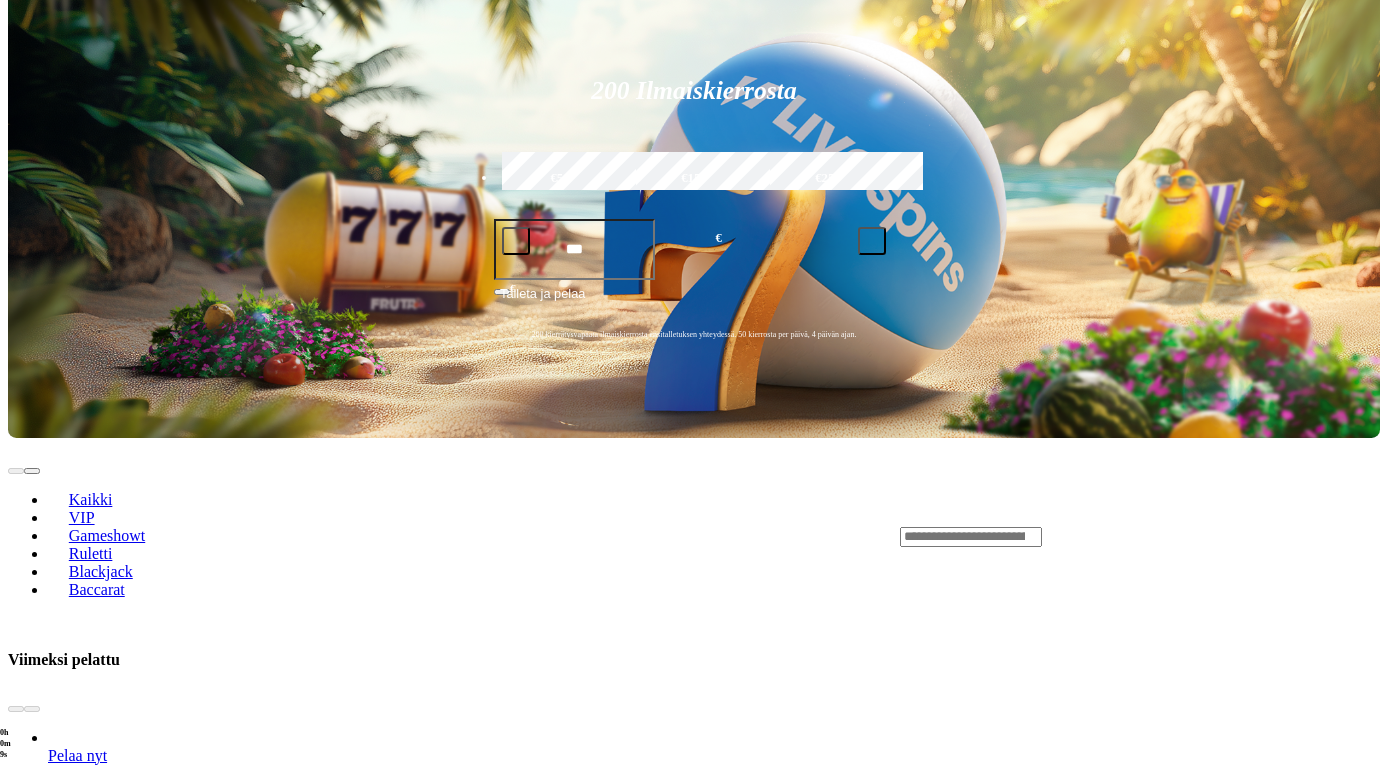scroll, scrollTop: 400, scrollLeft: 0, axis: vertical 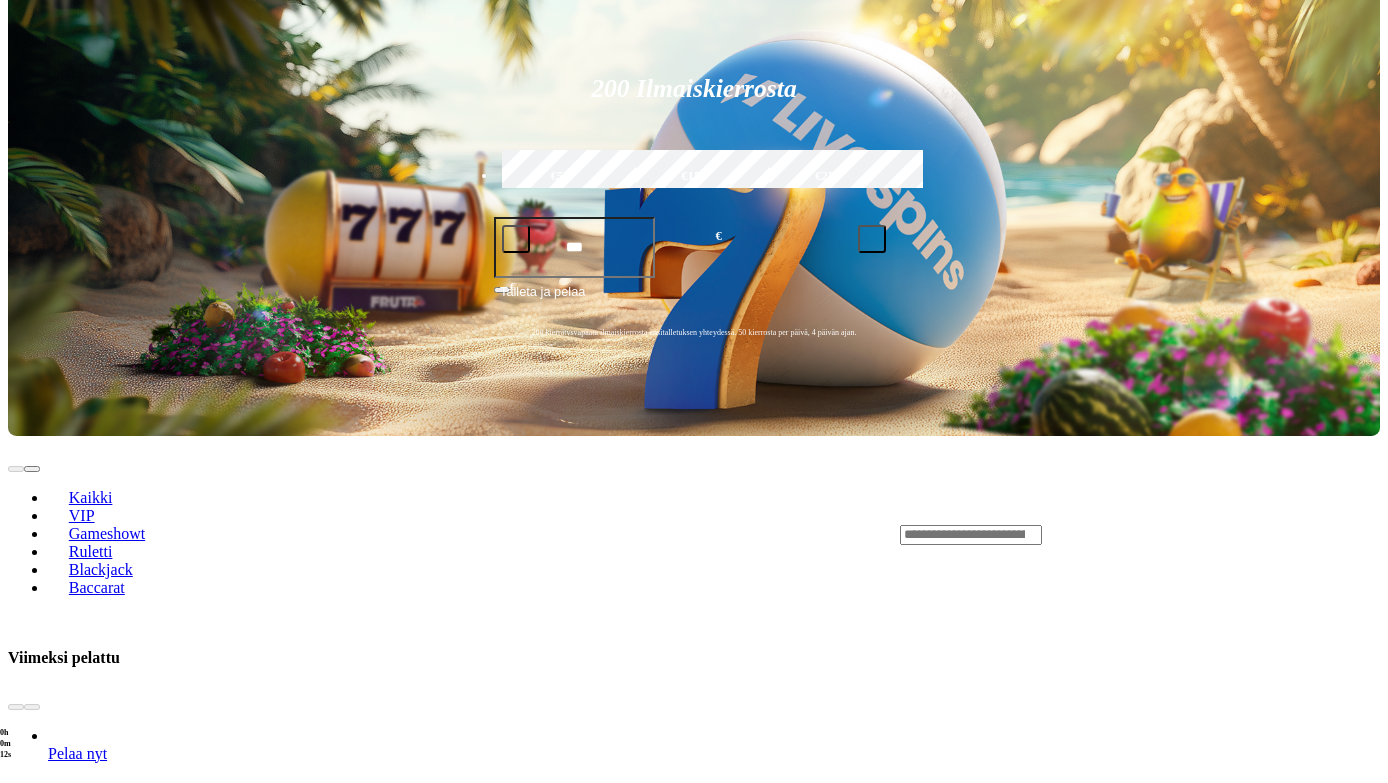click at bounding box center [32, 1004] 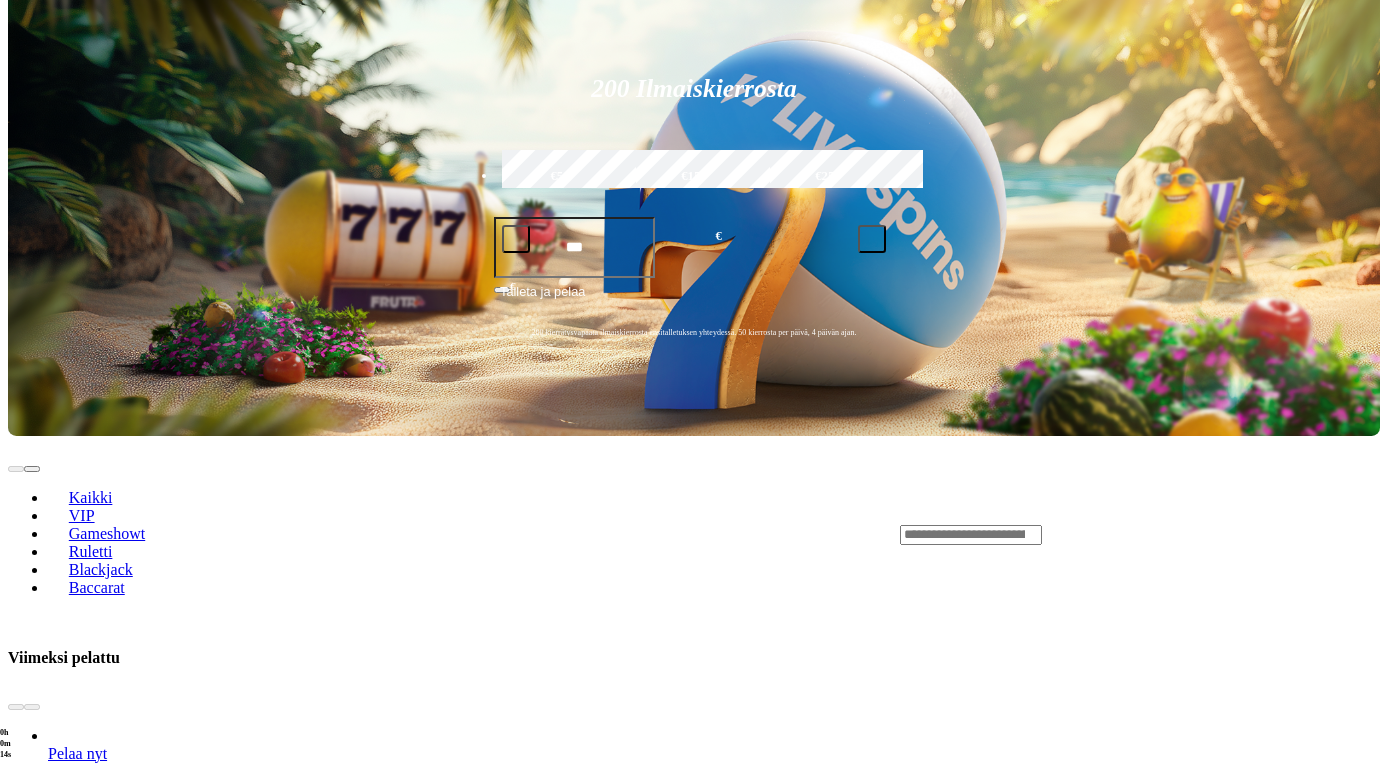 click on "Pelaa nyt" at bounding box center [77, 753] 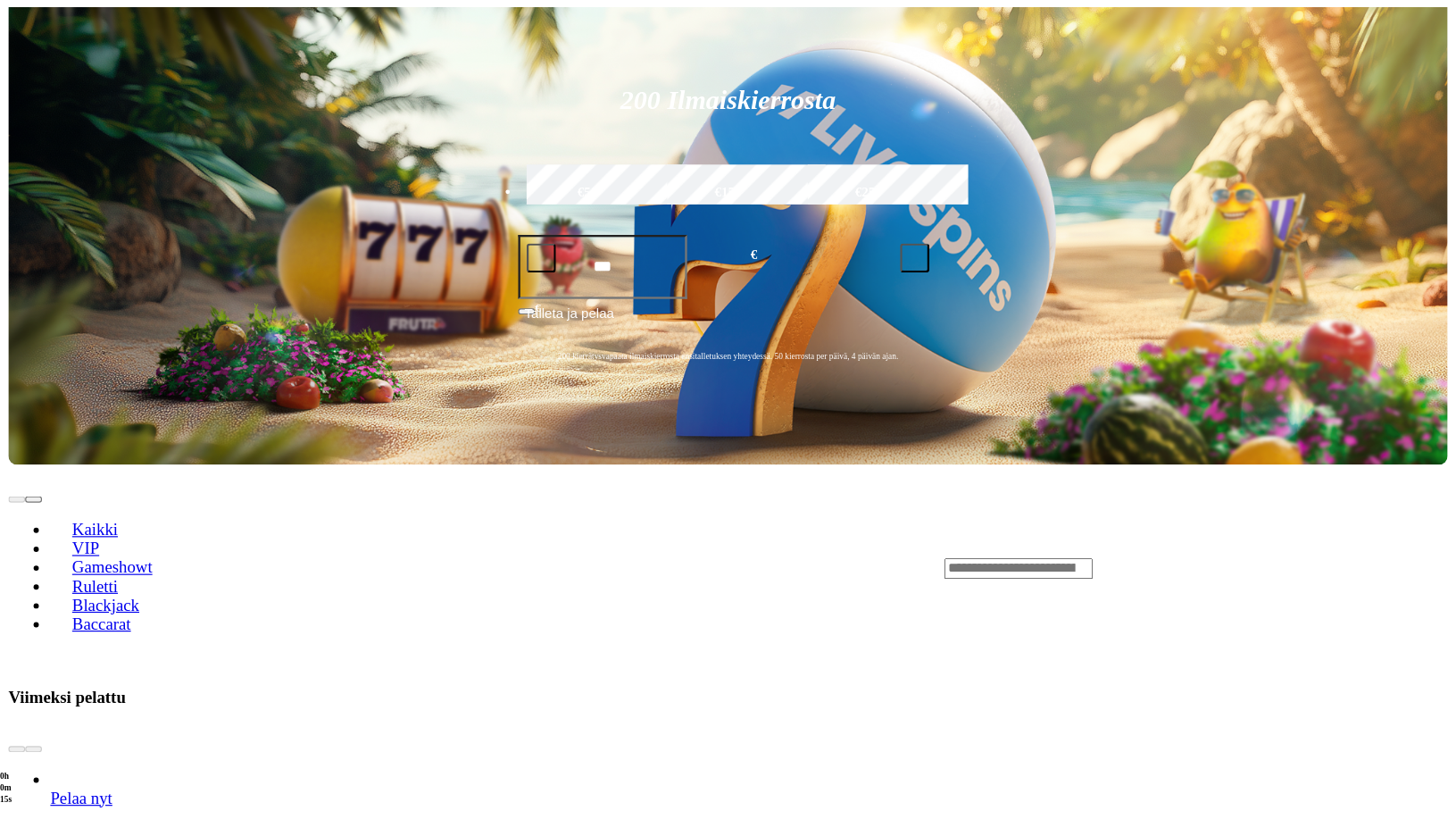 scroll, scrollTop: 0, scrollLeft: 0, axis: both 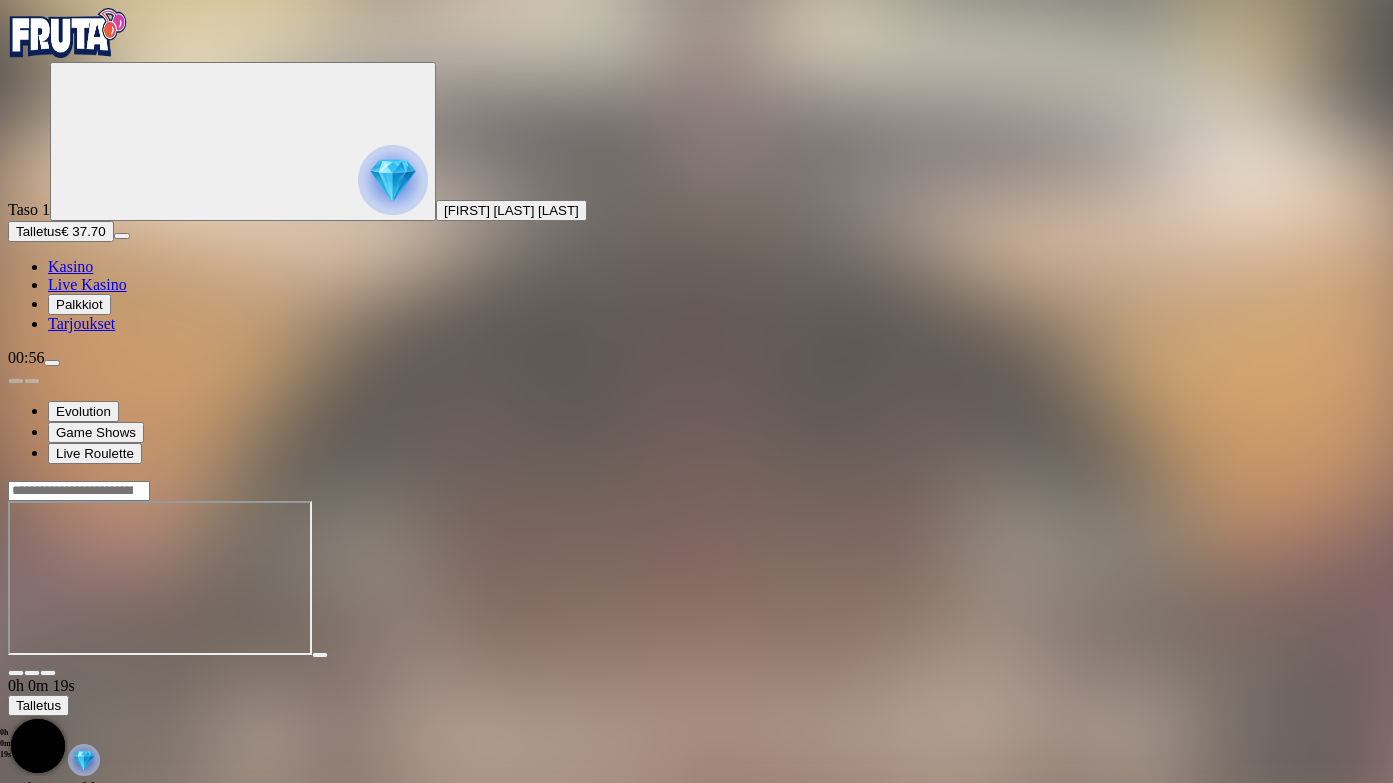 click on "0h 0m 19s Talletus Kokonaissaldo € 37.70 Kotiutus € 37.70 Bonukset € 0.00 Talletus Aulaan" at bounding box center (696, 676) 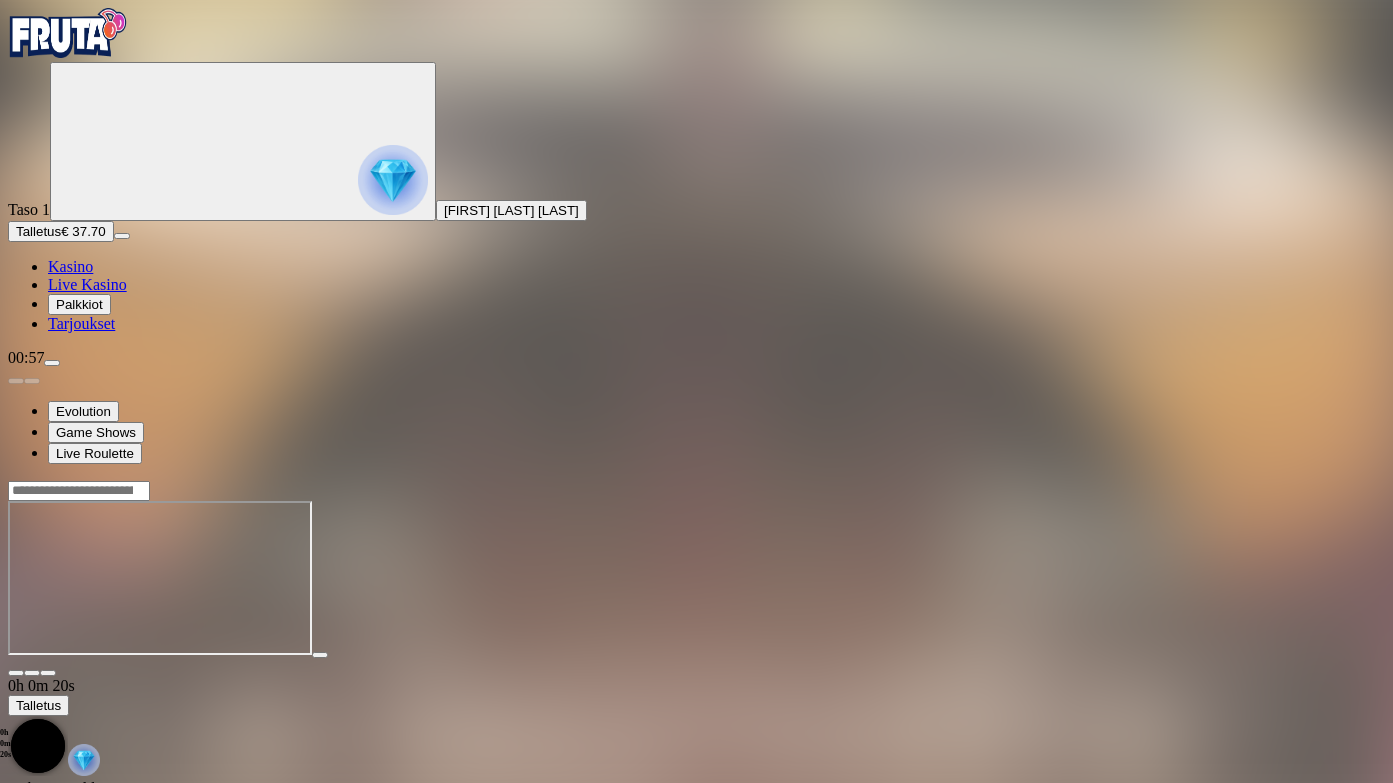 click at bounding box center [696, 668] 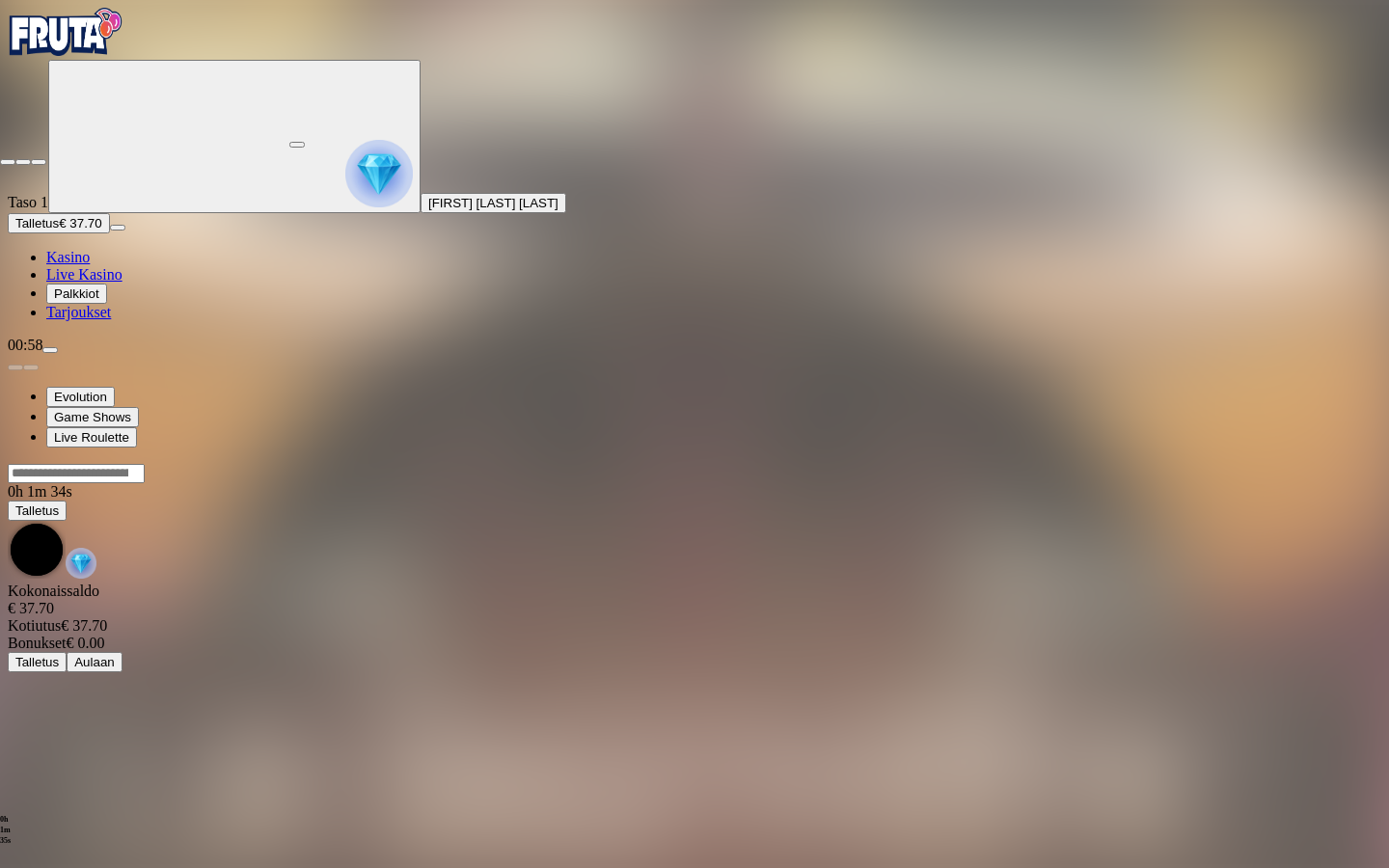 click at bounding box center [39, 162] 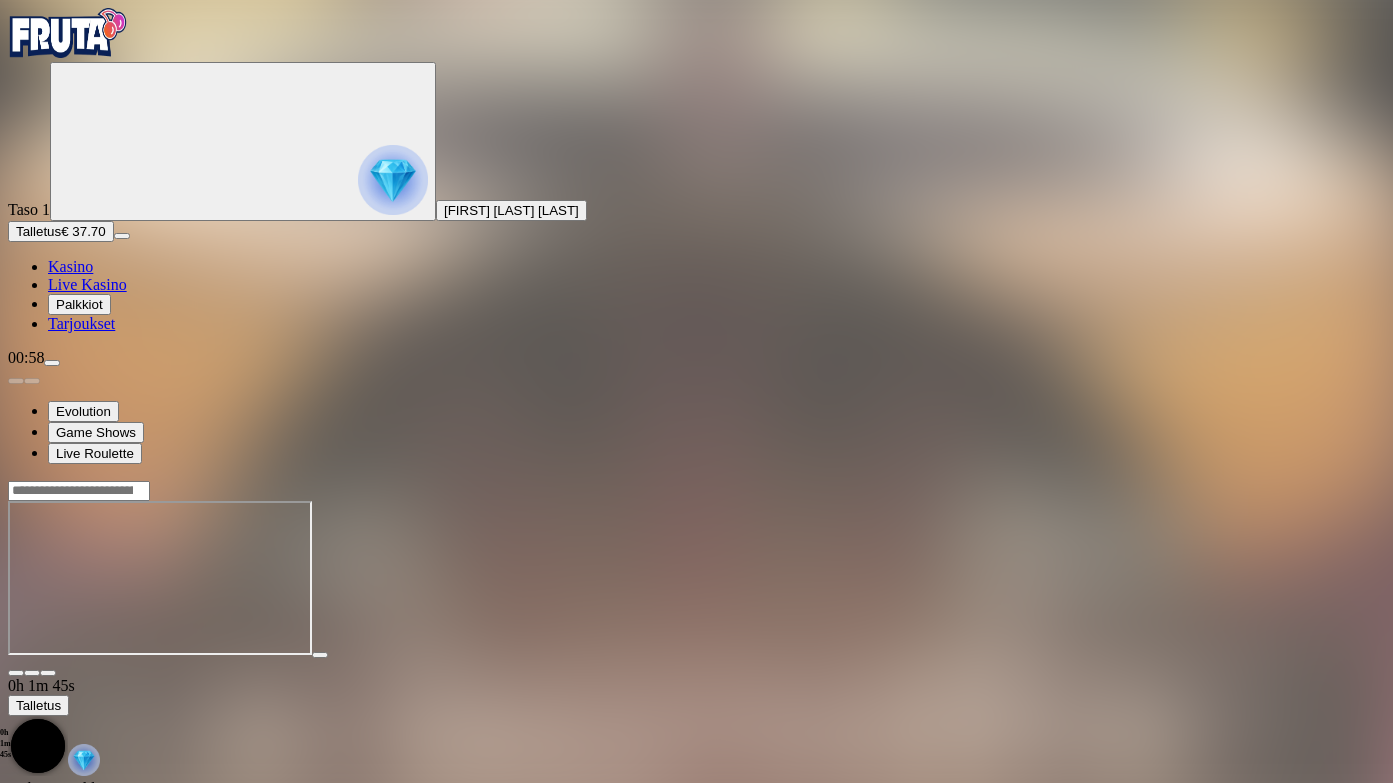 click at bounding box center (48, 673) 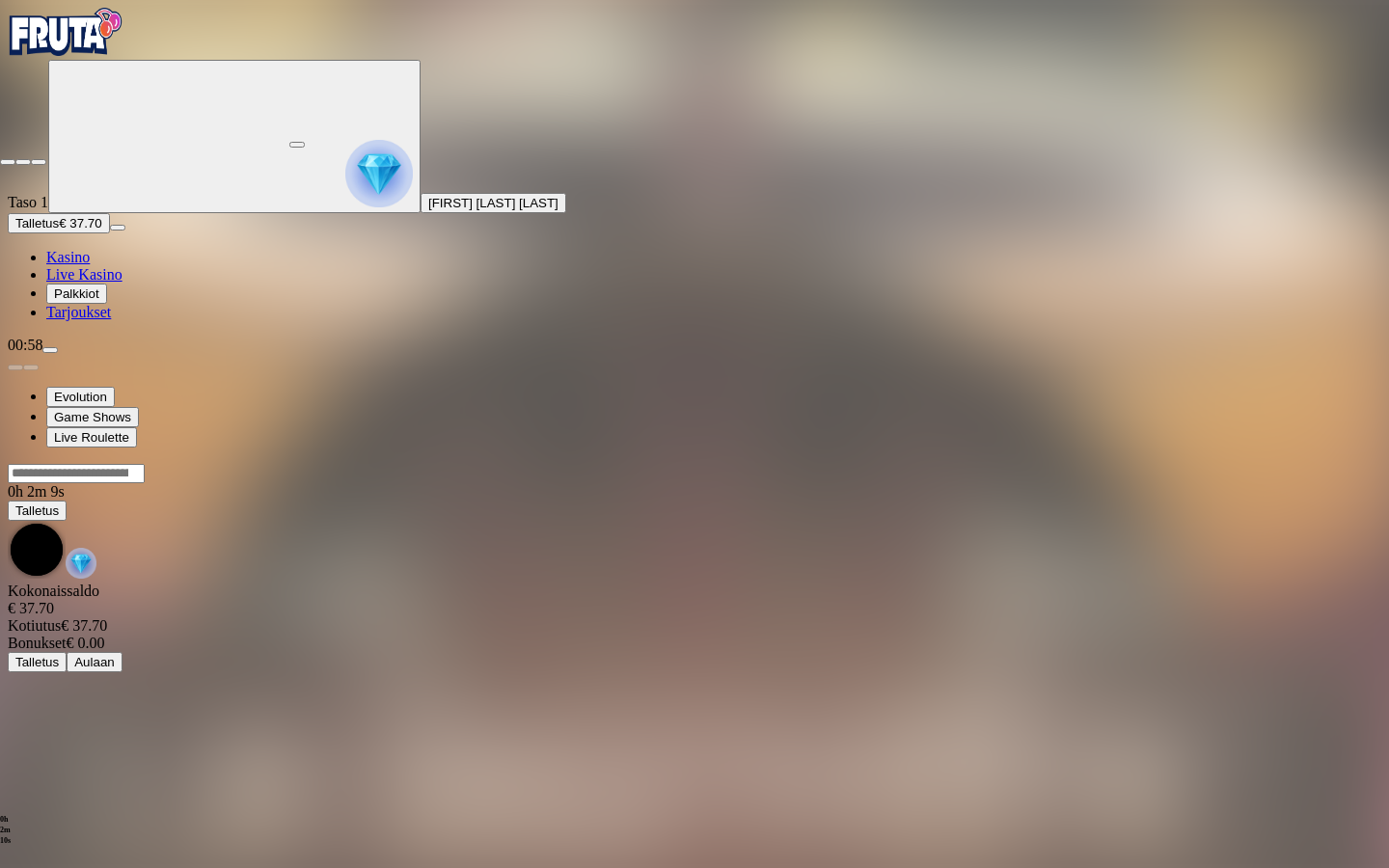 click at bounding box center [39, 162] 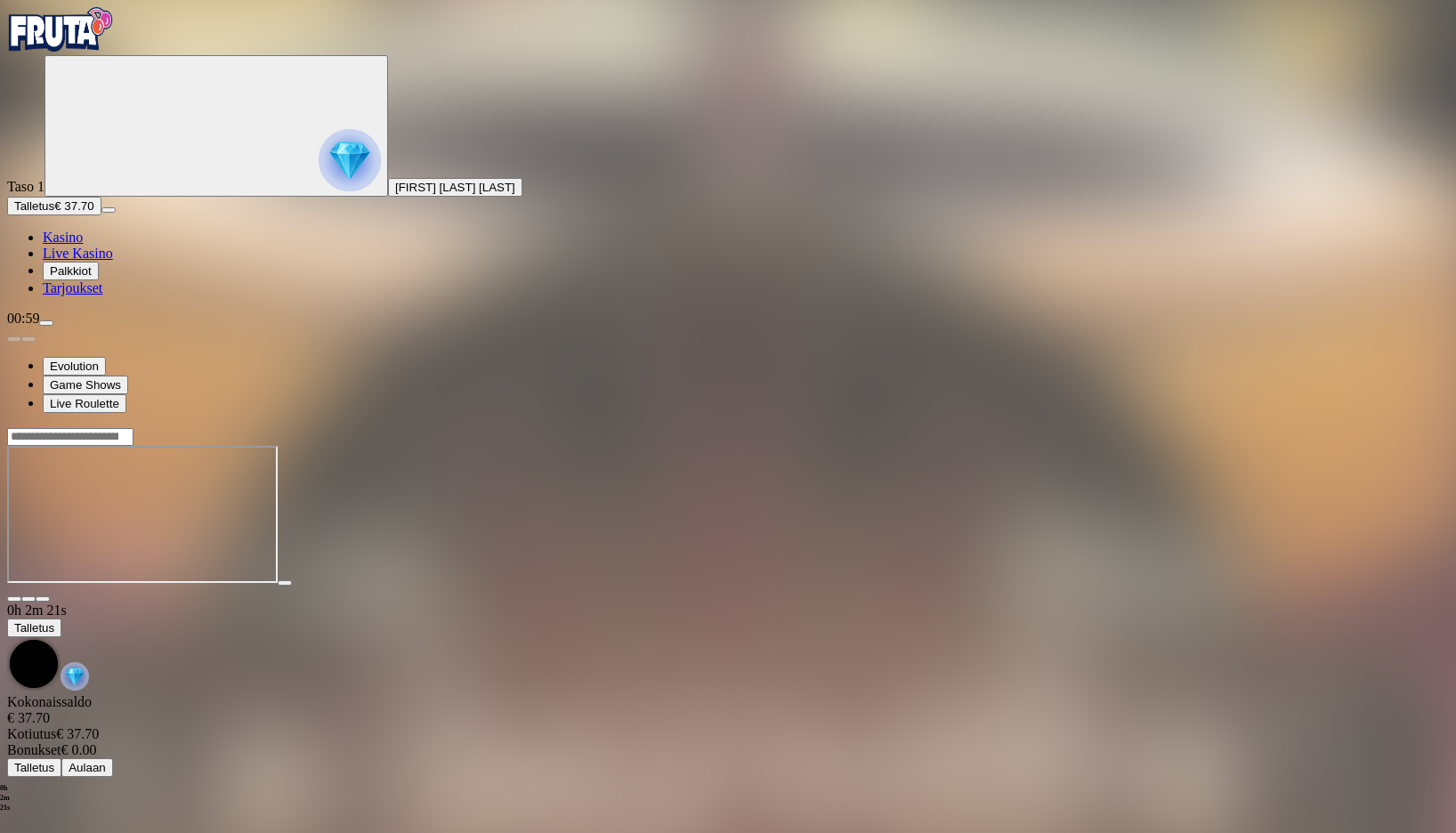 click at bounding box center [43, 599] 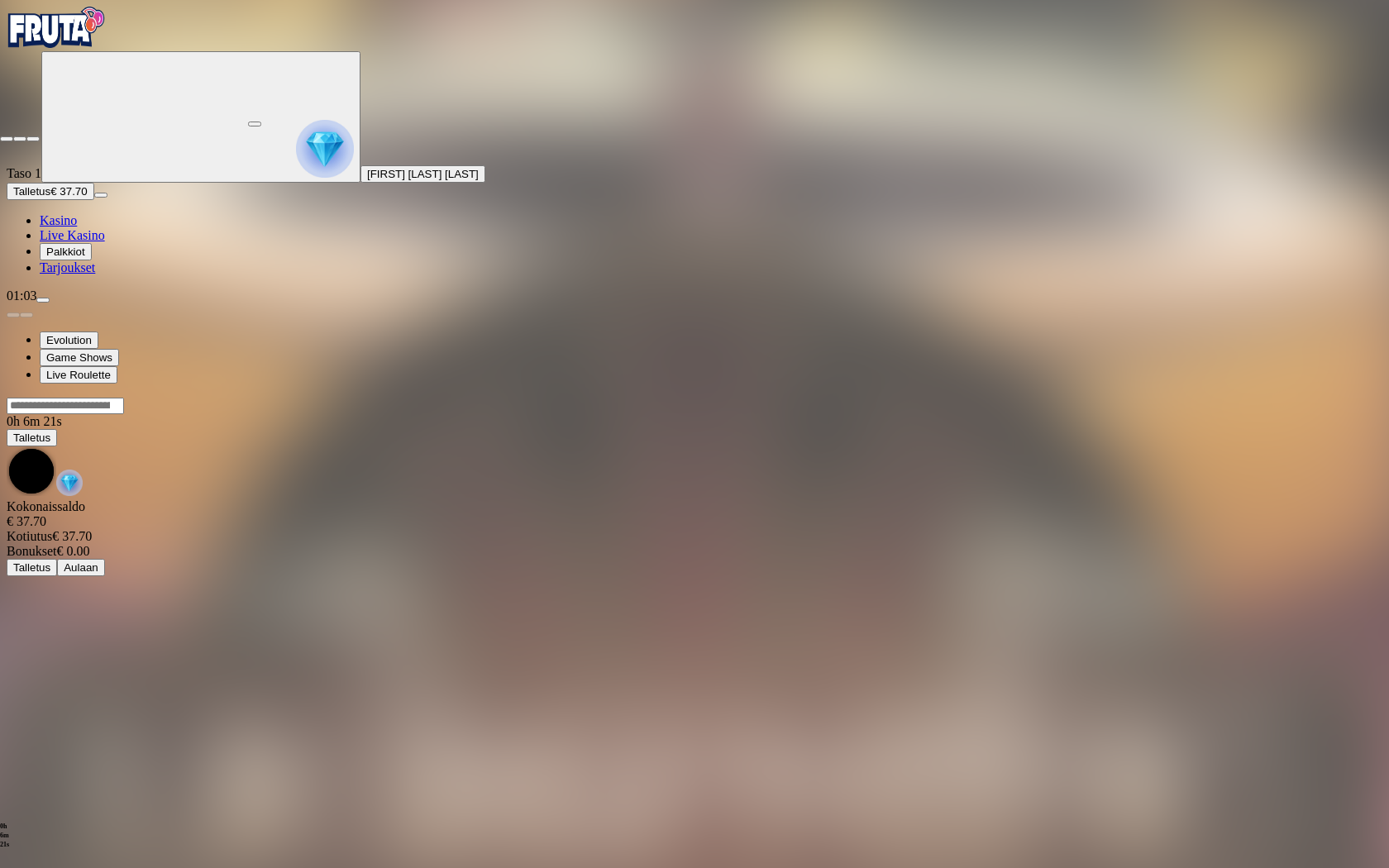 click at bounding box center [33, 139] 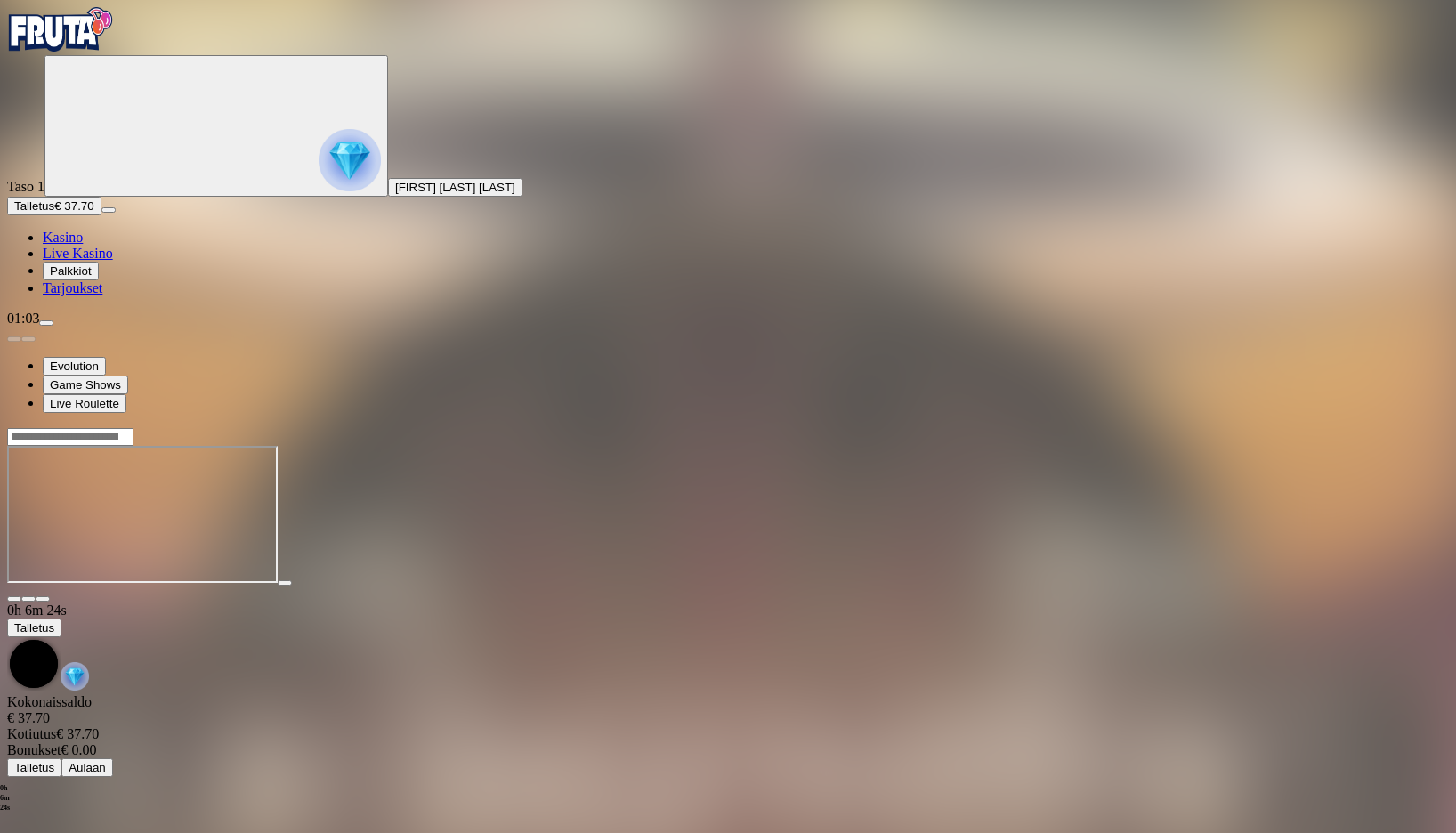 click on "Live Kasino" at bounding box center (77, 253) 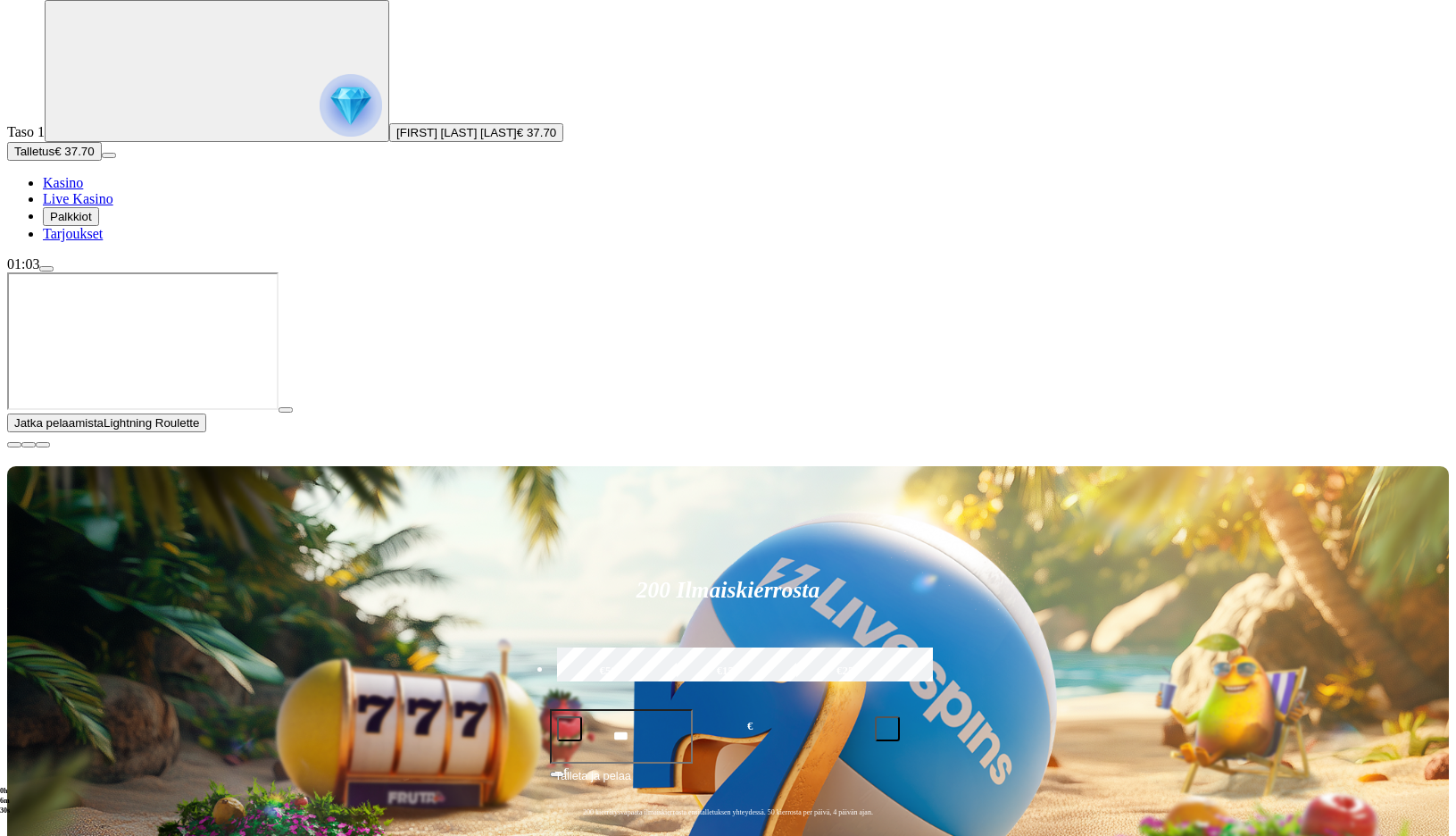 scroll, scrollTop: 179, scrollLeft: 0, axis: vertical 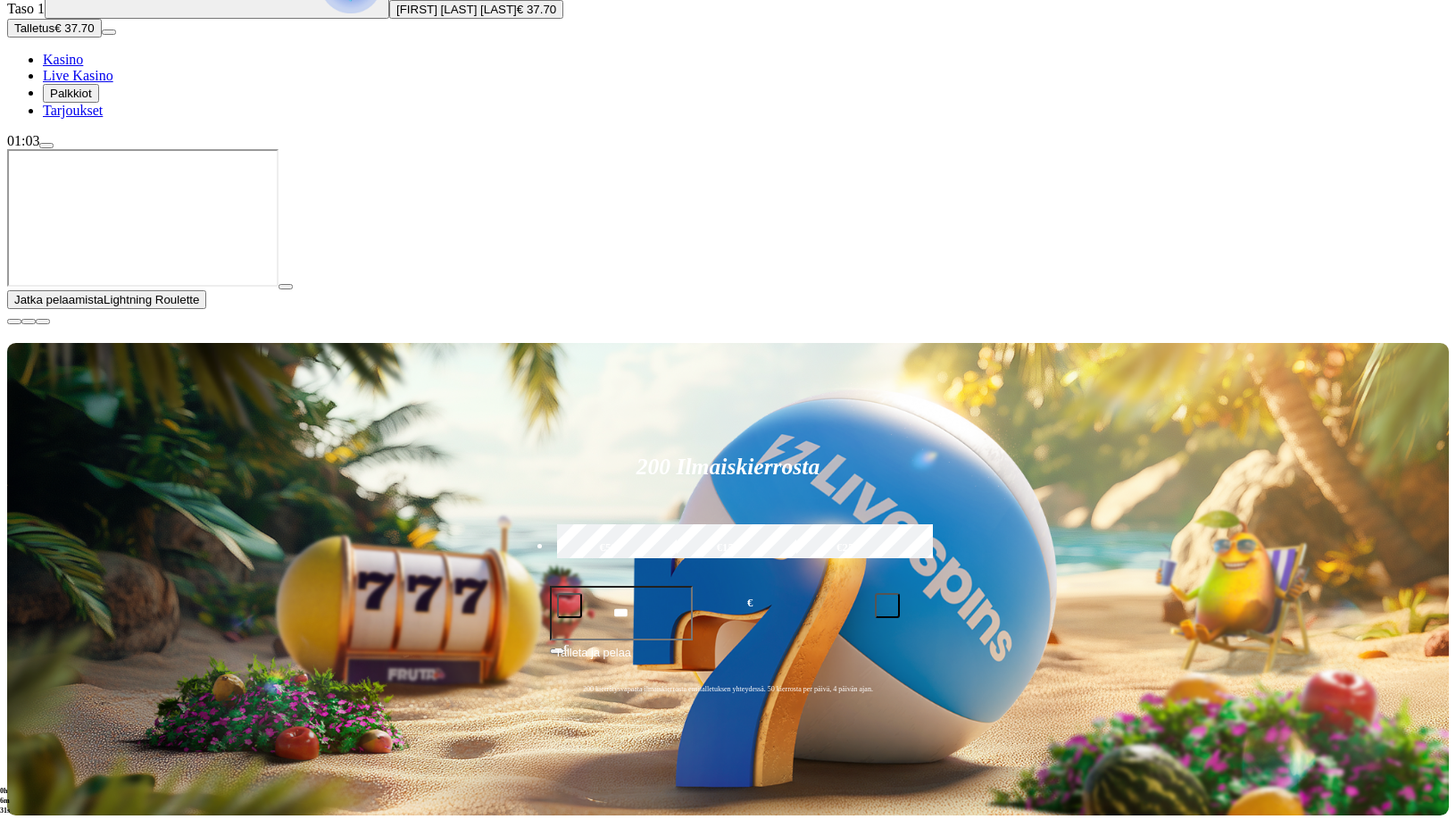 click at bounding box center [14, 322] 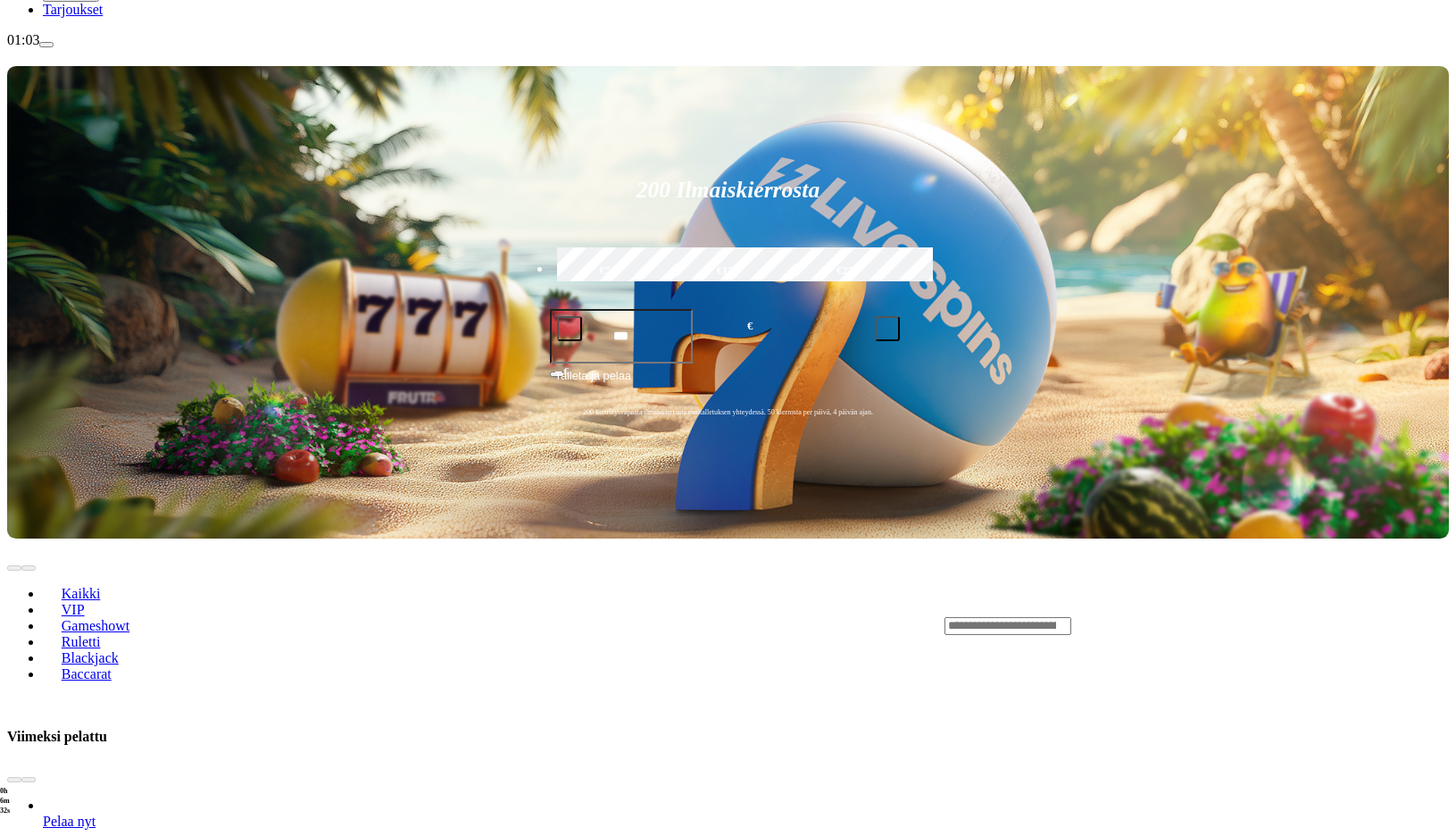 scroll, scrollTop: 536, scrollLeft: 0, axis: vertical 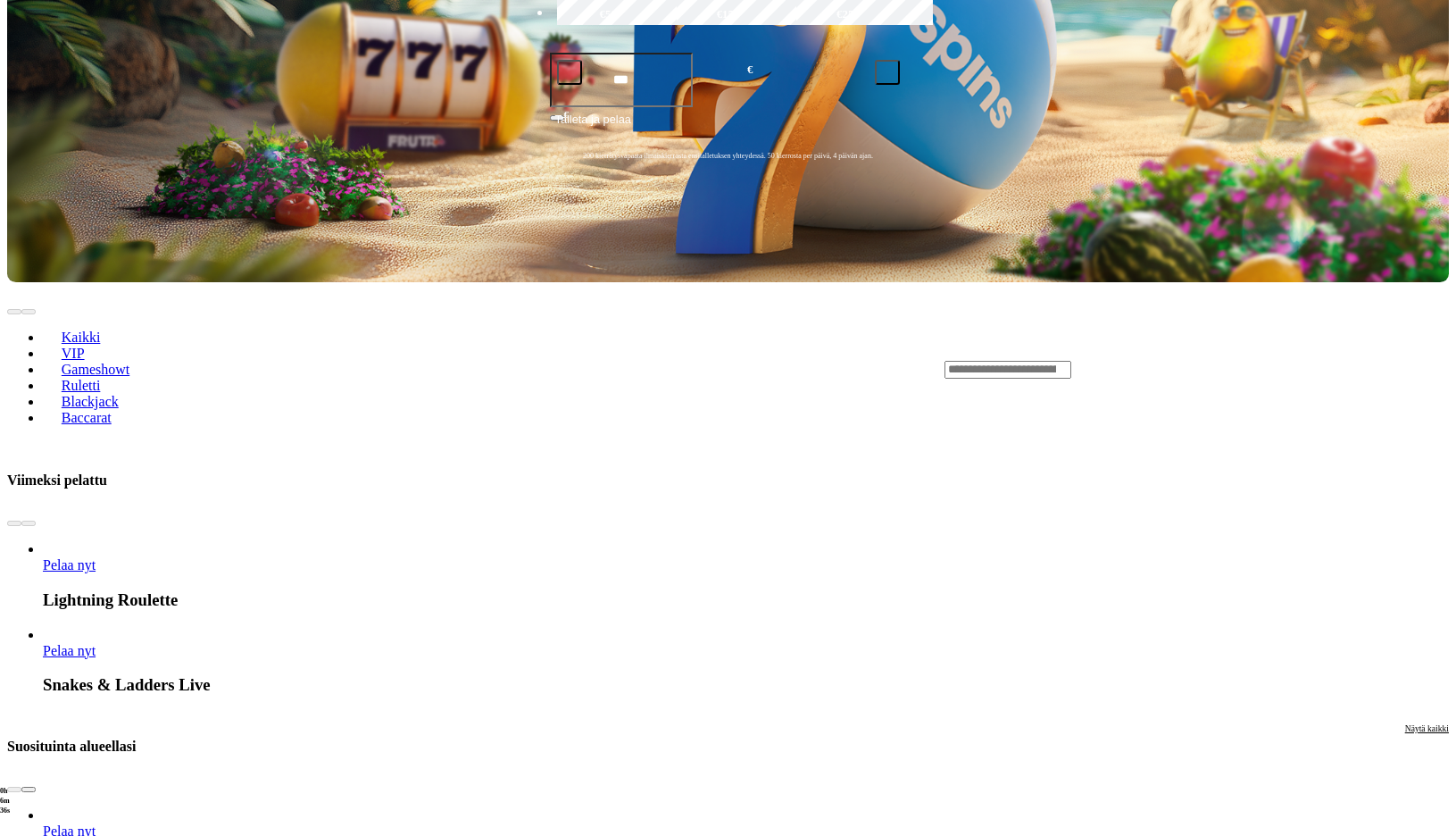 click on "Pelaa nyt" at bounding box center (69, 1848) 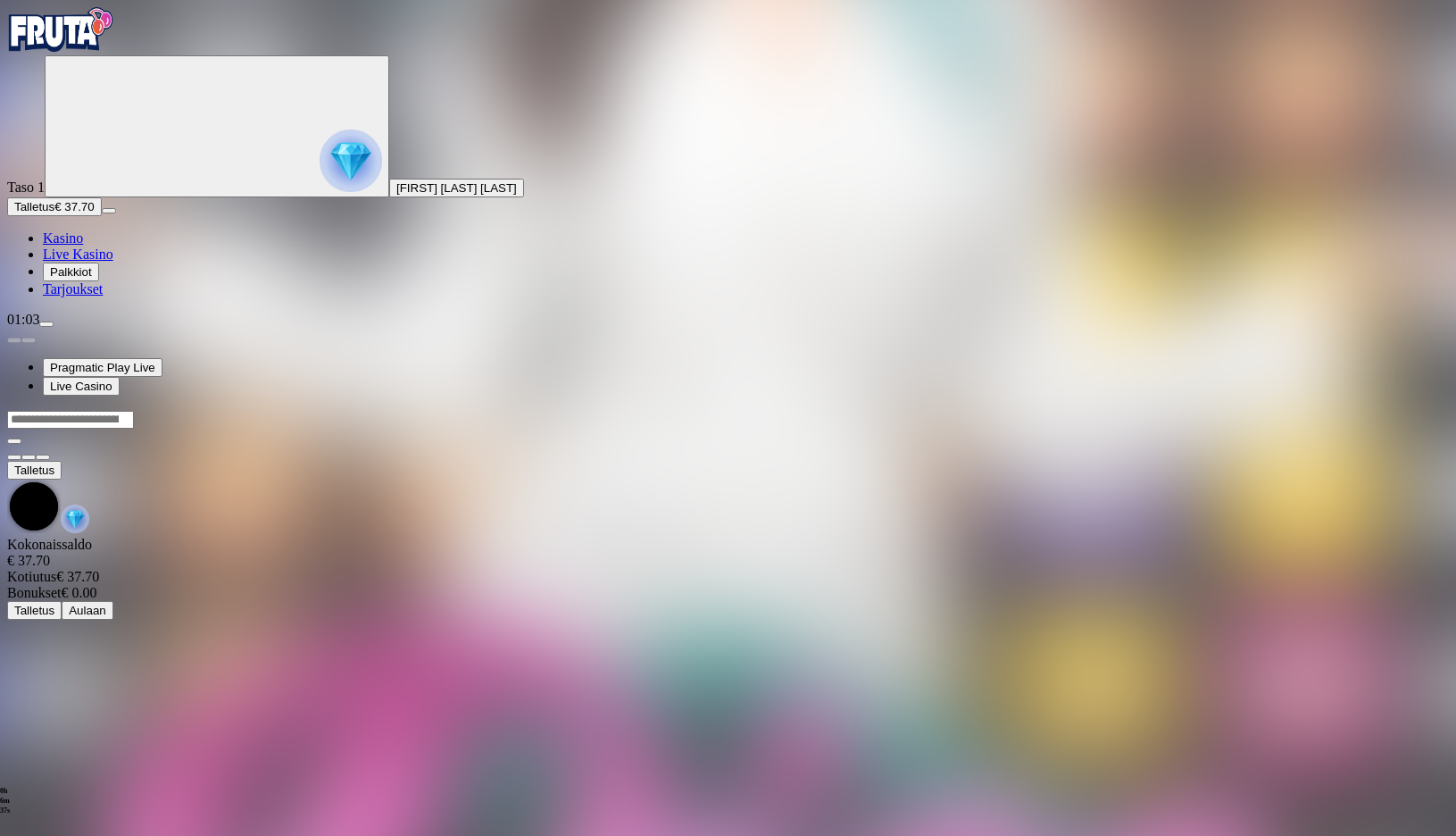 scroll, scrollTop: 0, scrollLeft: 0, axis: both 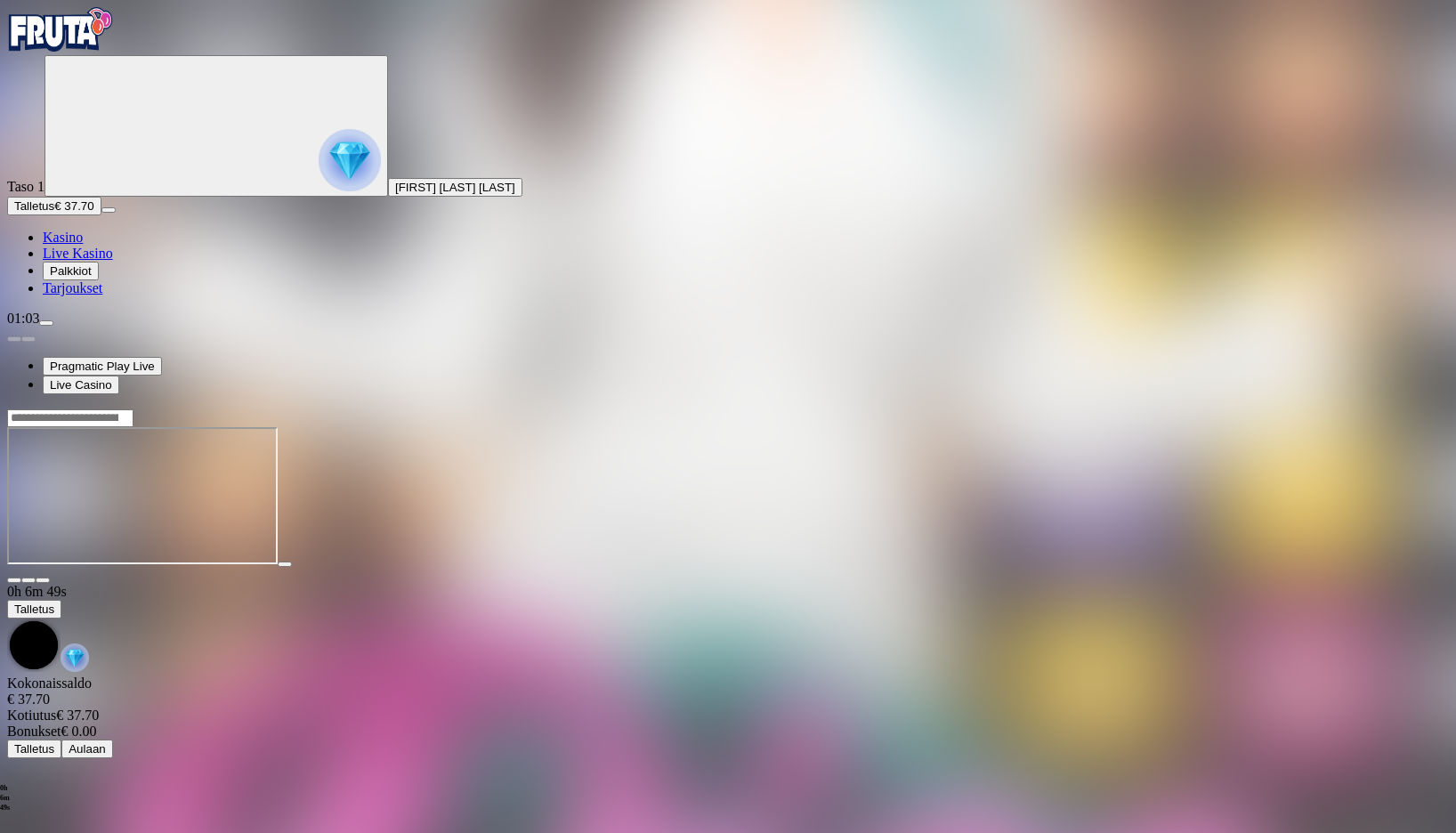 click at bounding box center [43, 580] 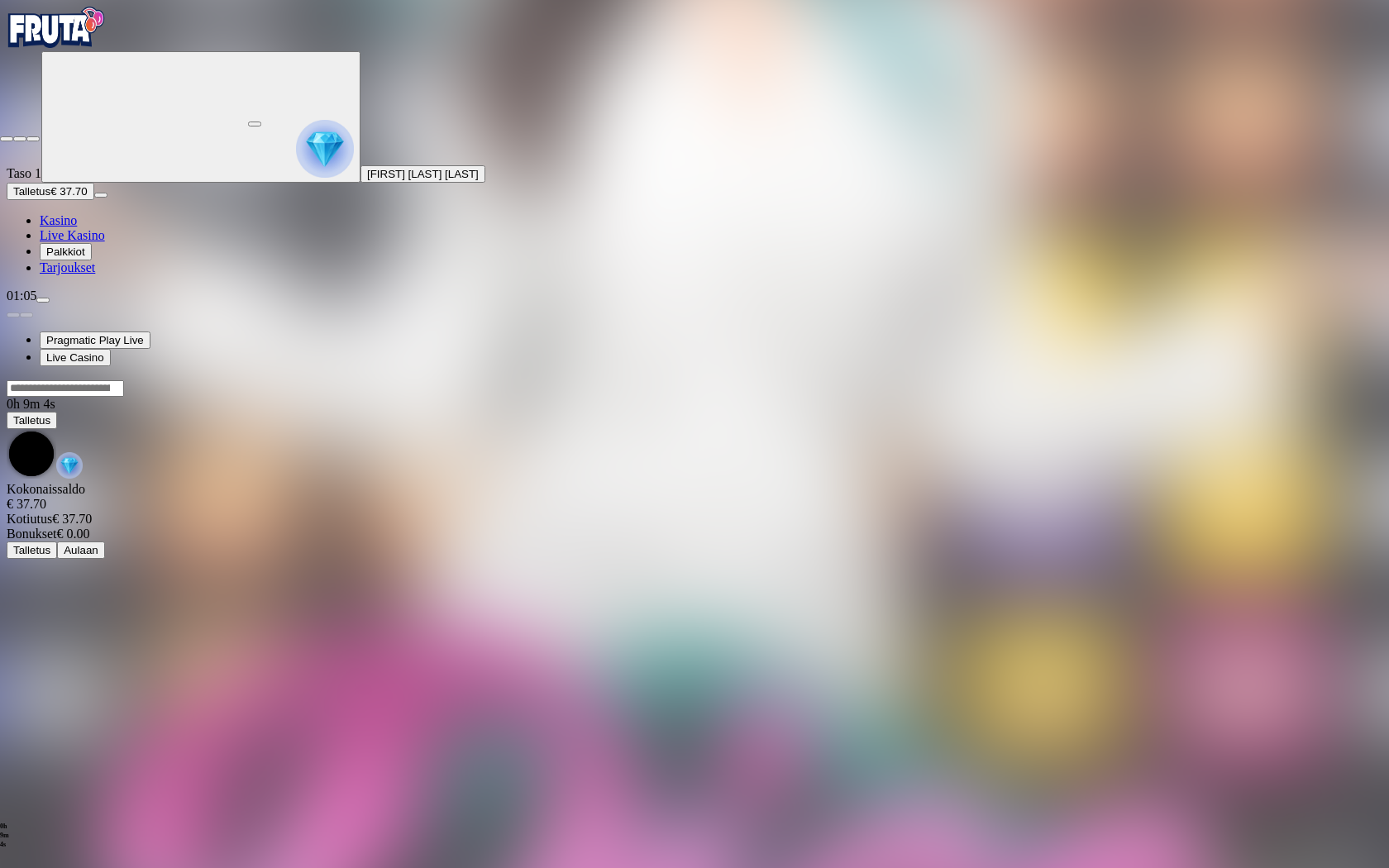 click at bounding box center [7, 139] 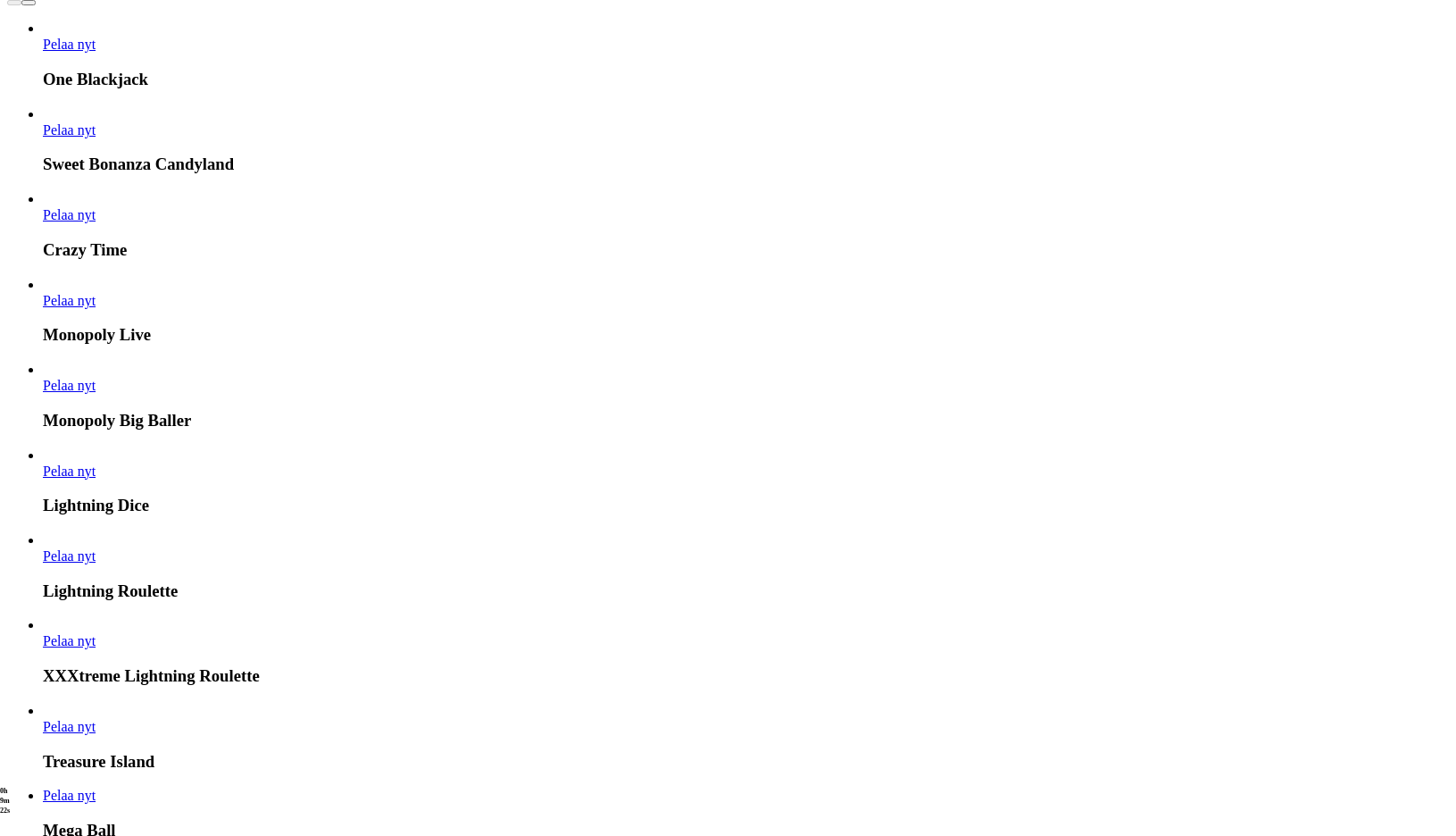 scroll, scrollTop: 1429, scrollLeft: 0, axis: vertical 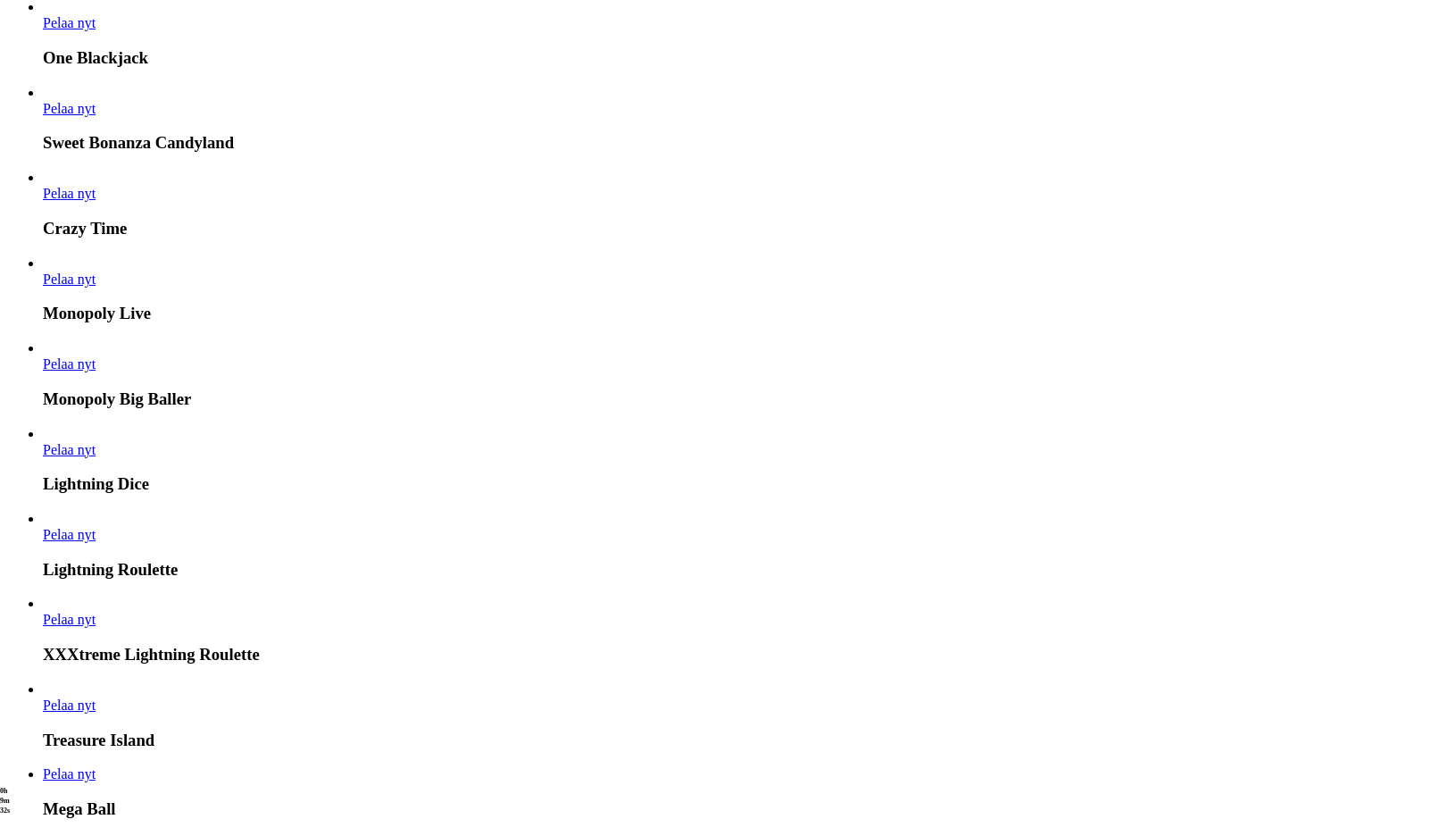 click on "Pelaa nyt" at bounding box center (69, 5258) 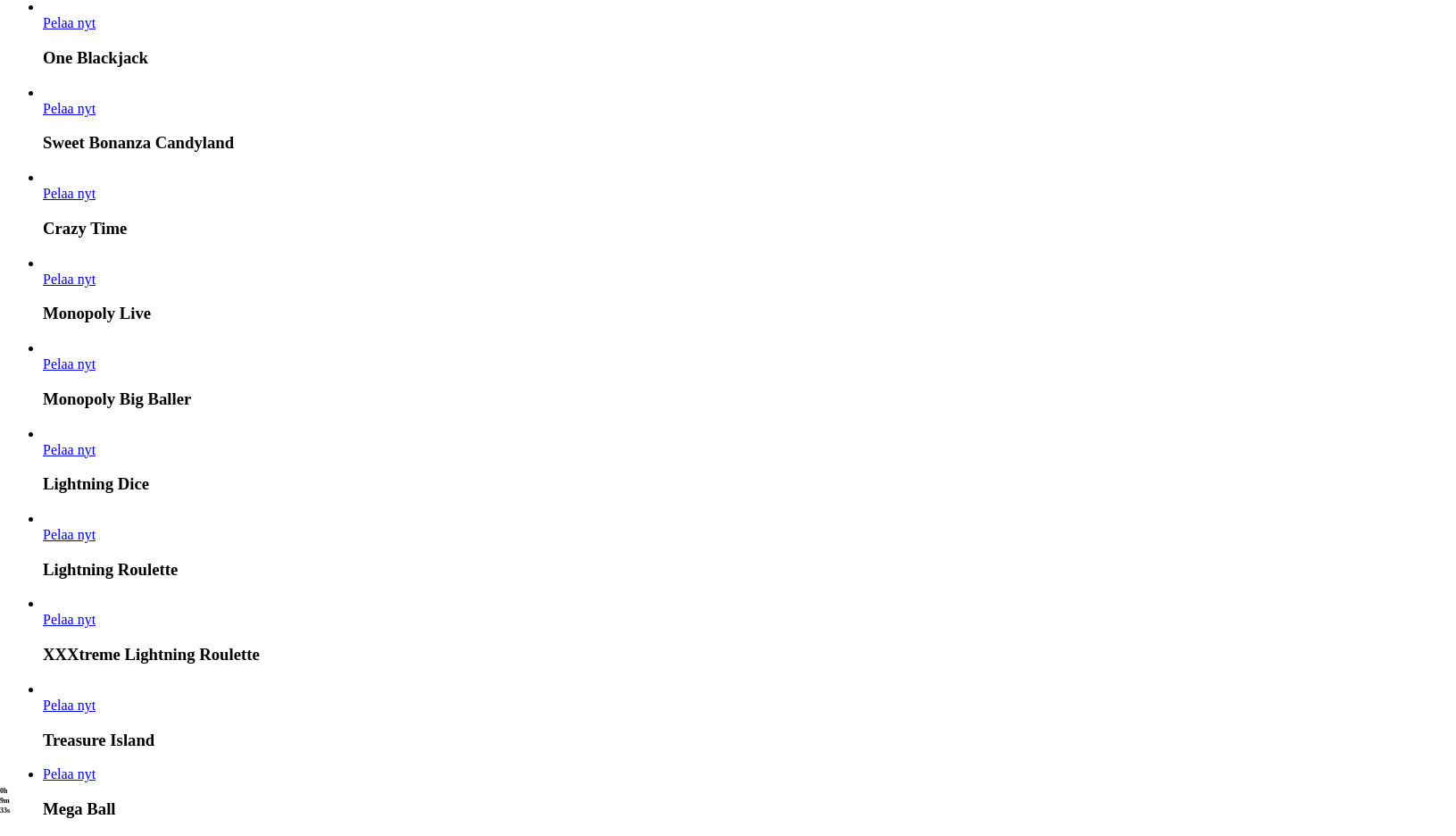scroll, scrollTop: 0, scrollLeft: 0, axis: both 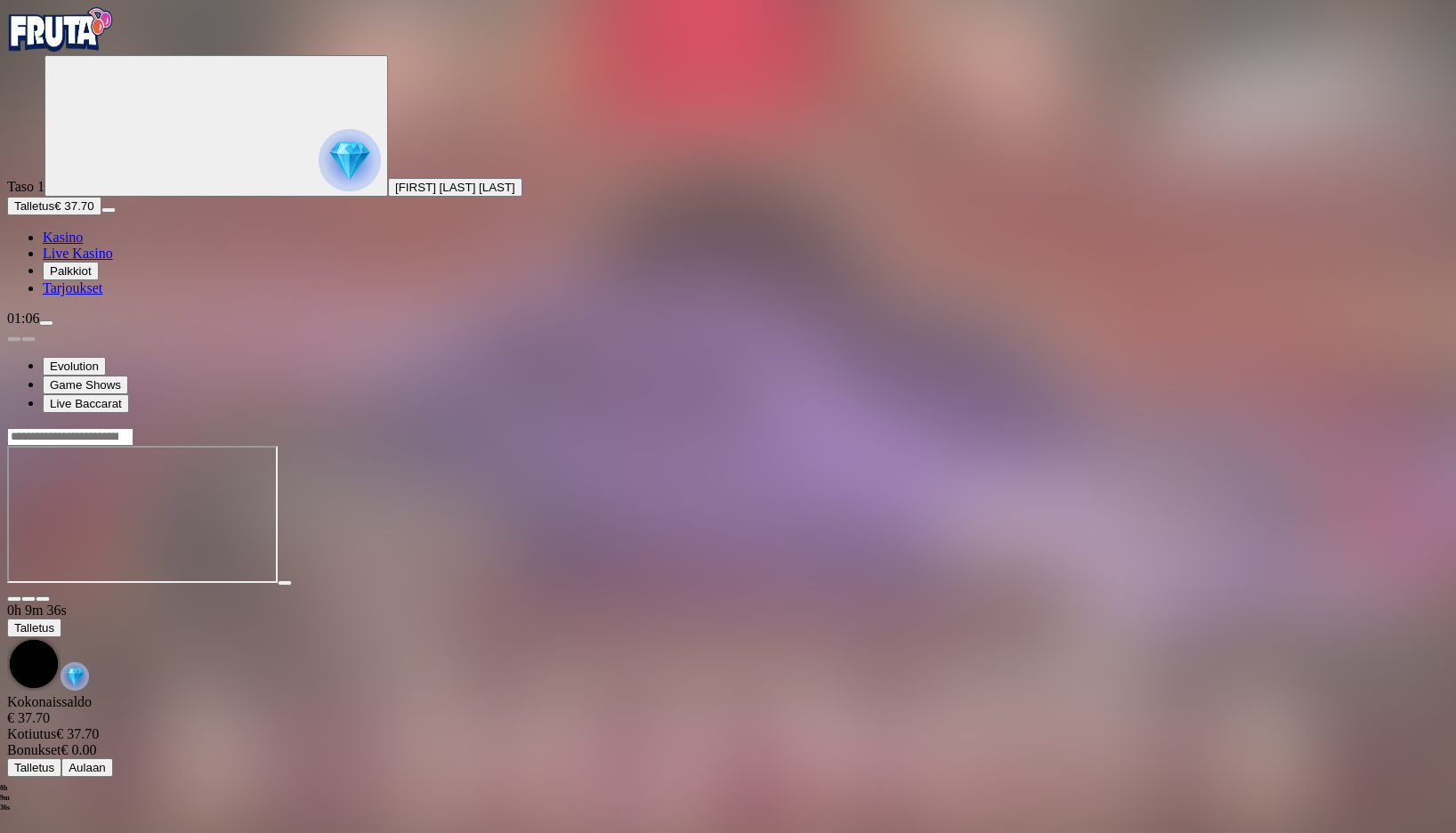 click at bounding box center [43, 599] 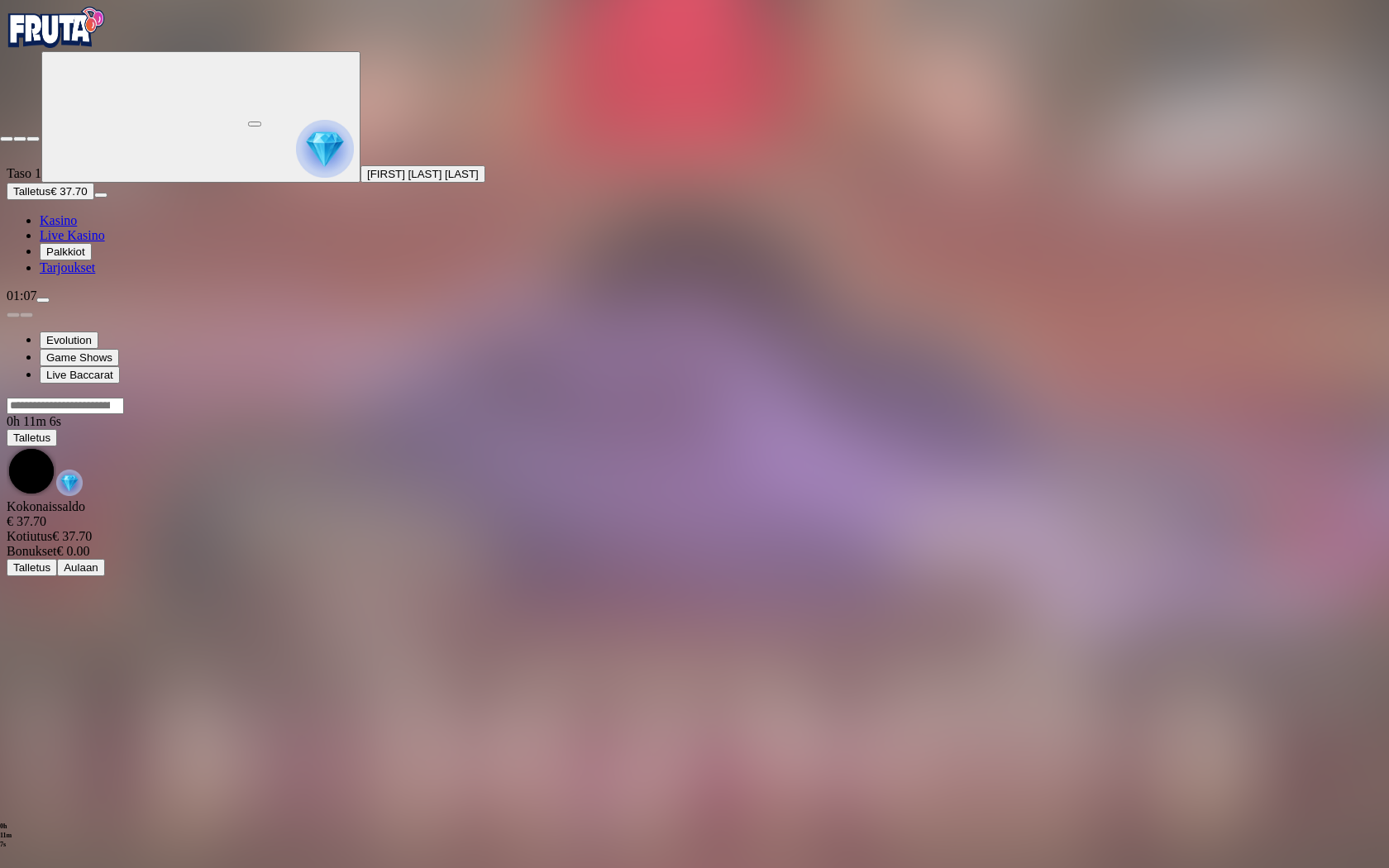 click at bounding box center [7, 139] 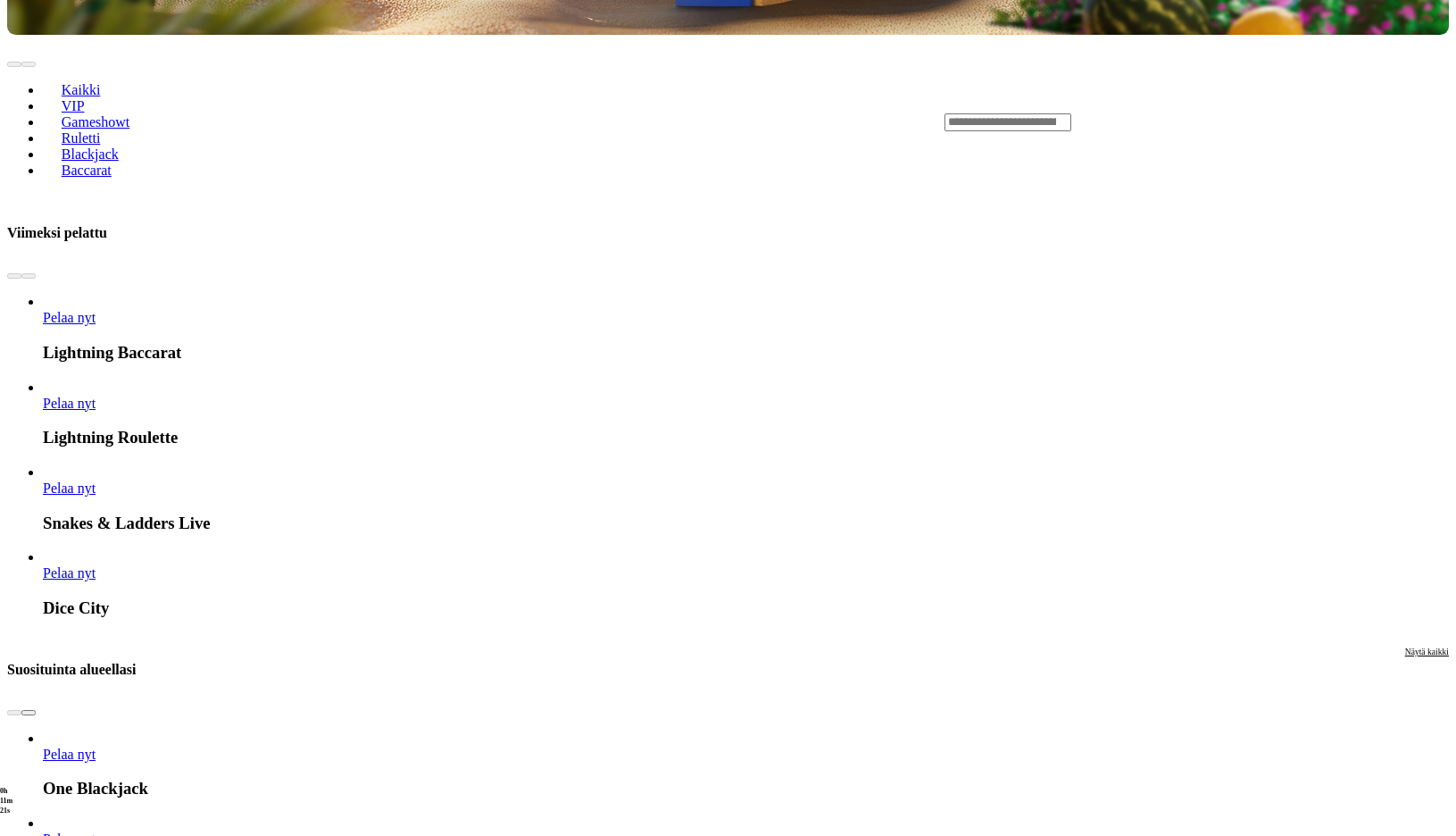 scroll, scrollTop: 804, scrollLeft: 0, axis: vertical 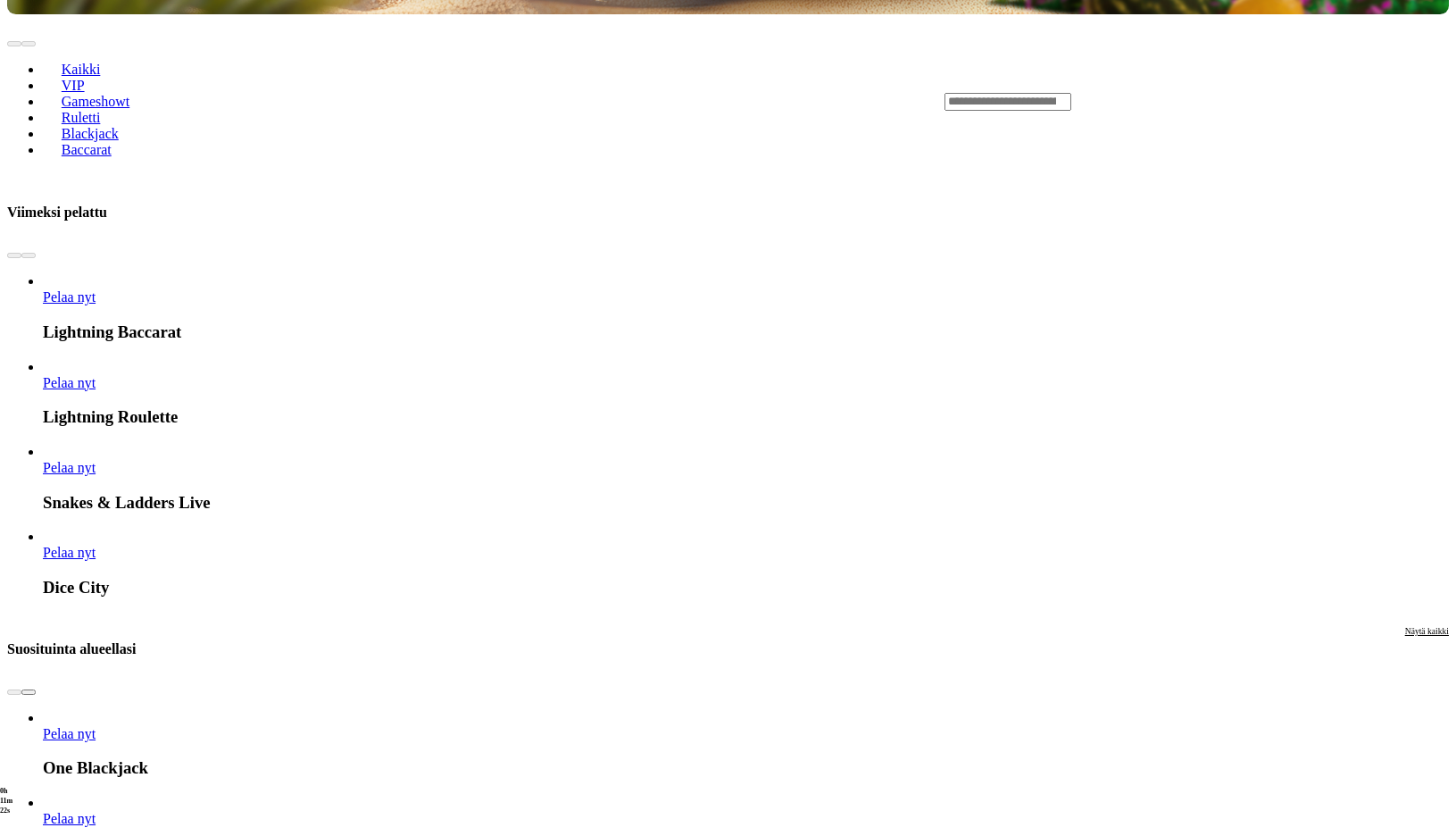 click at bounding box center [29, 2742] 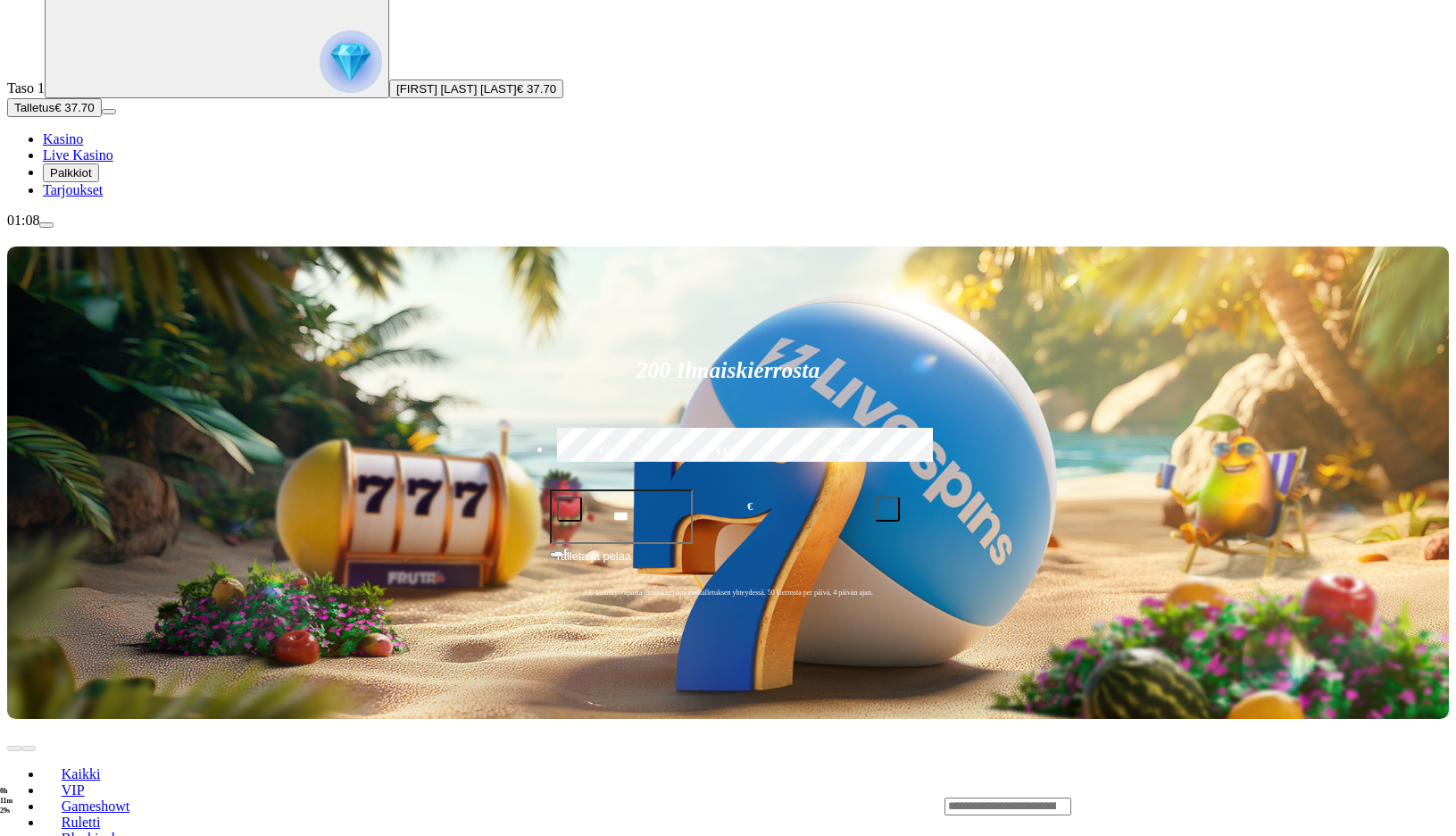scroll, scrollTop: 89, scrollLeft: 0, axis: vertical 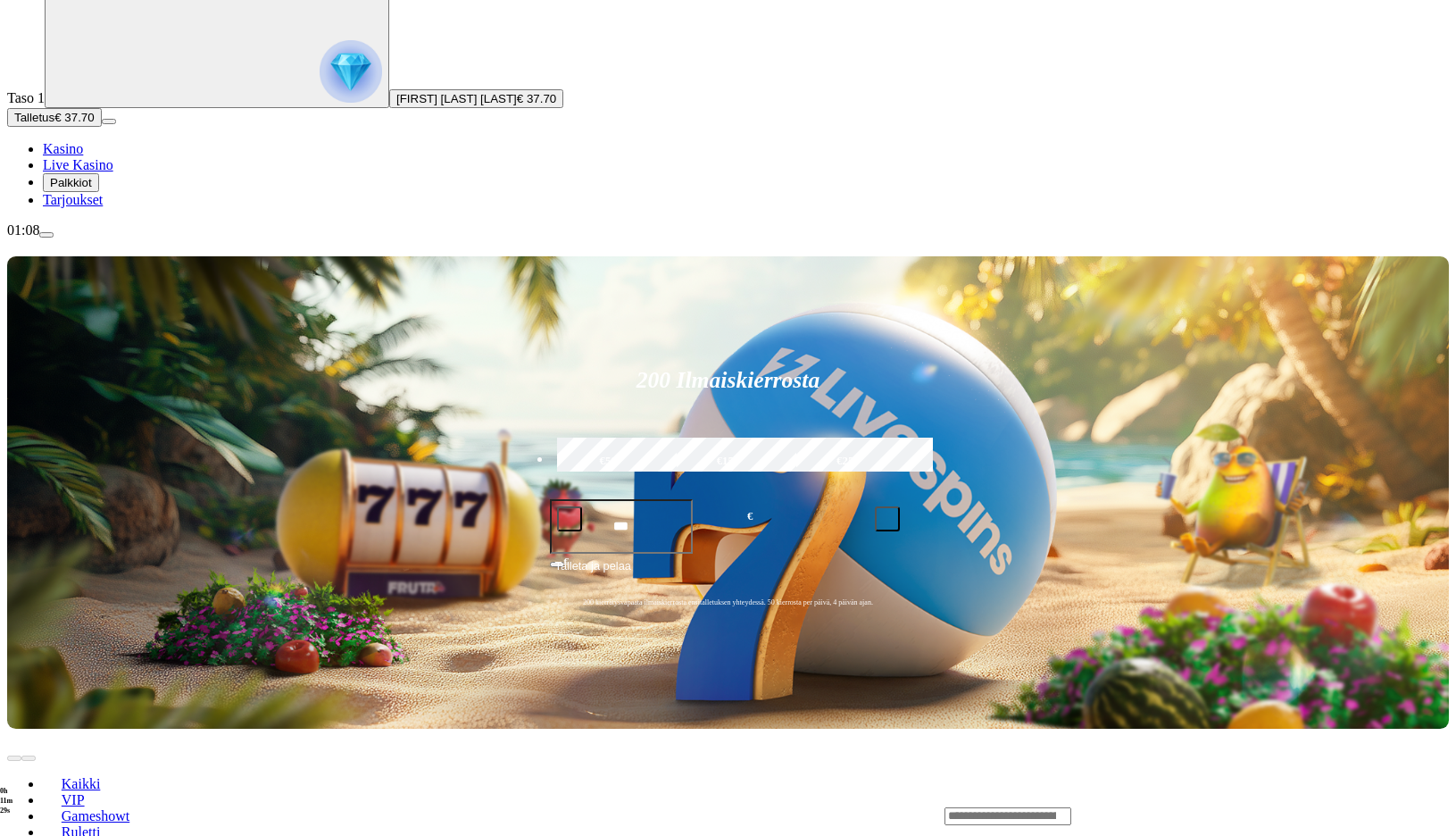 click at bounding box center [1008, 816] 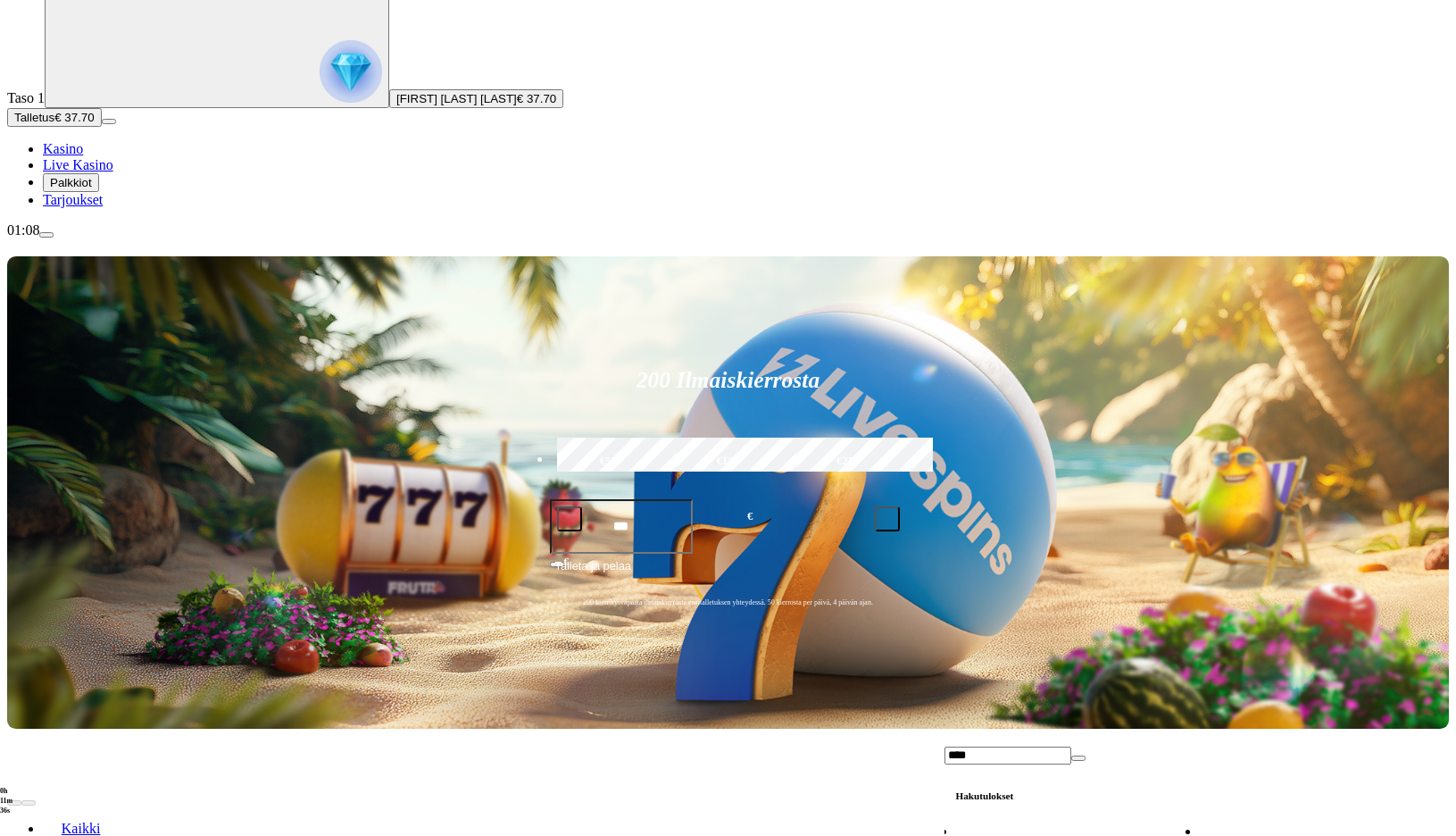 type on "****" 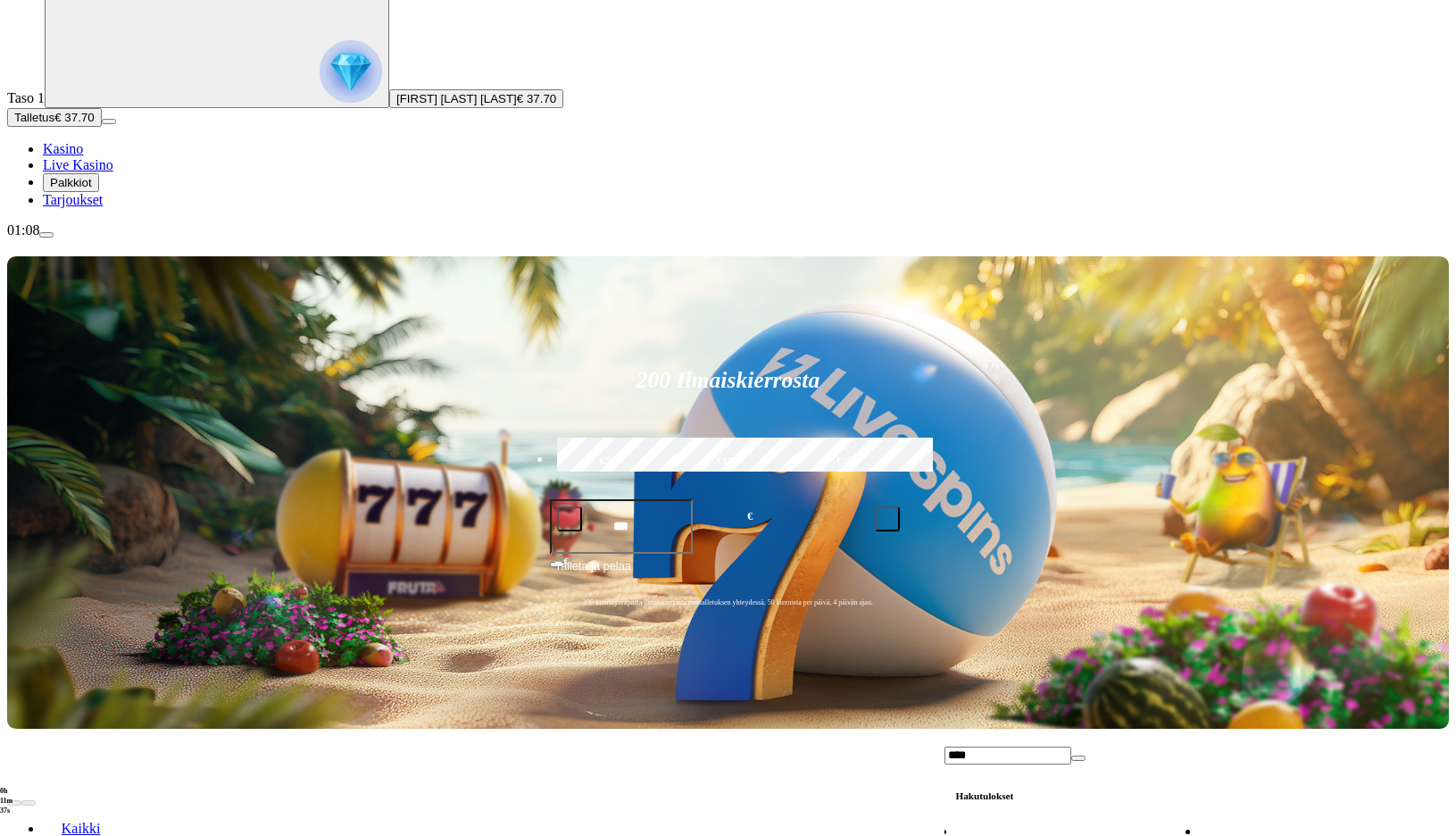 scroll, scrollTop: 0, scrollLeft: 0, axis: both 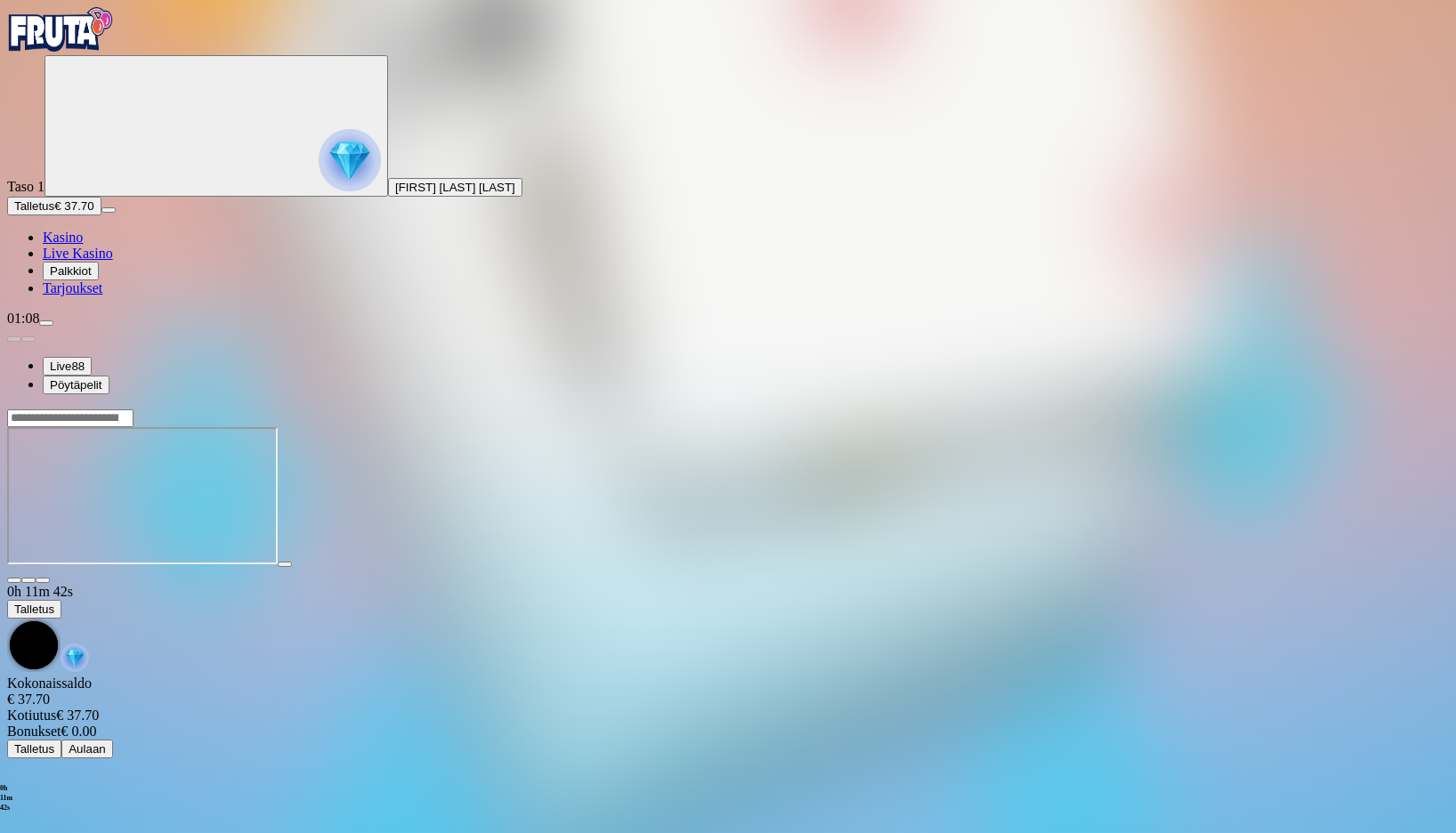 click on "0h 11m 42s Talletus Kokonaissaldo € 37.70 Kotiutus € 37.70 Bonukset € 0.00 Talletus Aulaan" at bounding box center (728, 583) 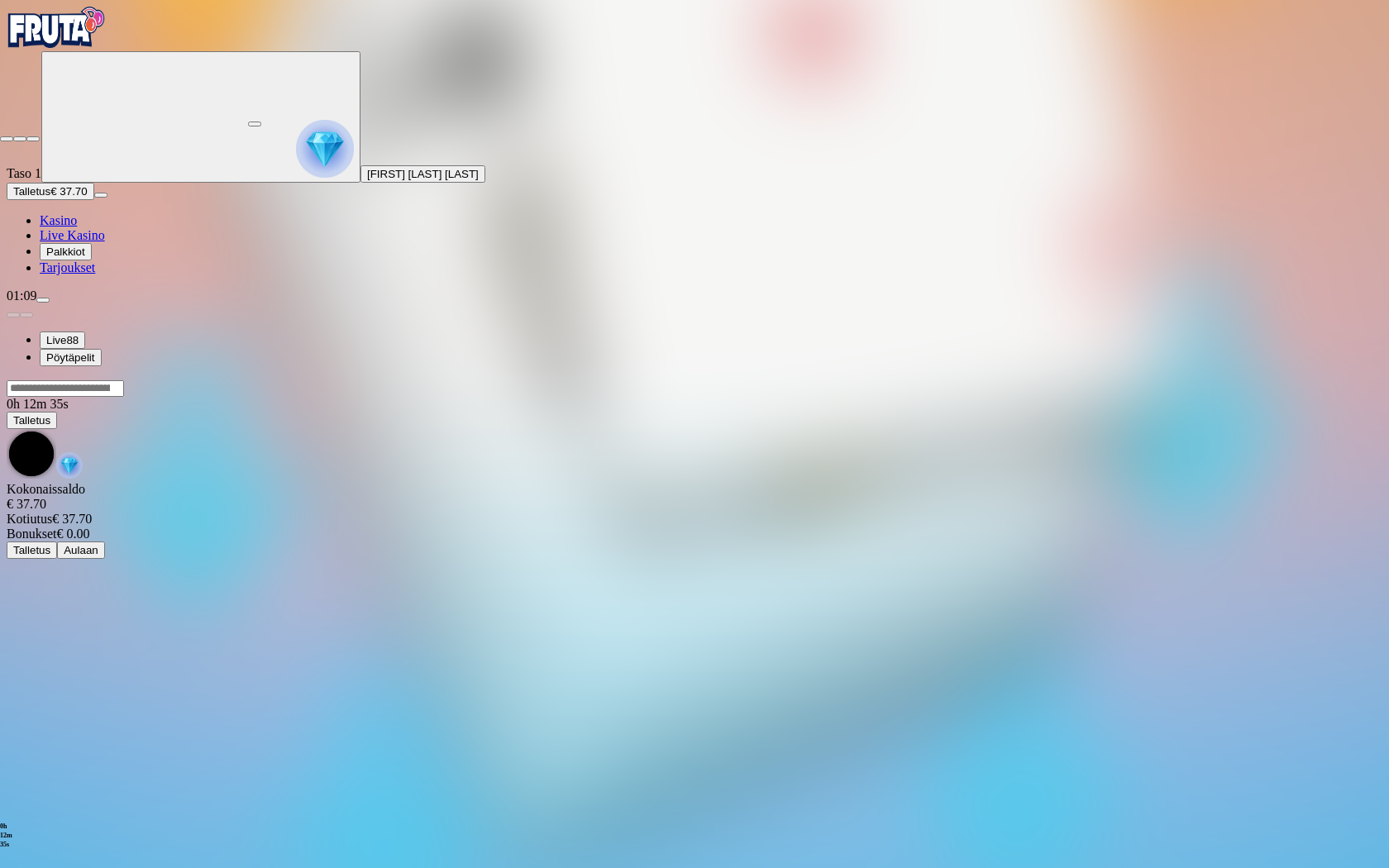 click at bounding box center (7, 139) 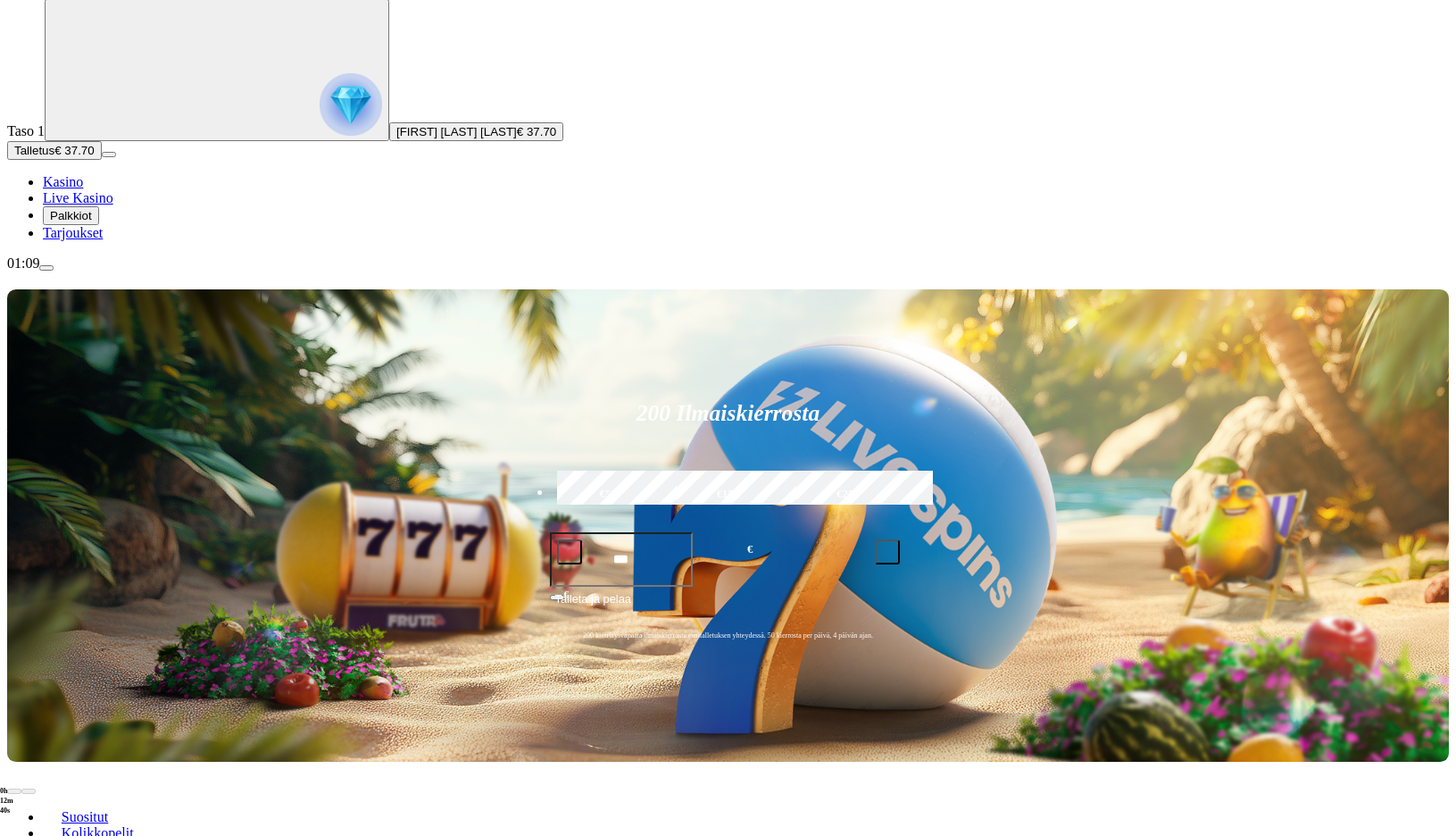 scroll, scrollTop: 0, scrollLeft: 0, axis: both 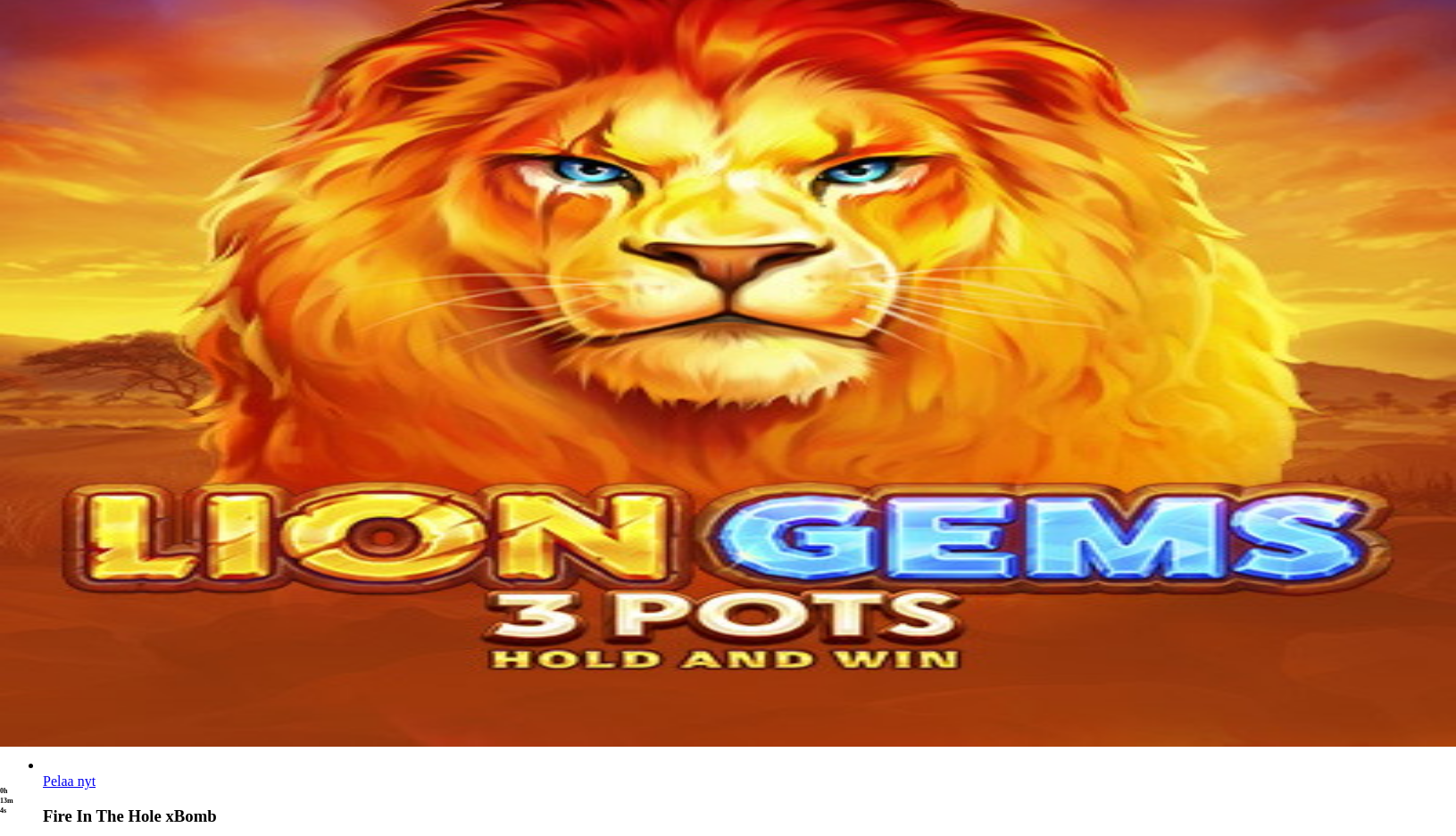click on "Live Kasino" at bounding box center [78, 584] 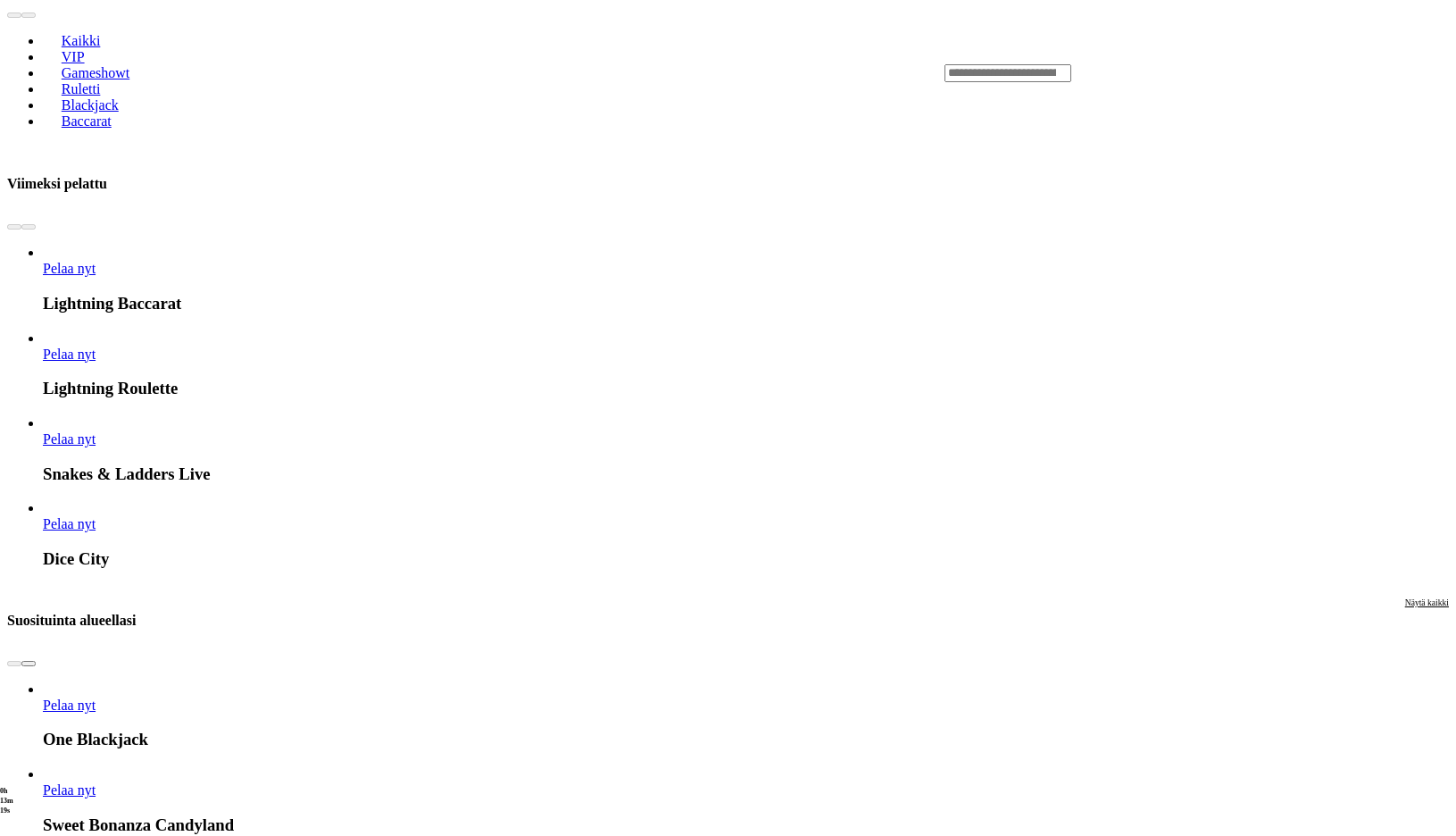 scroll, scrollTop: 804, scrollLeft: 0, axis: vertical 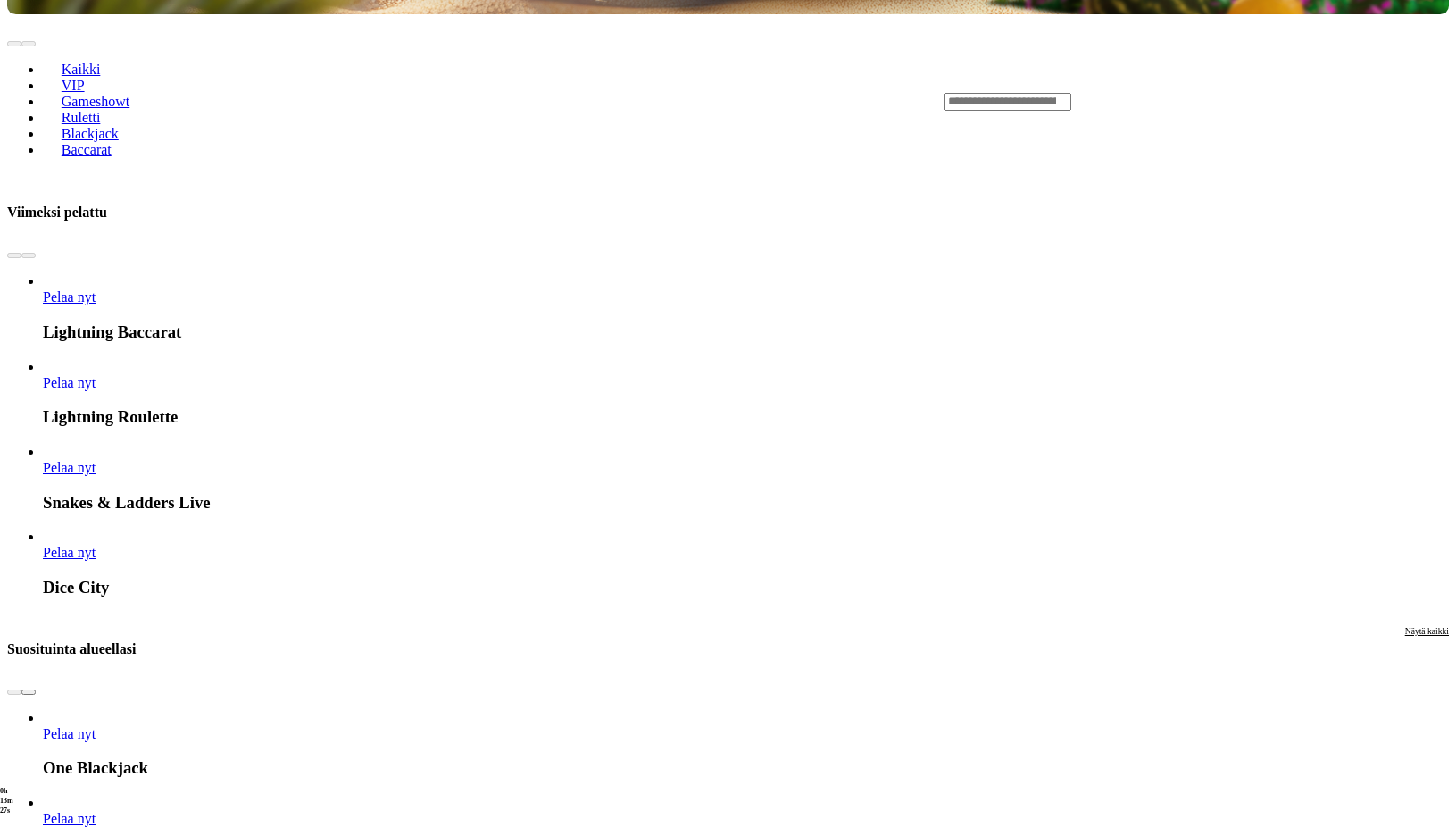 click on "Pelaa nyt" at bounding box center [69, 2177] 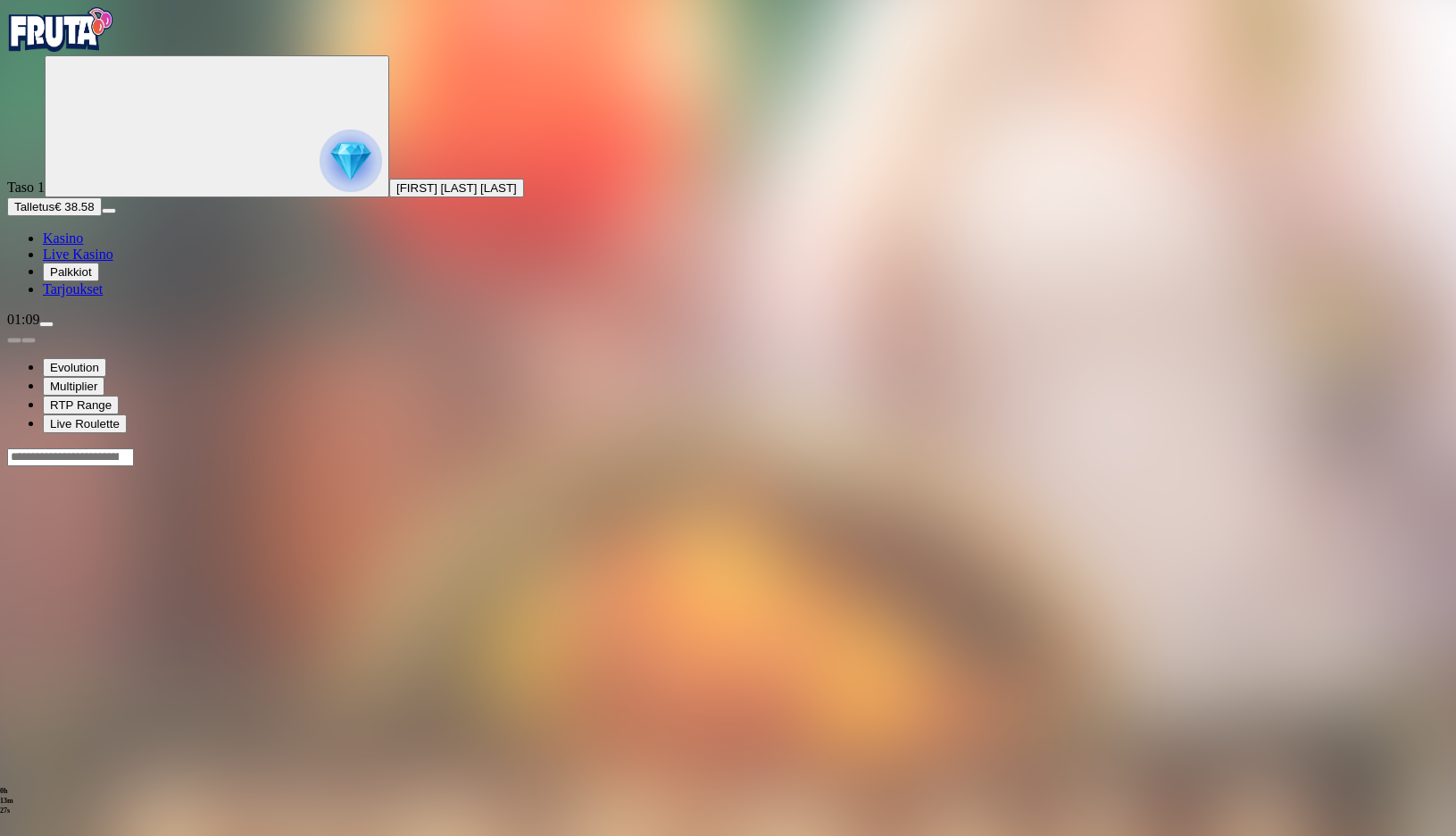 scroll, scrollTop: 0, scrollLeft: 0, axis: both 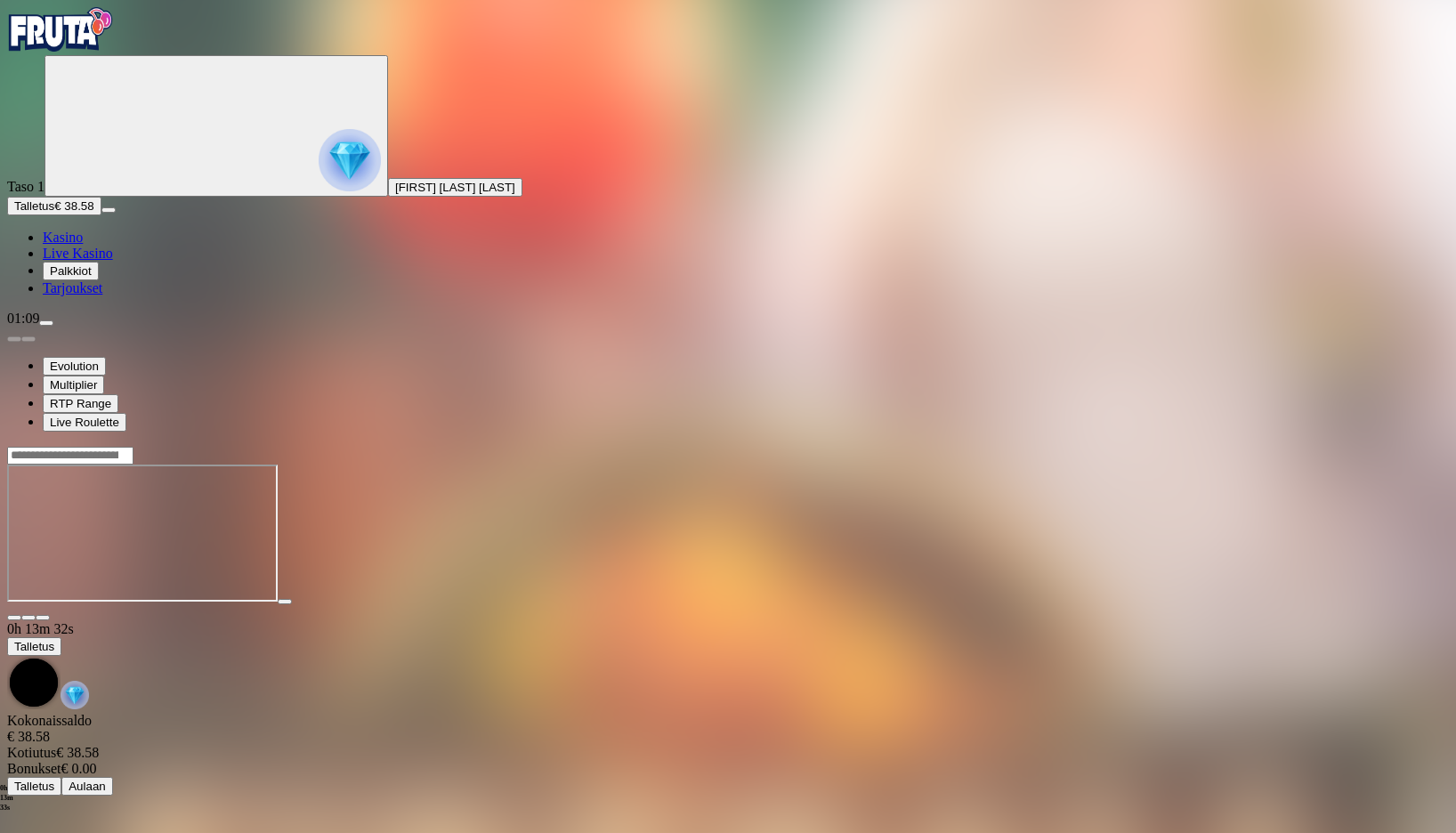 click at bounding box center [43, 618] 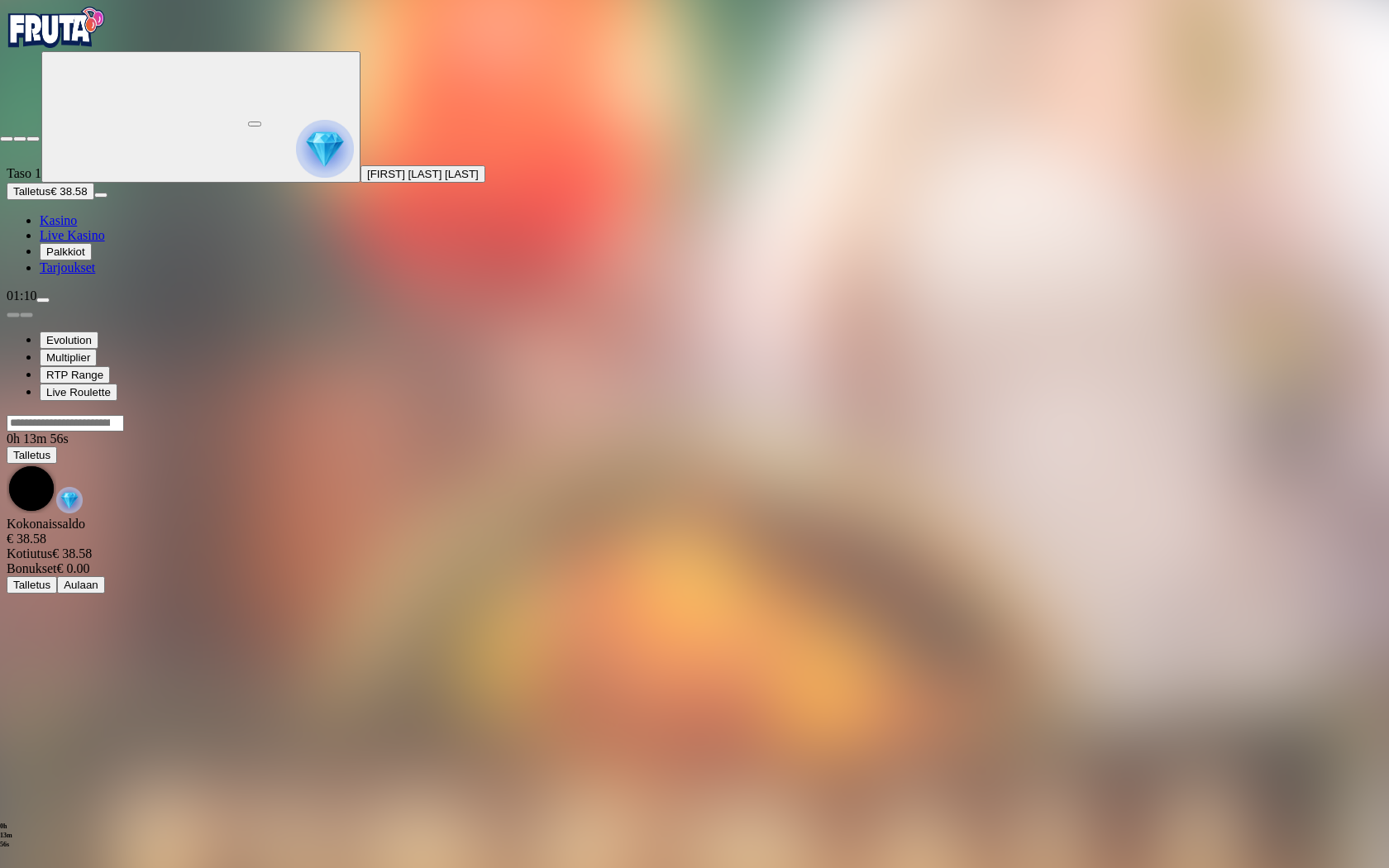 click at bounding box center [33, 139] 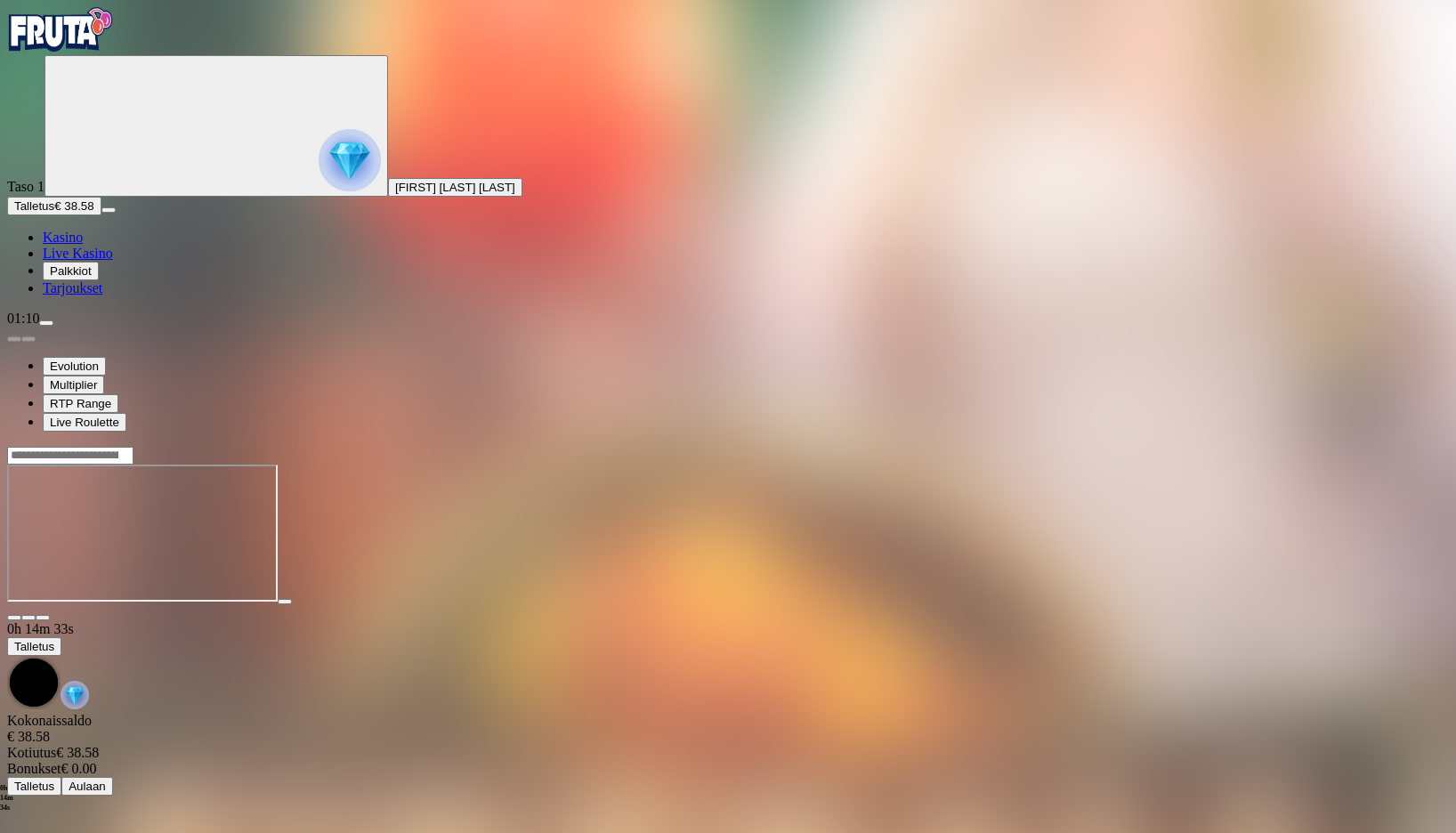 click at bounding box center [14, 618] 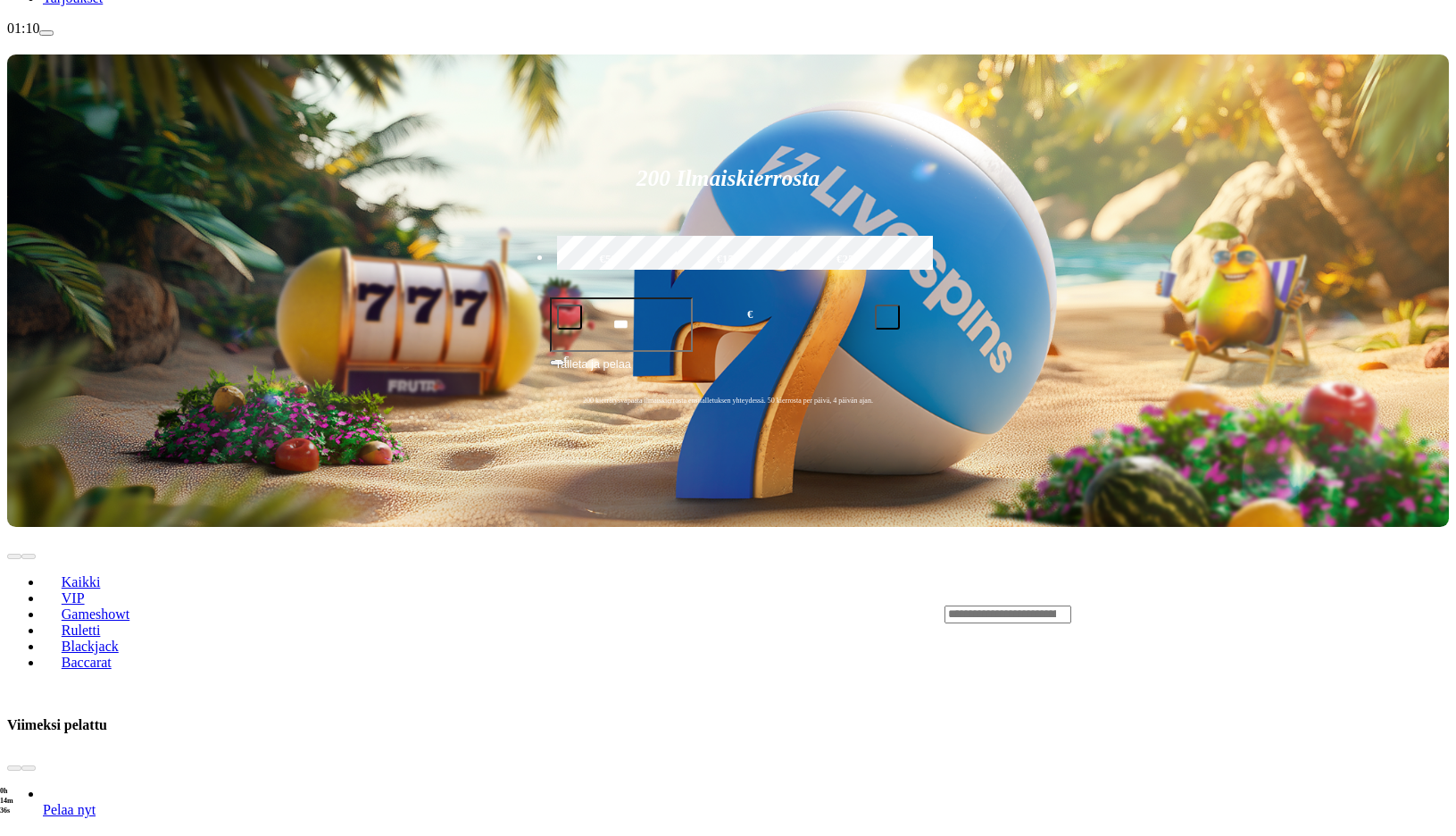scroll, scrollTop: 357, scrollLeft: 0, axis: vertical 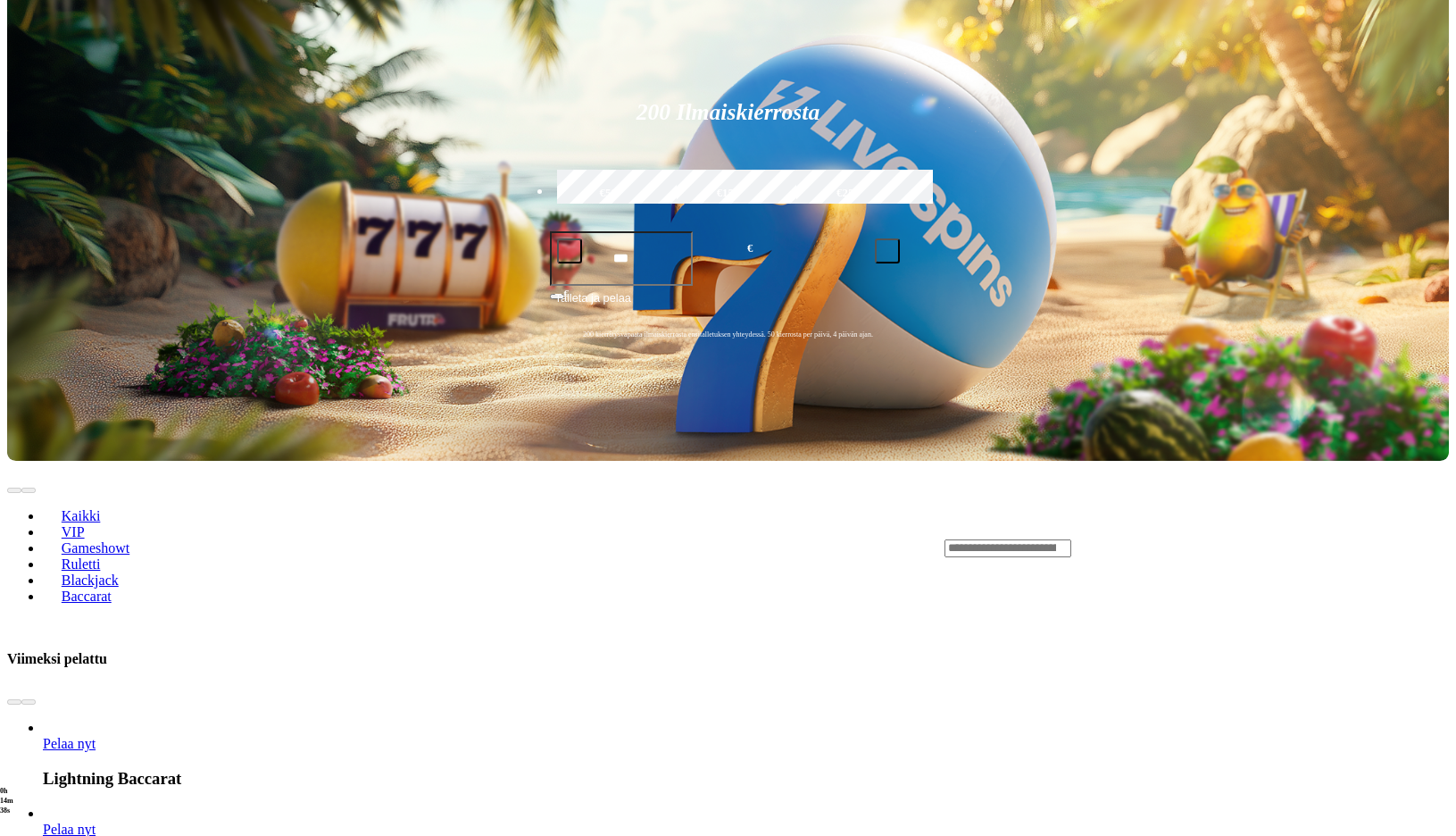 drag, startPoint x: 883, startPoint y: 214, endPoint x: 1047, endPoint y: 191, distance: 165.60495 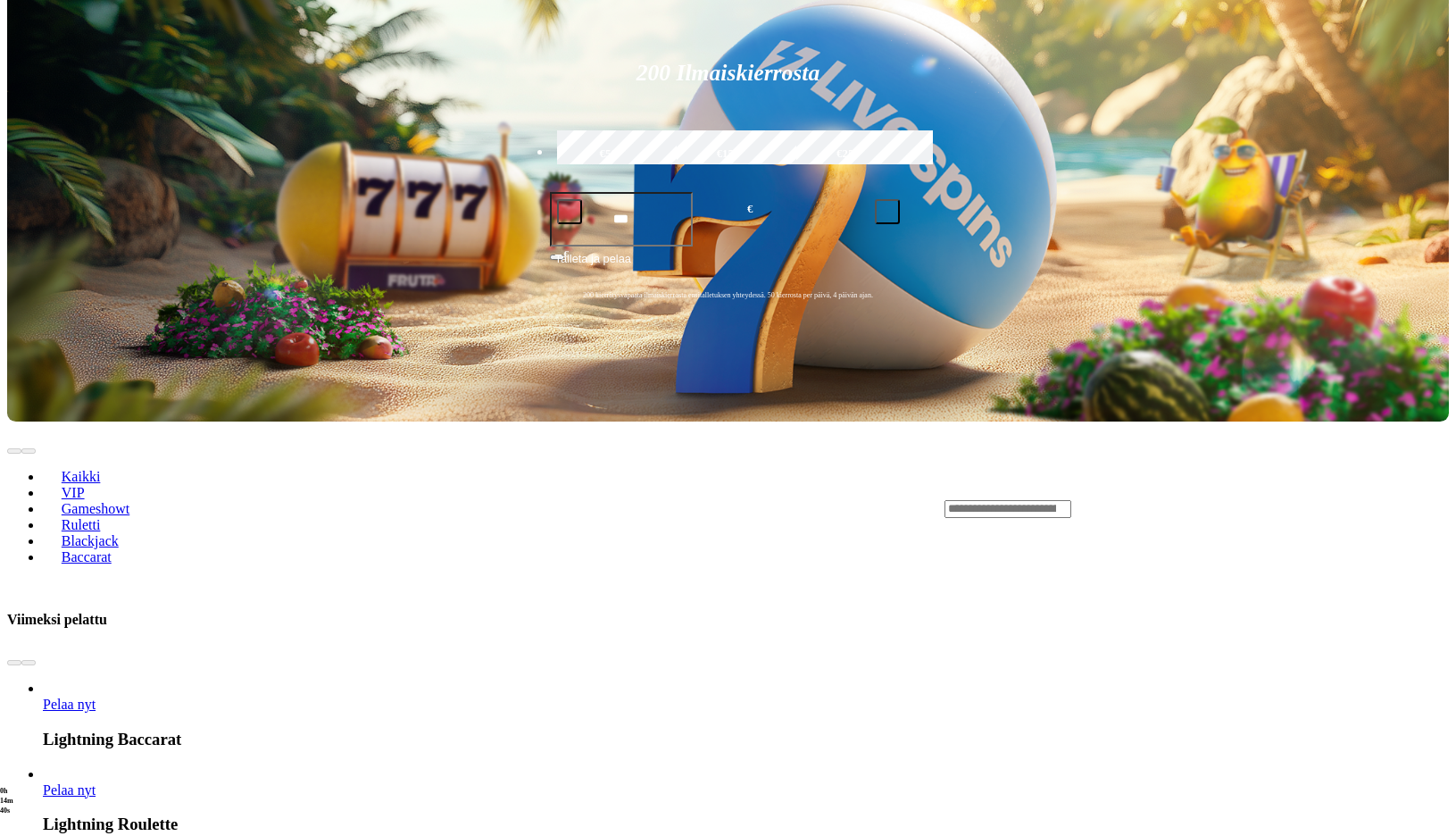 scroll, scrollTop: 536, scrollLeft: 0, axis: vertical 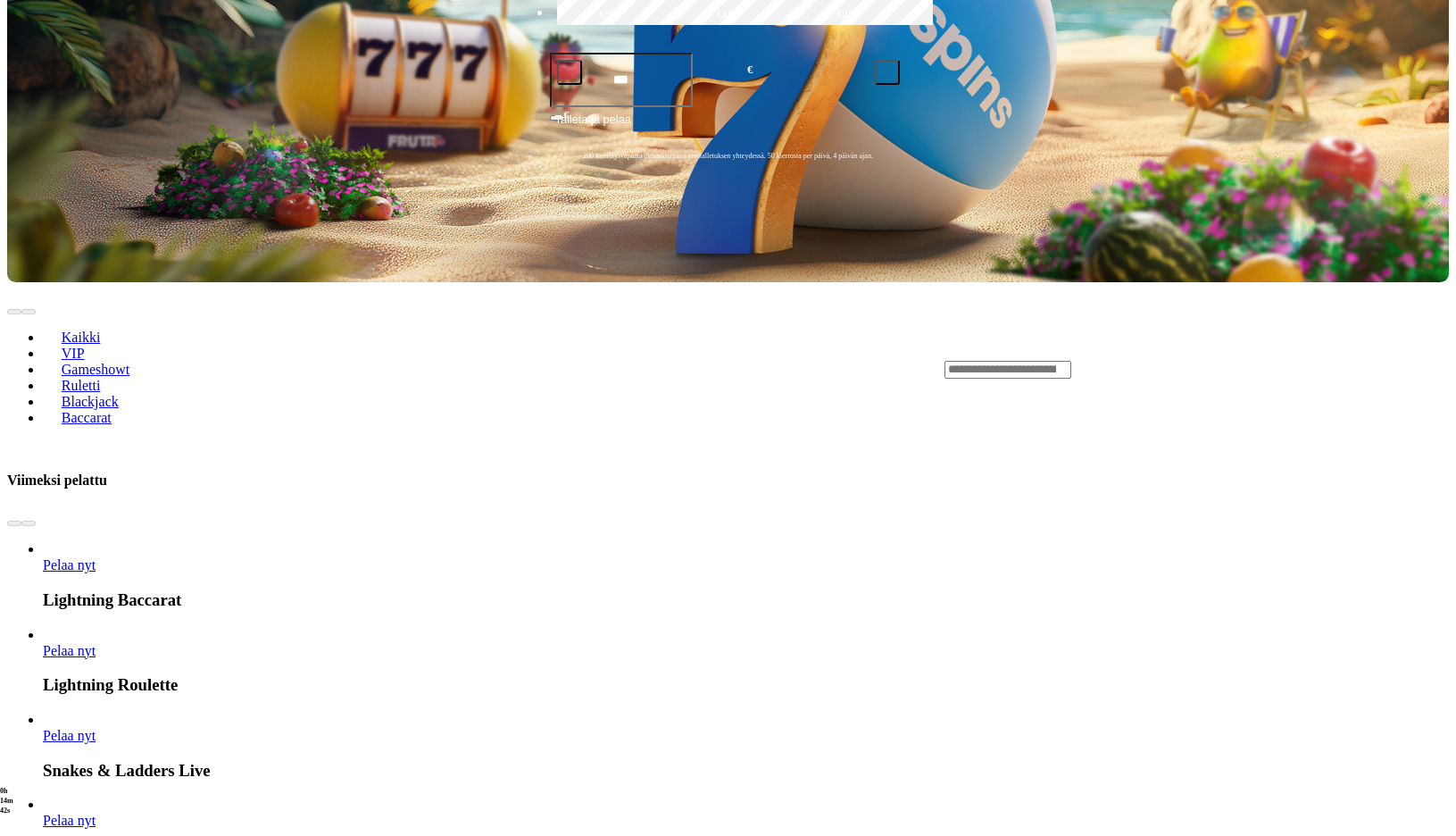 click on "Näytä kaikki" at bounding box center (1427, 983) 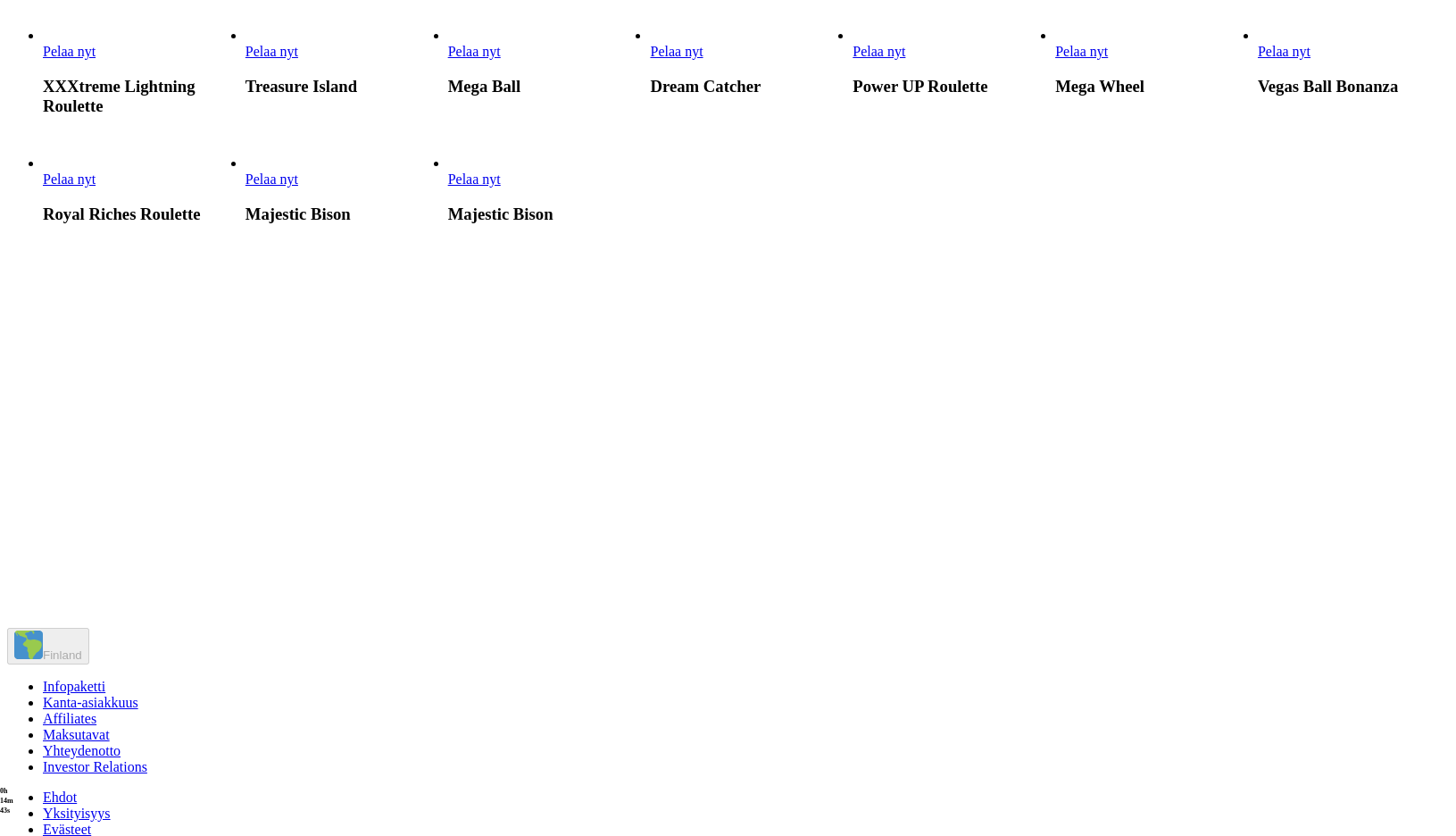 scroll, scrollTop: 0, scrollLeft: 0, axis: both 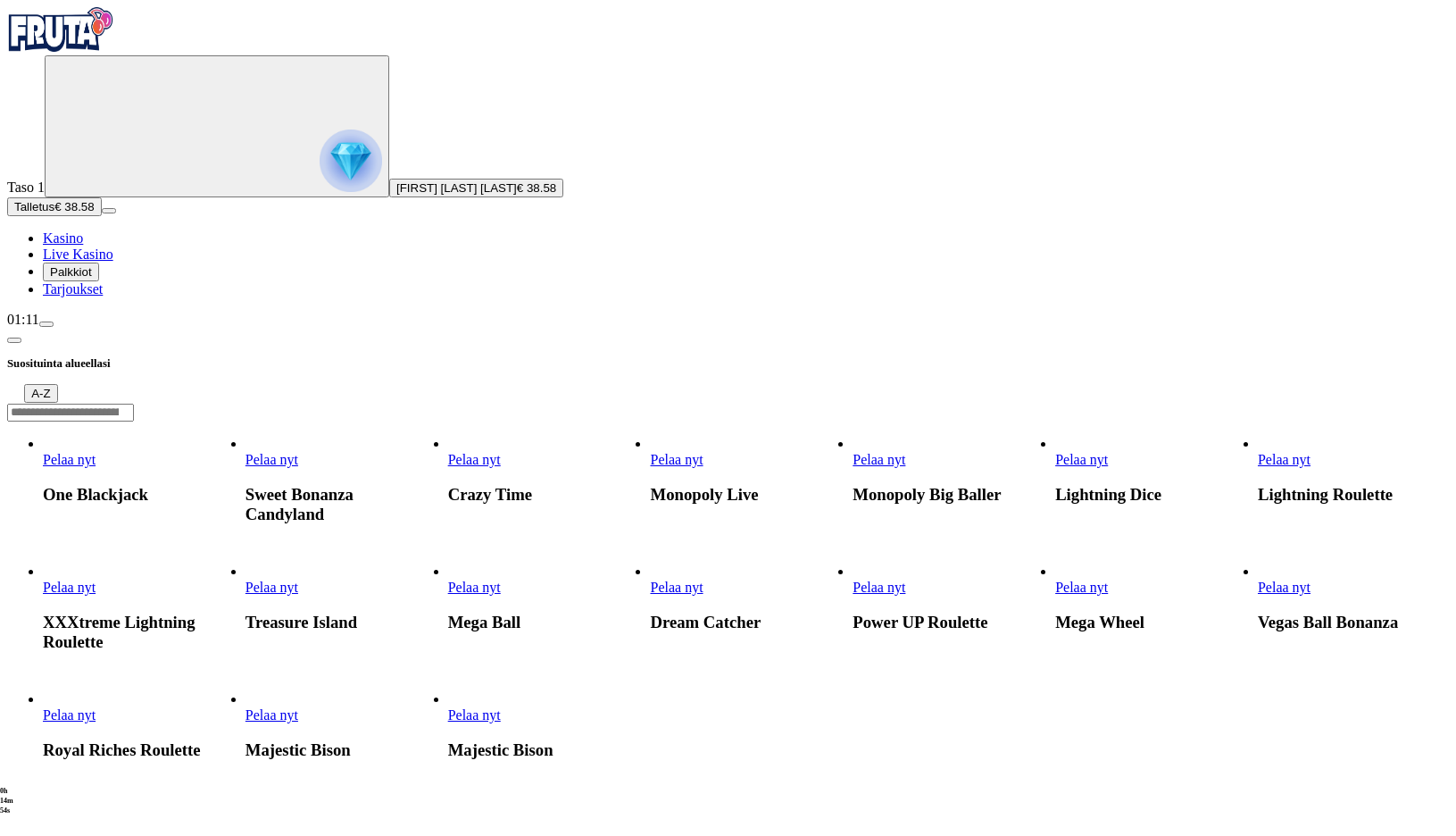 click on "Pelaa nyt" at bounding box center [271, 715] 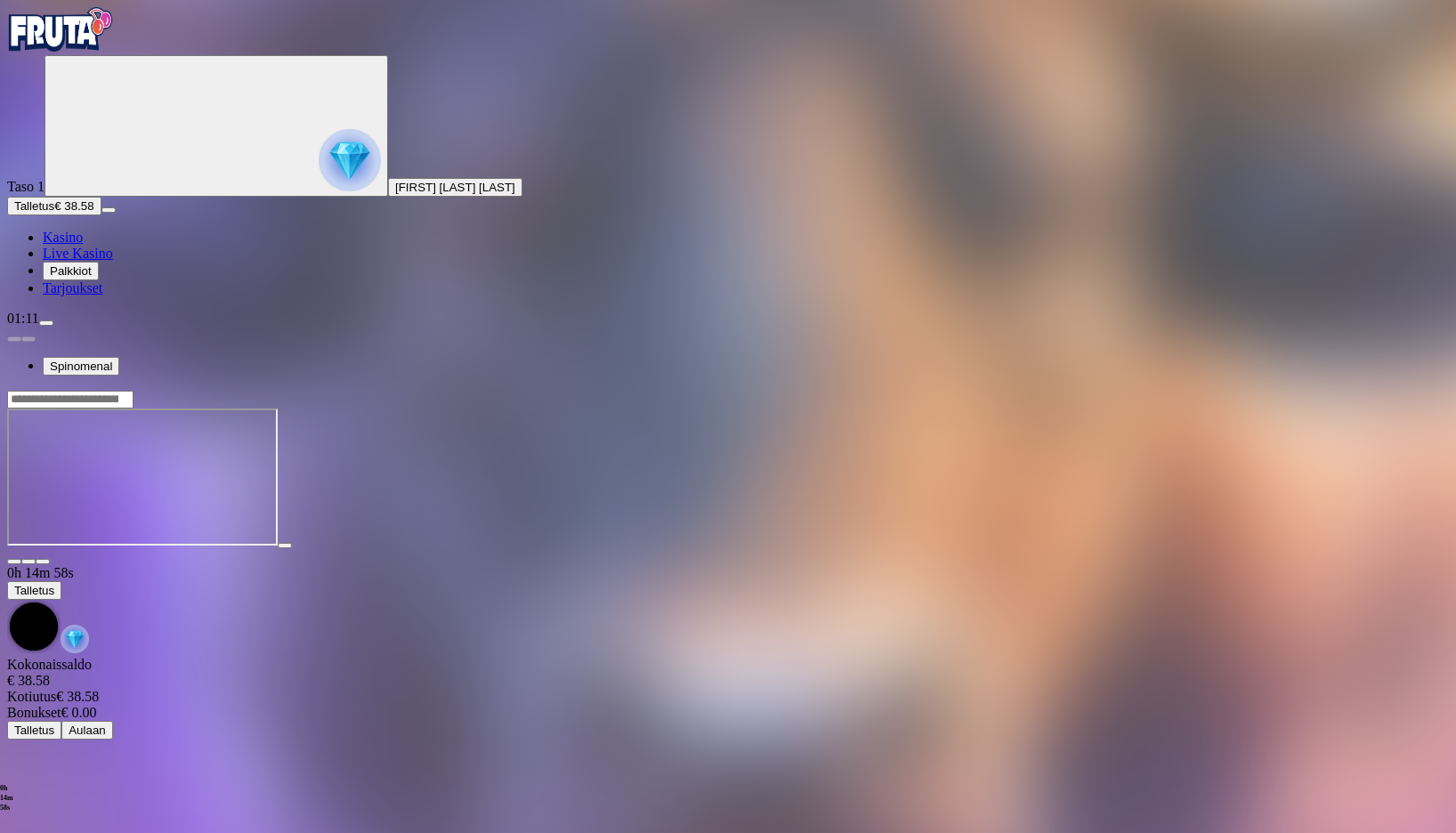 click at bounding box center (43, 562) 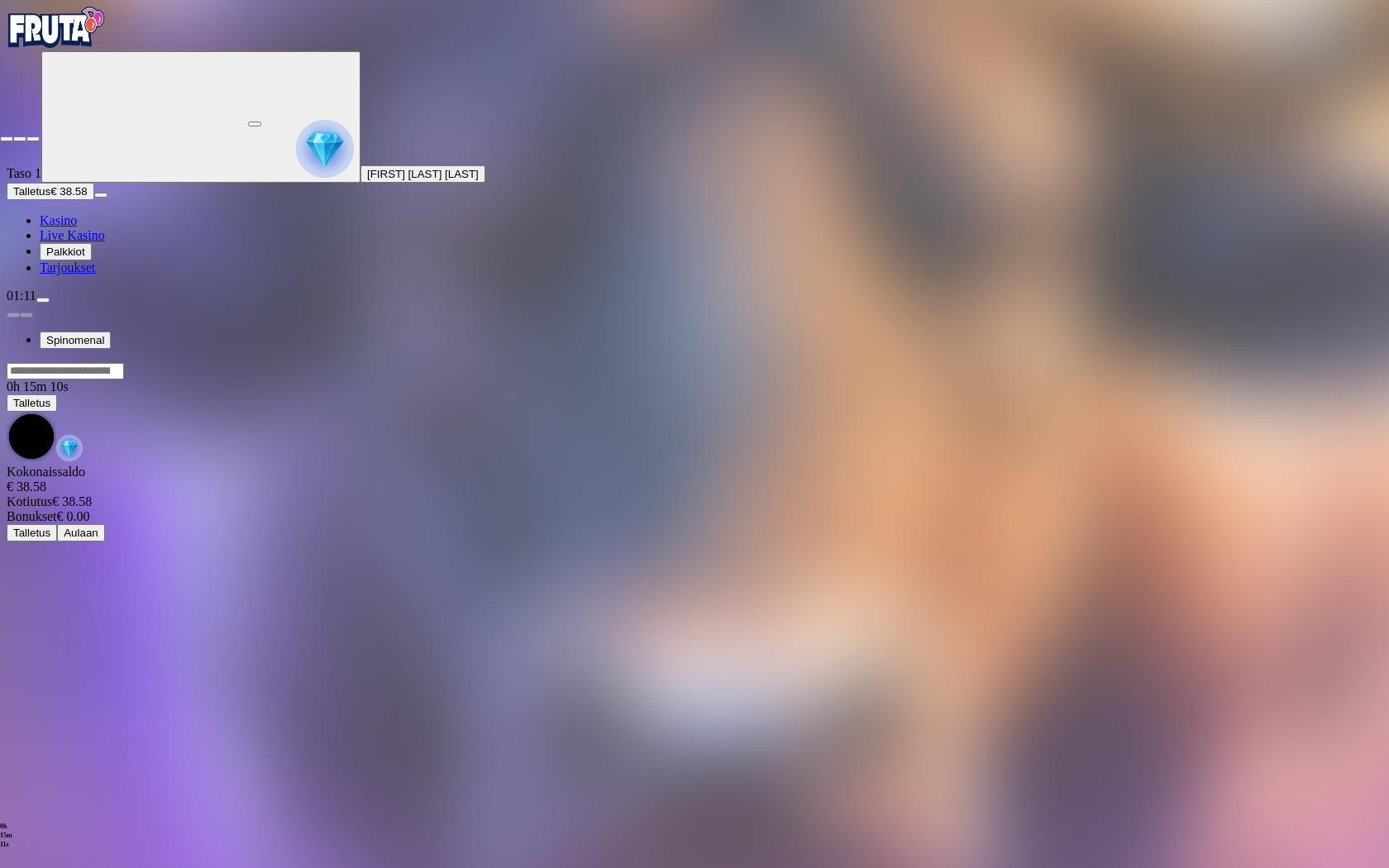 click at bounding box center (7, 139) 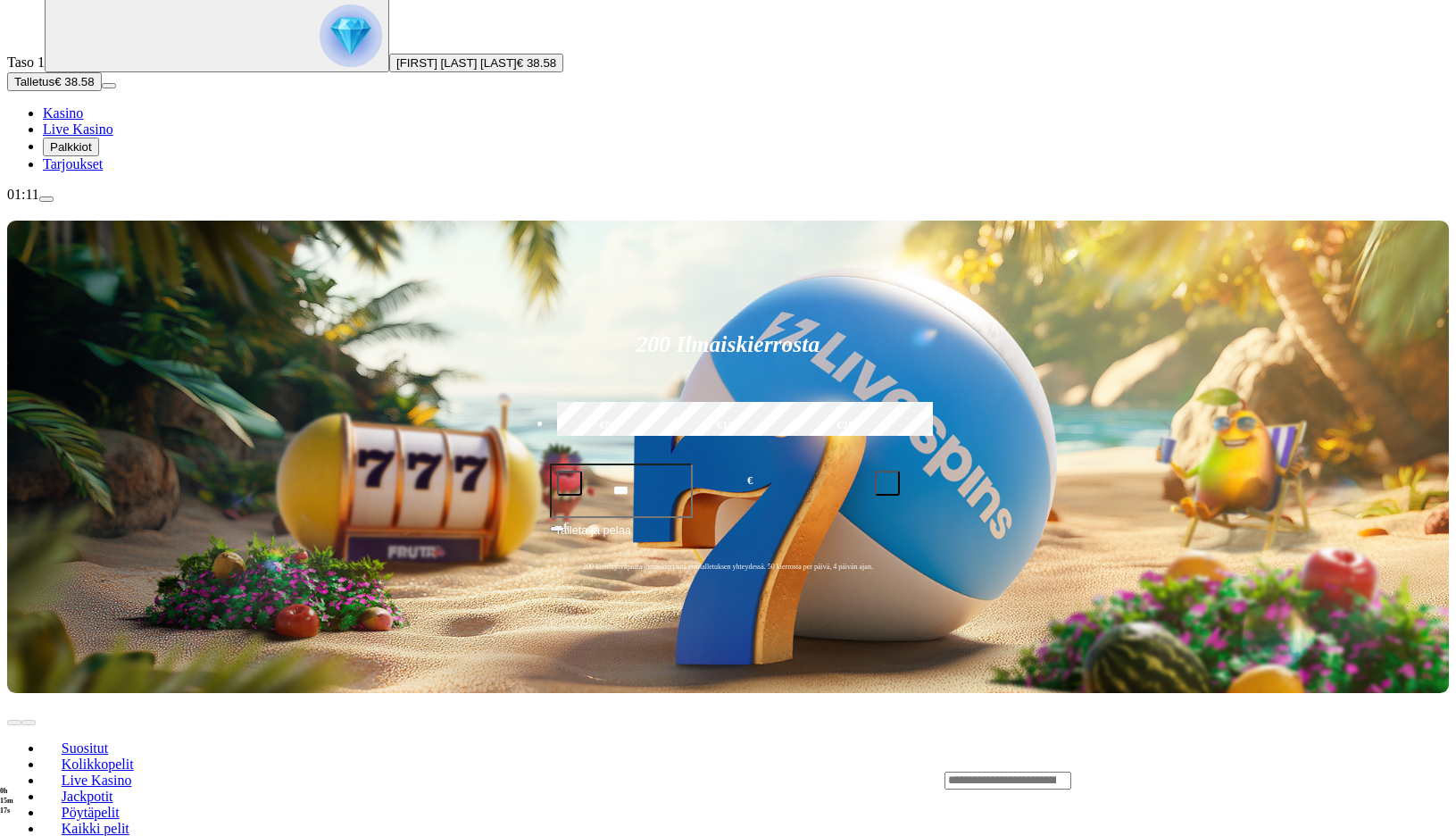 scroll, scrollTop: 179, scrollLeft: 0, axis: vertical 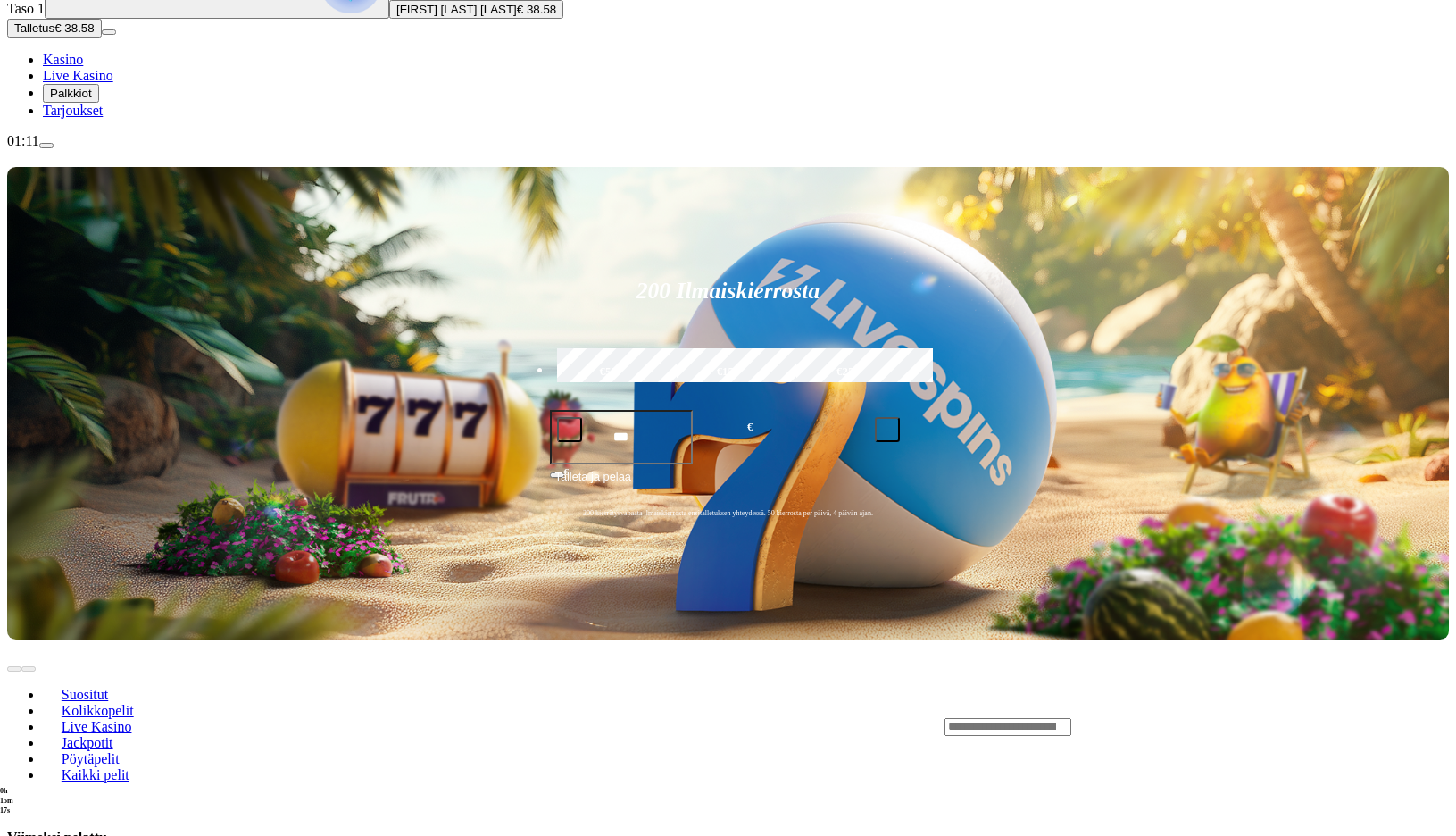 click on "Pelaa nyt Fire In The Hole xBomb Pelaa nyt Pond of Plinko Pelaa nyt Mini HiLo" at bounding box center (785, 1018) 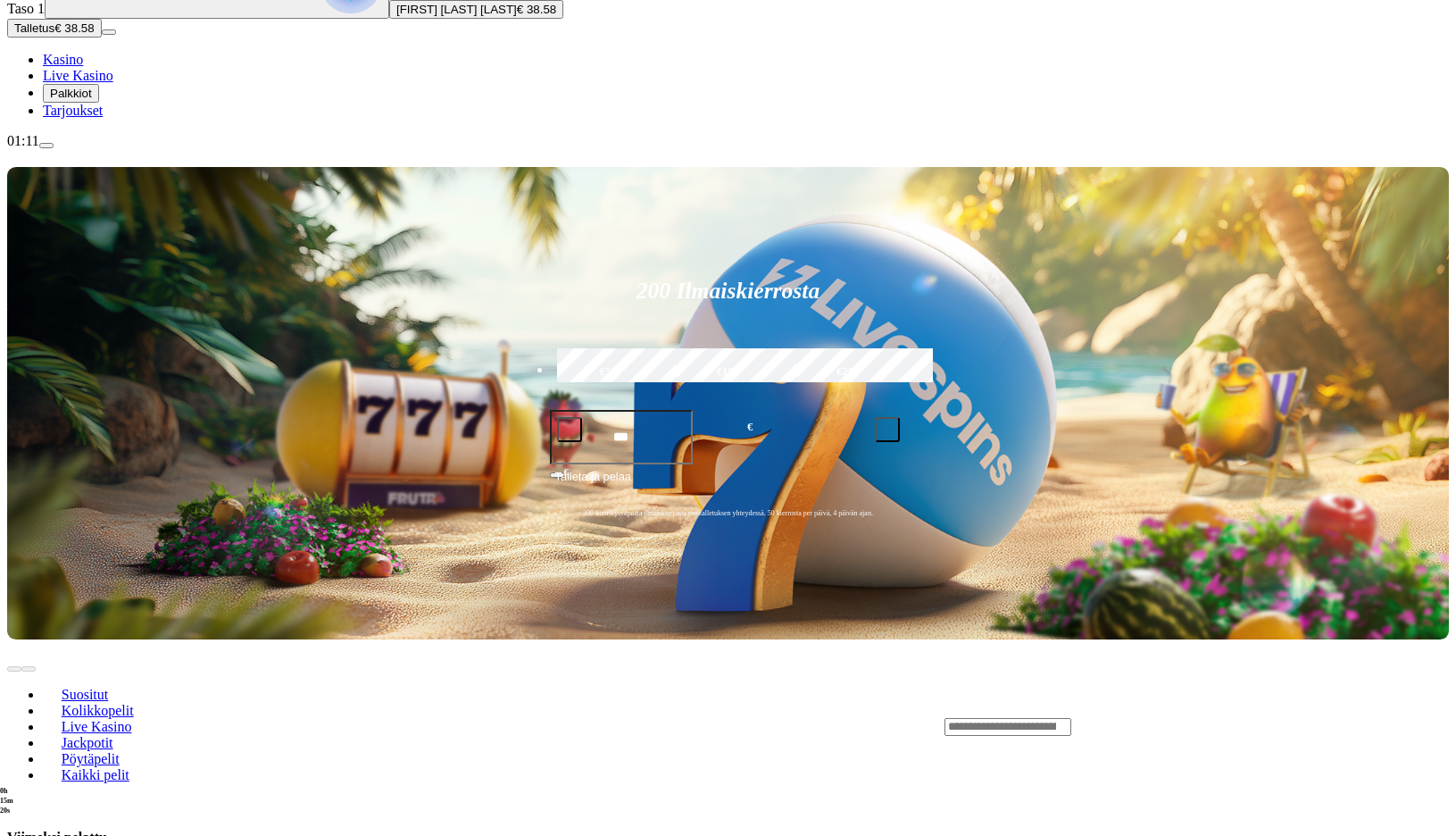 click on "Jackpotit" at bounding box center [87, 742] 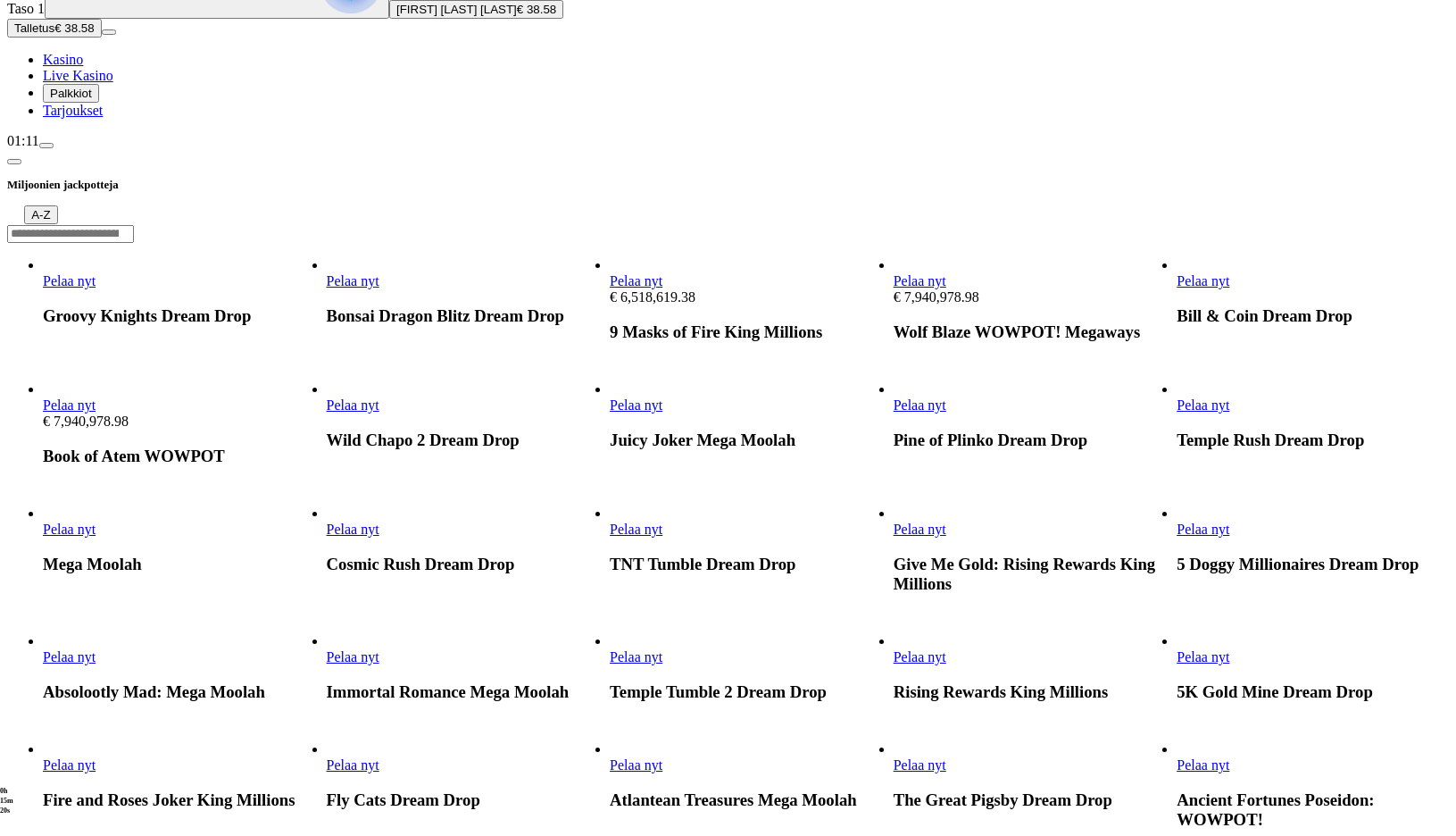 scroll, scrollTop: 0, scrollLeft: 0, axis: both 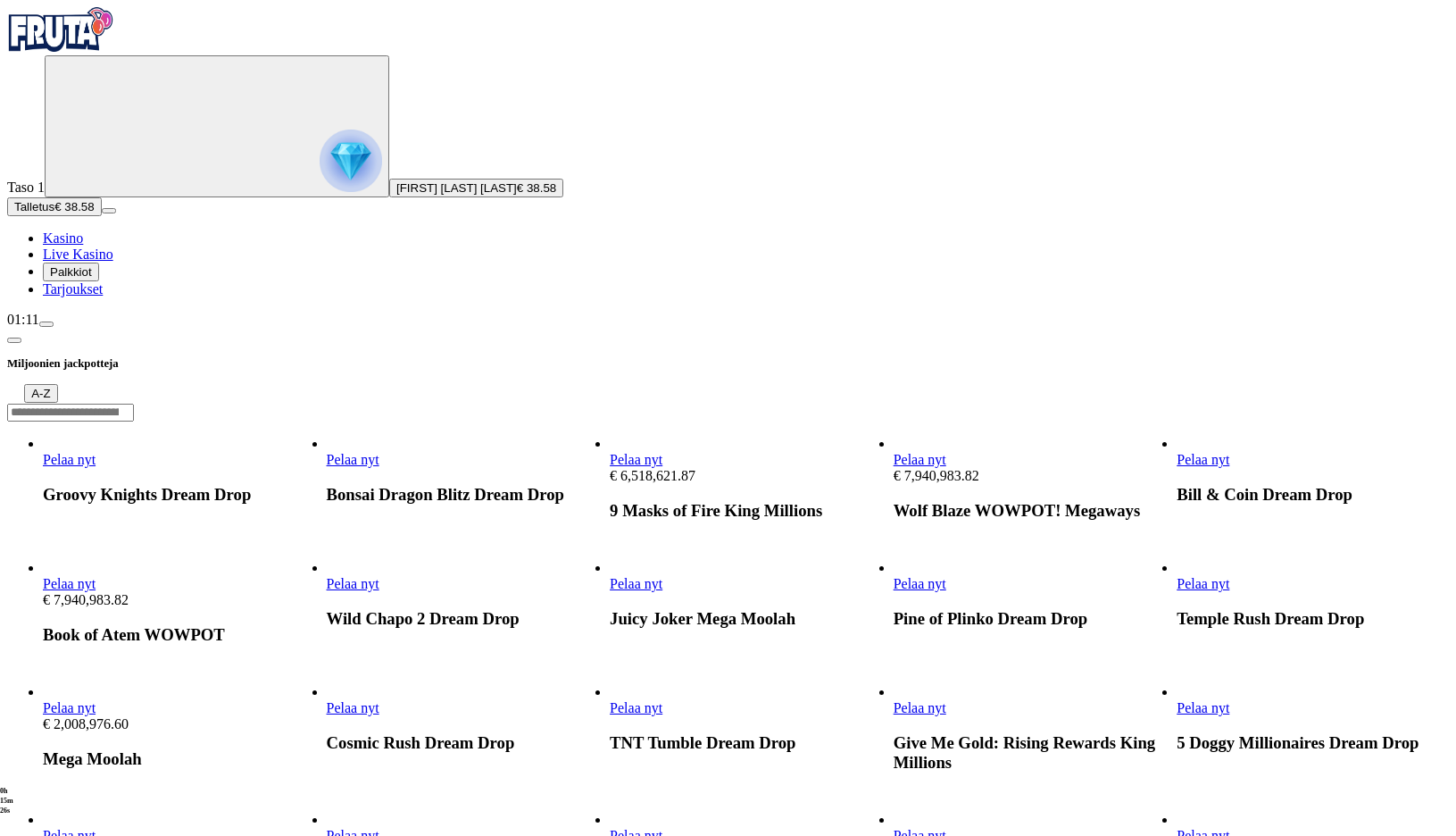 click at bounding box center [14, 340] 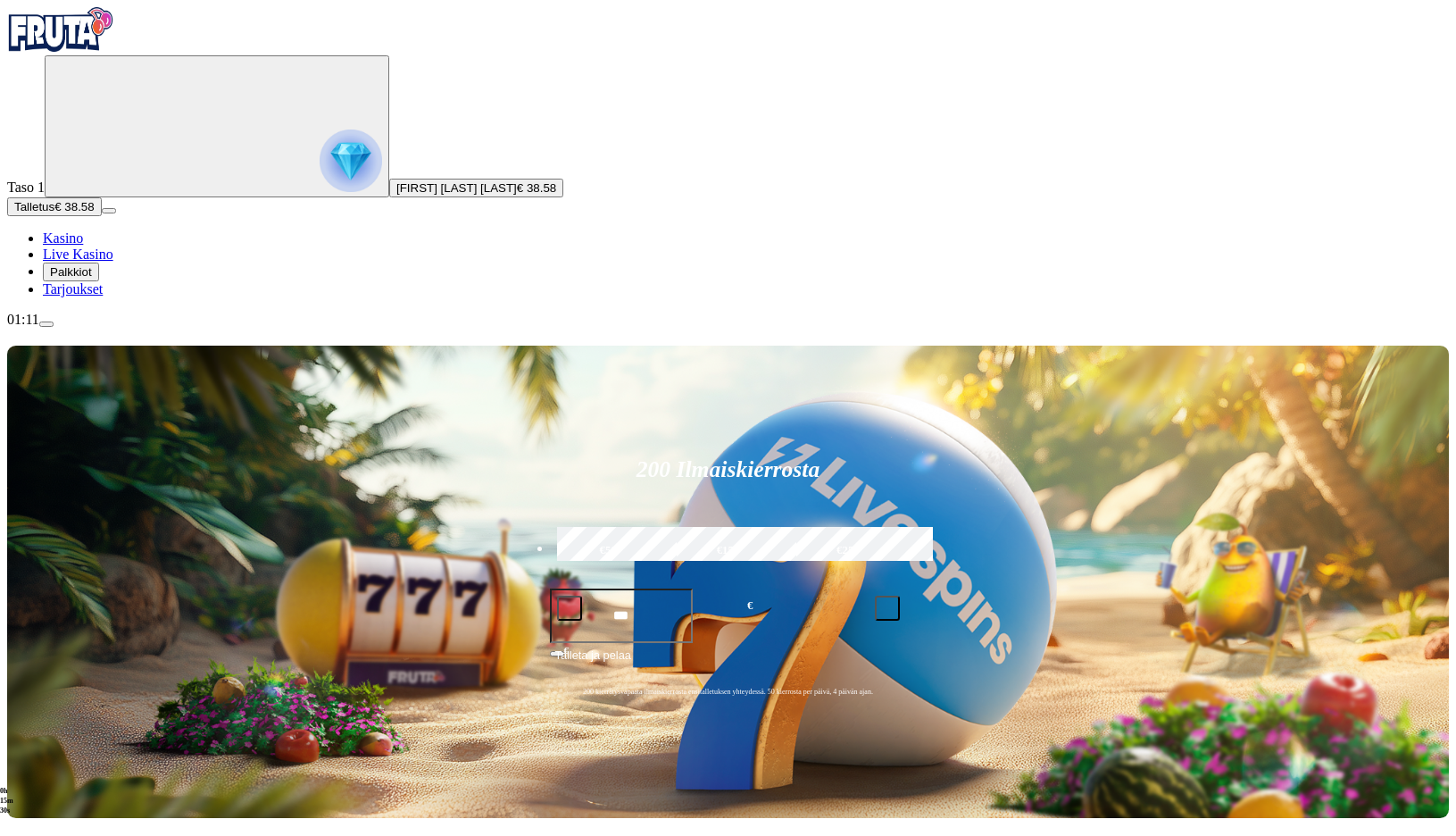 click on "Live Kasino" at bounding box center (96, 905) 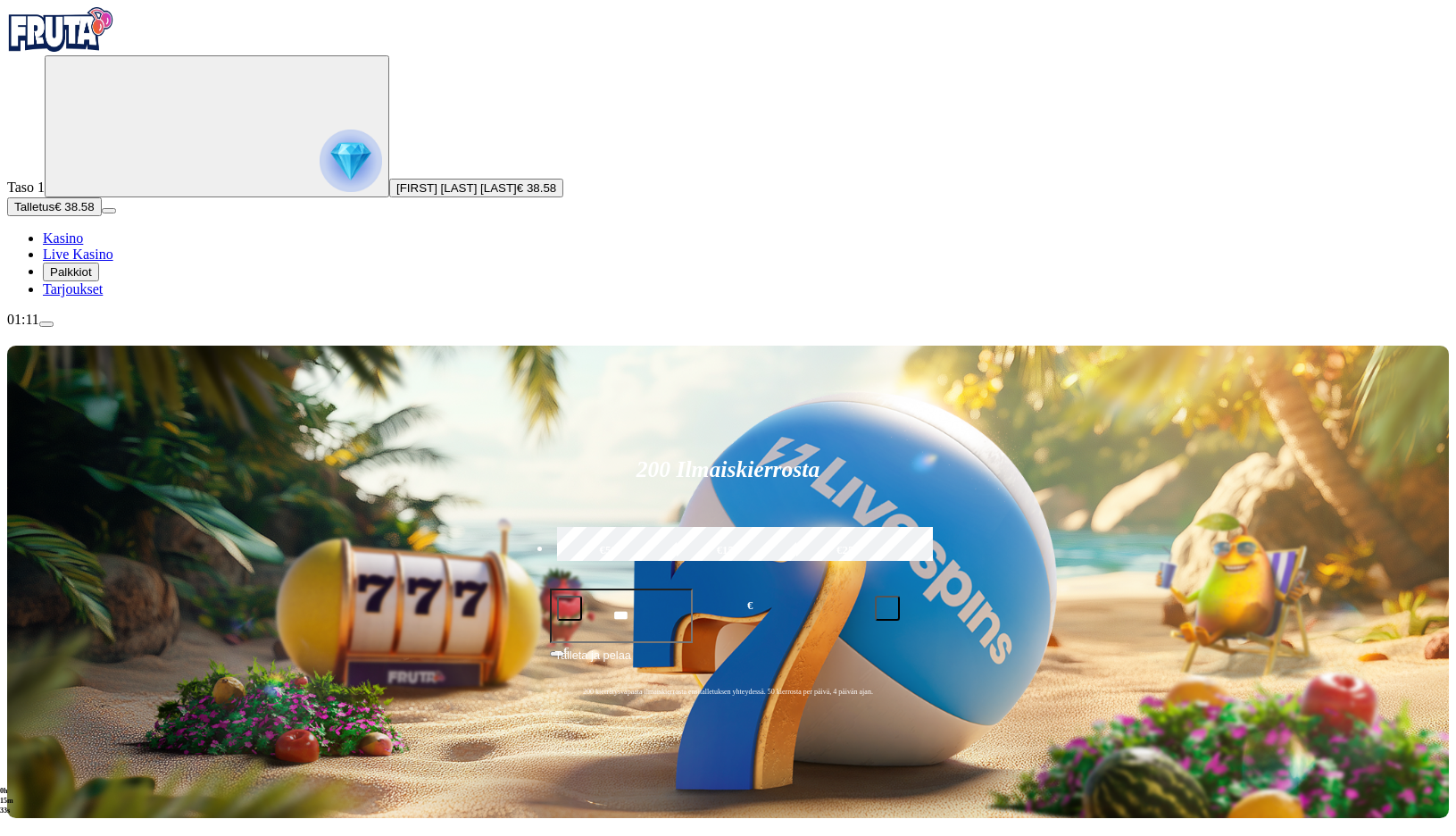 click on "Gameshowt" at bounding box center (96, 905) 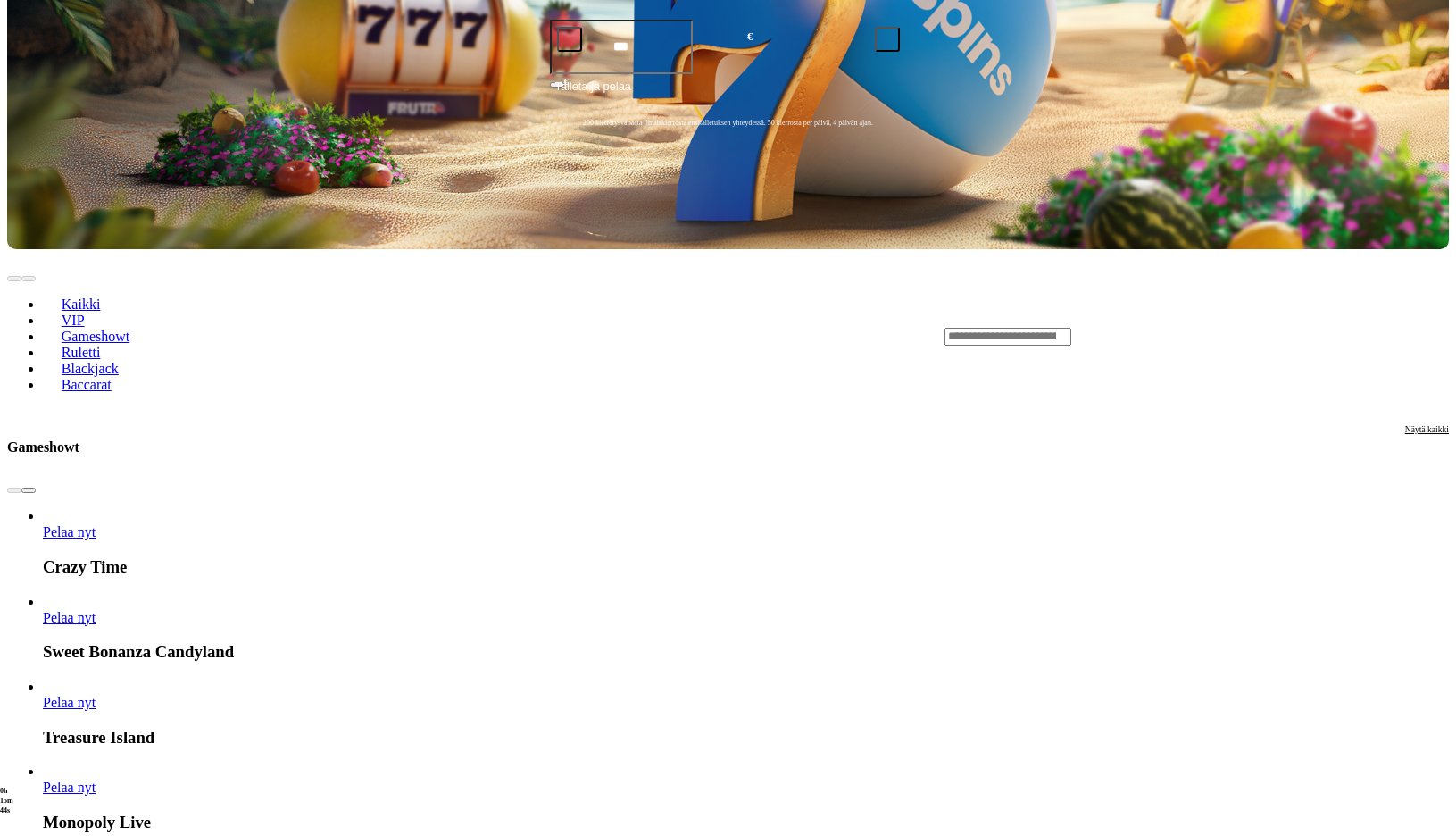 scroll, scrollTop: 625, scrollLeft: 0, axis: vertical 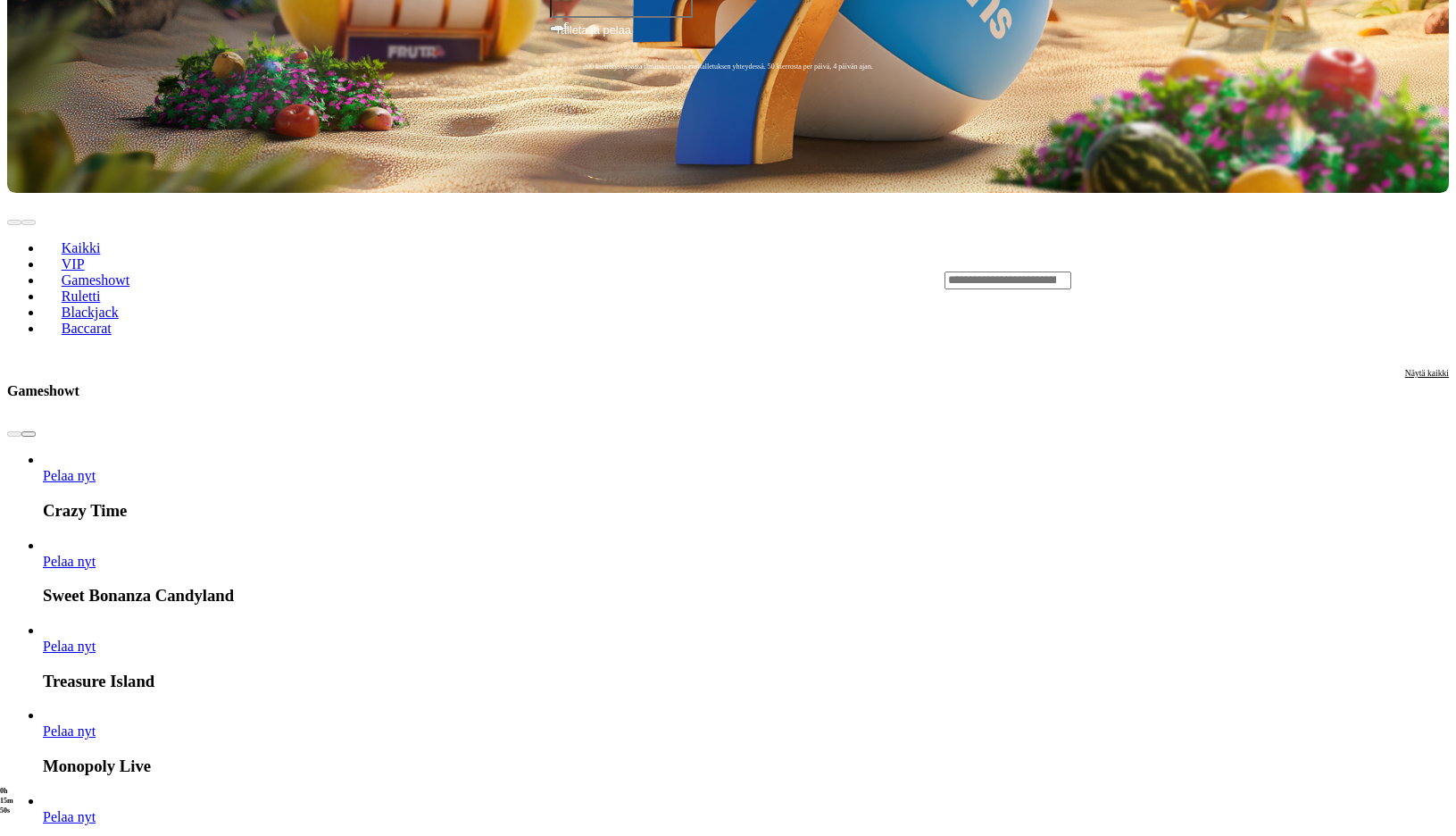 click at bounding box center (29, 2681) 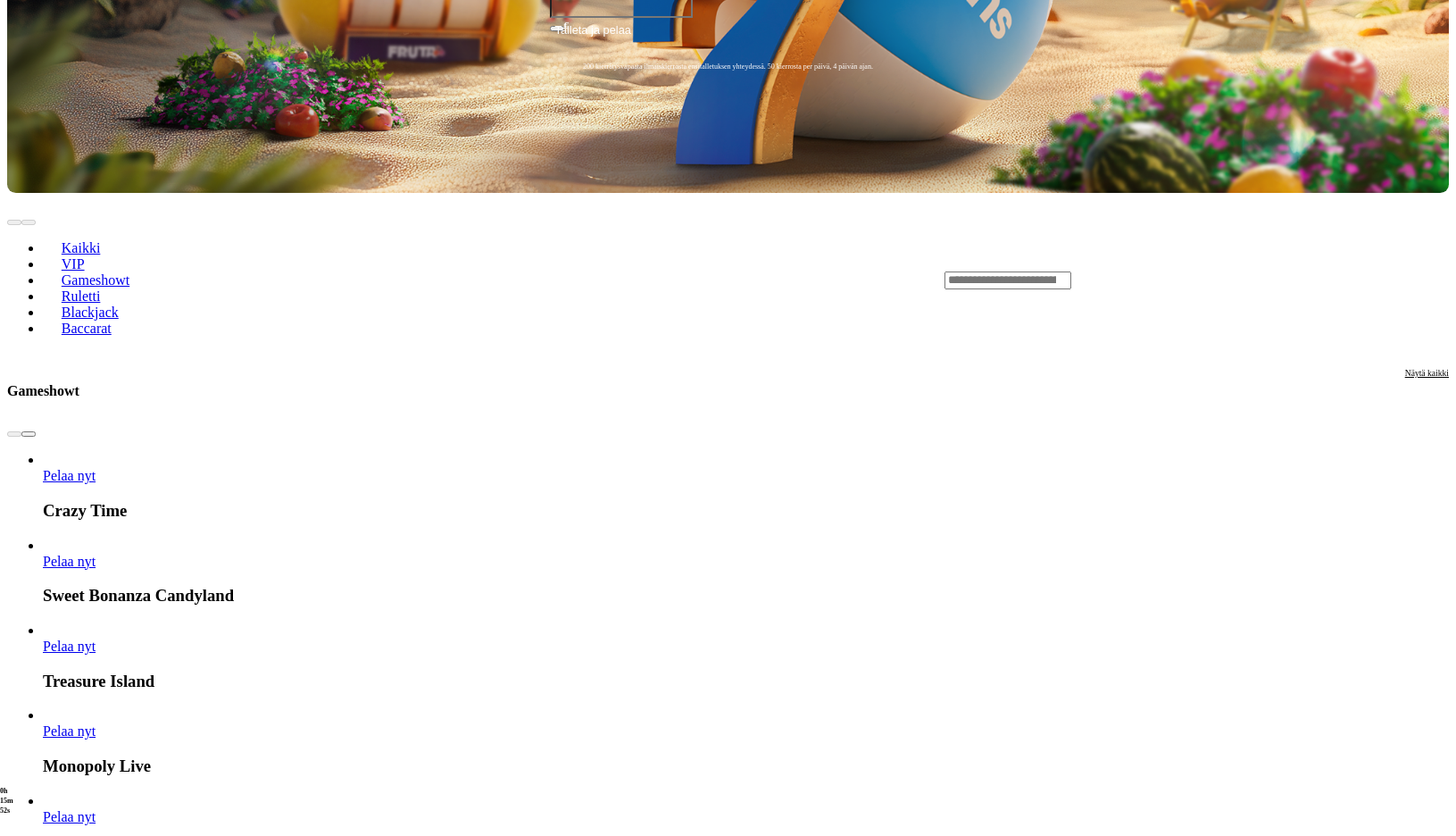 click at bounding box center [14, 2681] 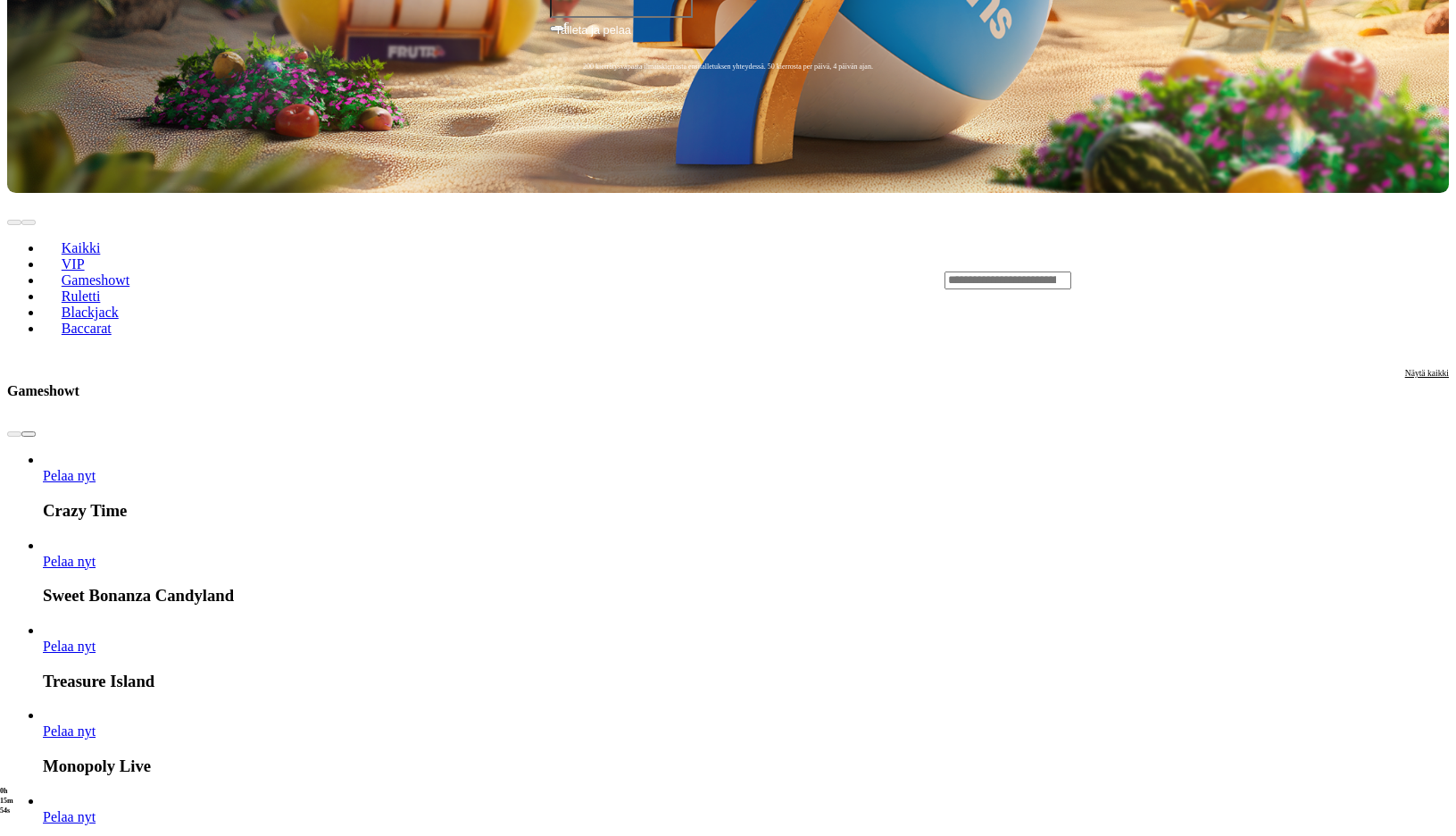 click on "Pelaa nyt" at bounding box center (69, 1593) 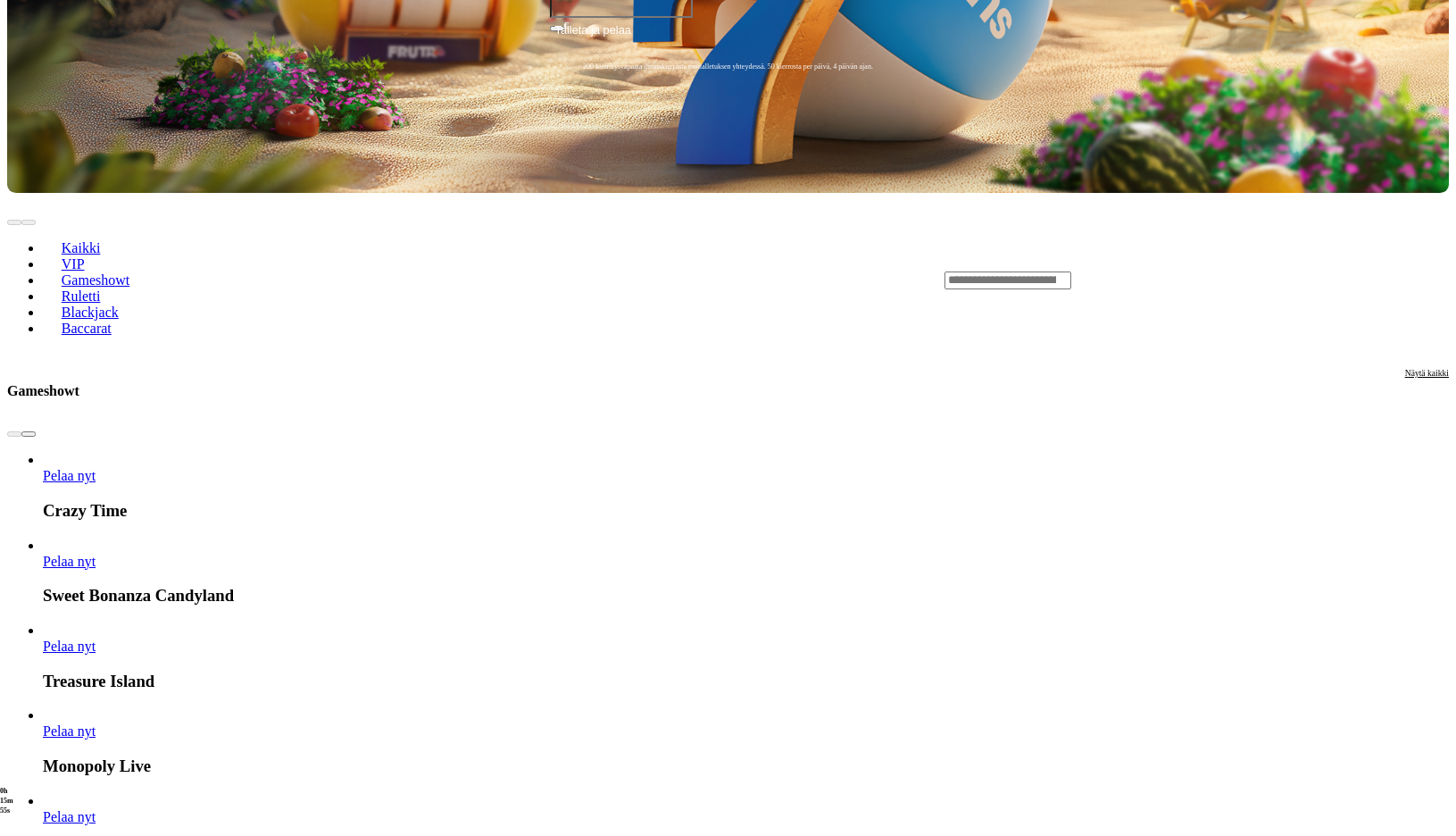scroll, scrollTop: 0, scrollLeft: 0, axis: both 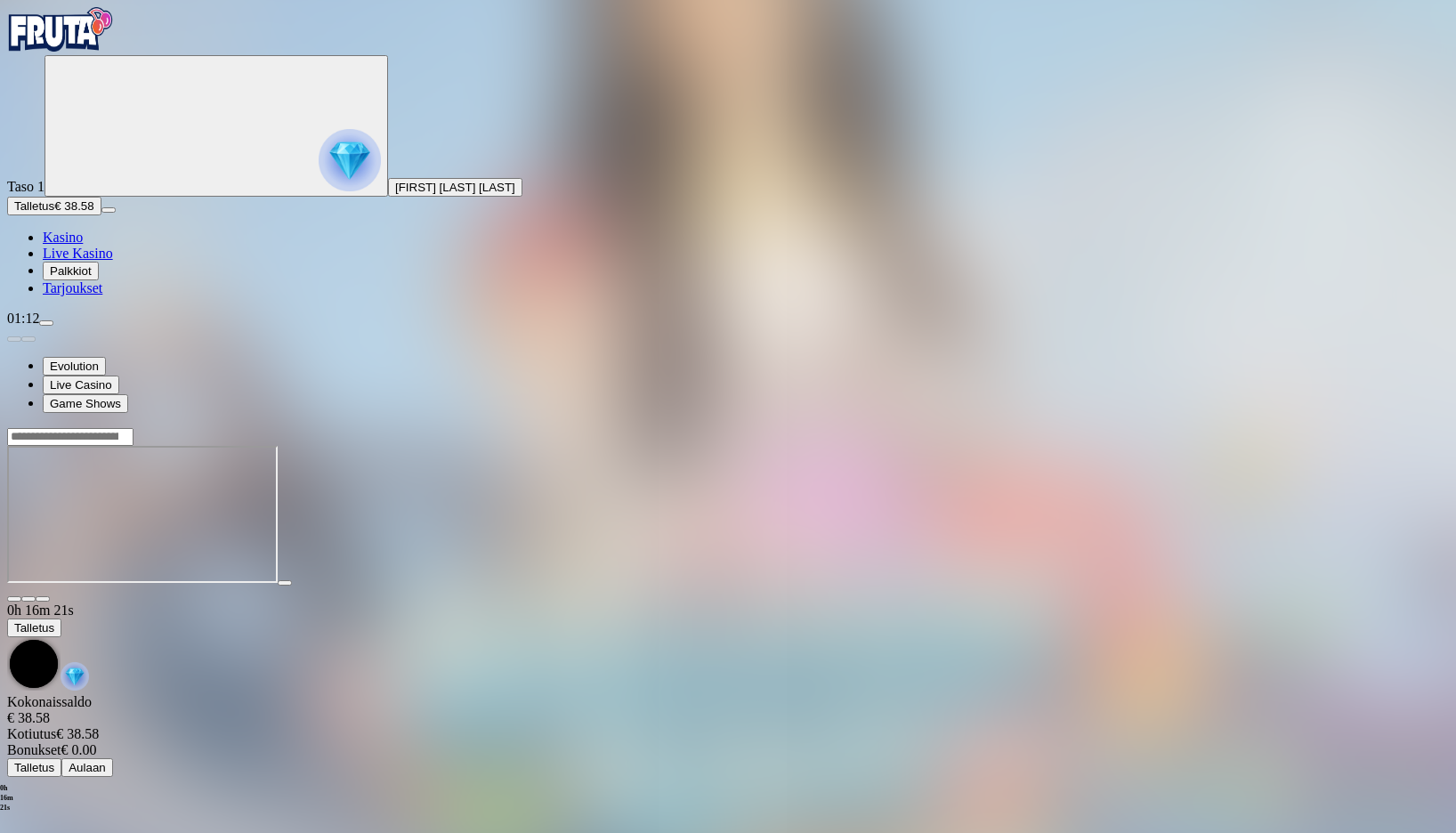 click at bounding box center (14, 599) 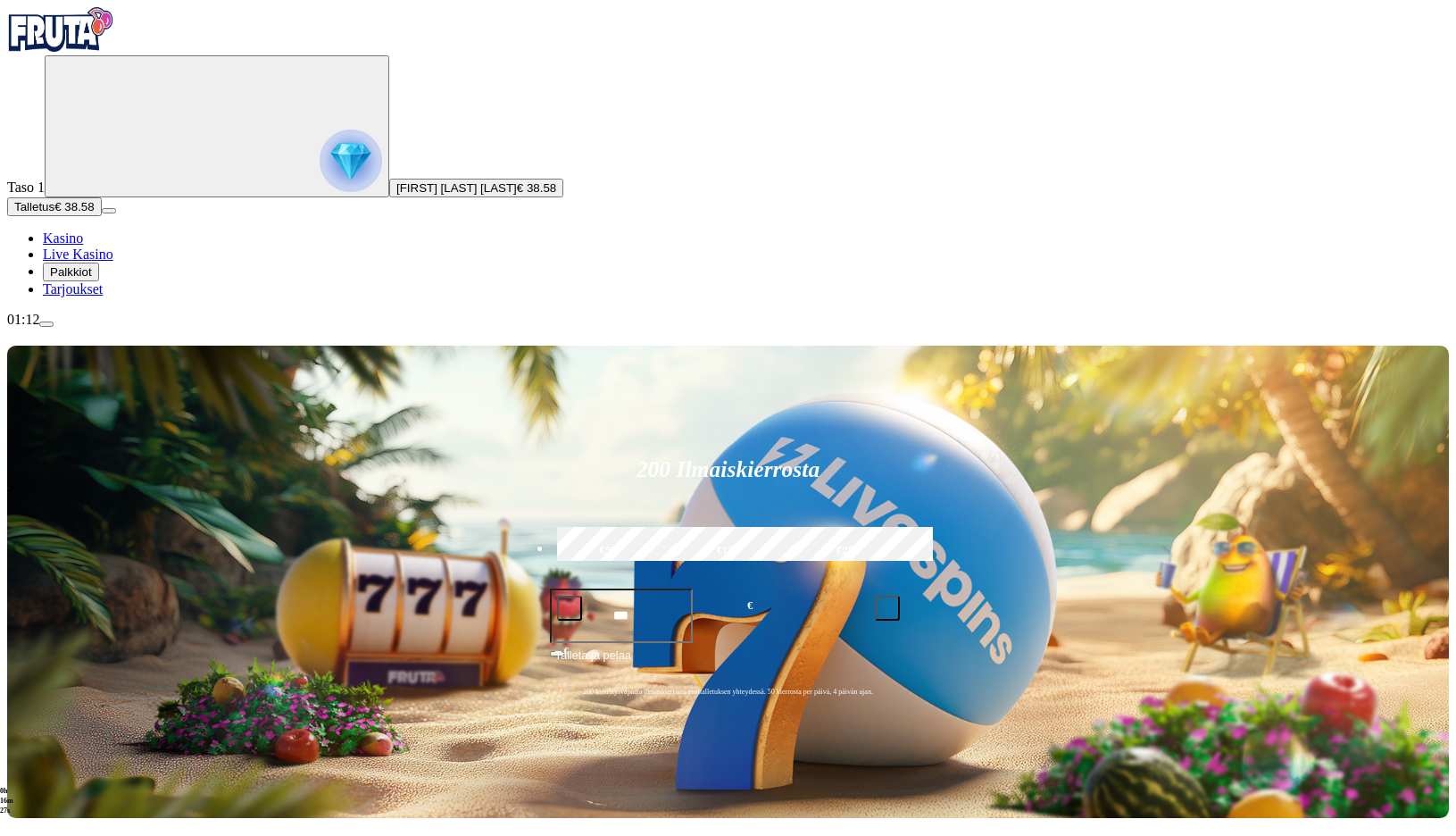 click on "Kaikki VIP Gameshowt Ruletti Blackjack Baccarat" at bounding box center [728, 906] 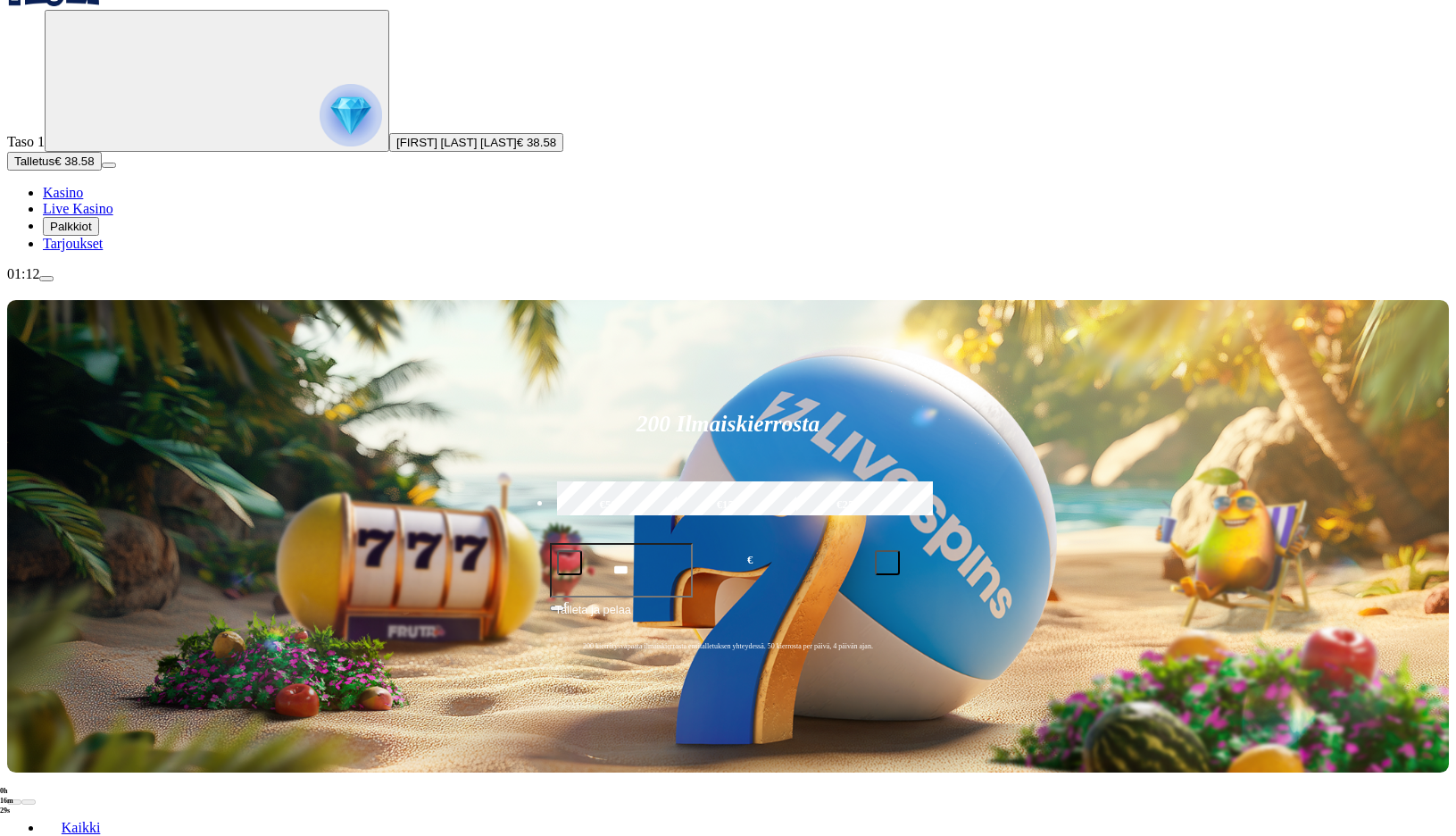 scroll, scrollTop: 268, scrollLeft: 0, axis: vertical 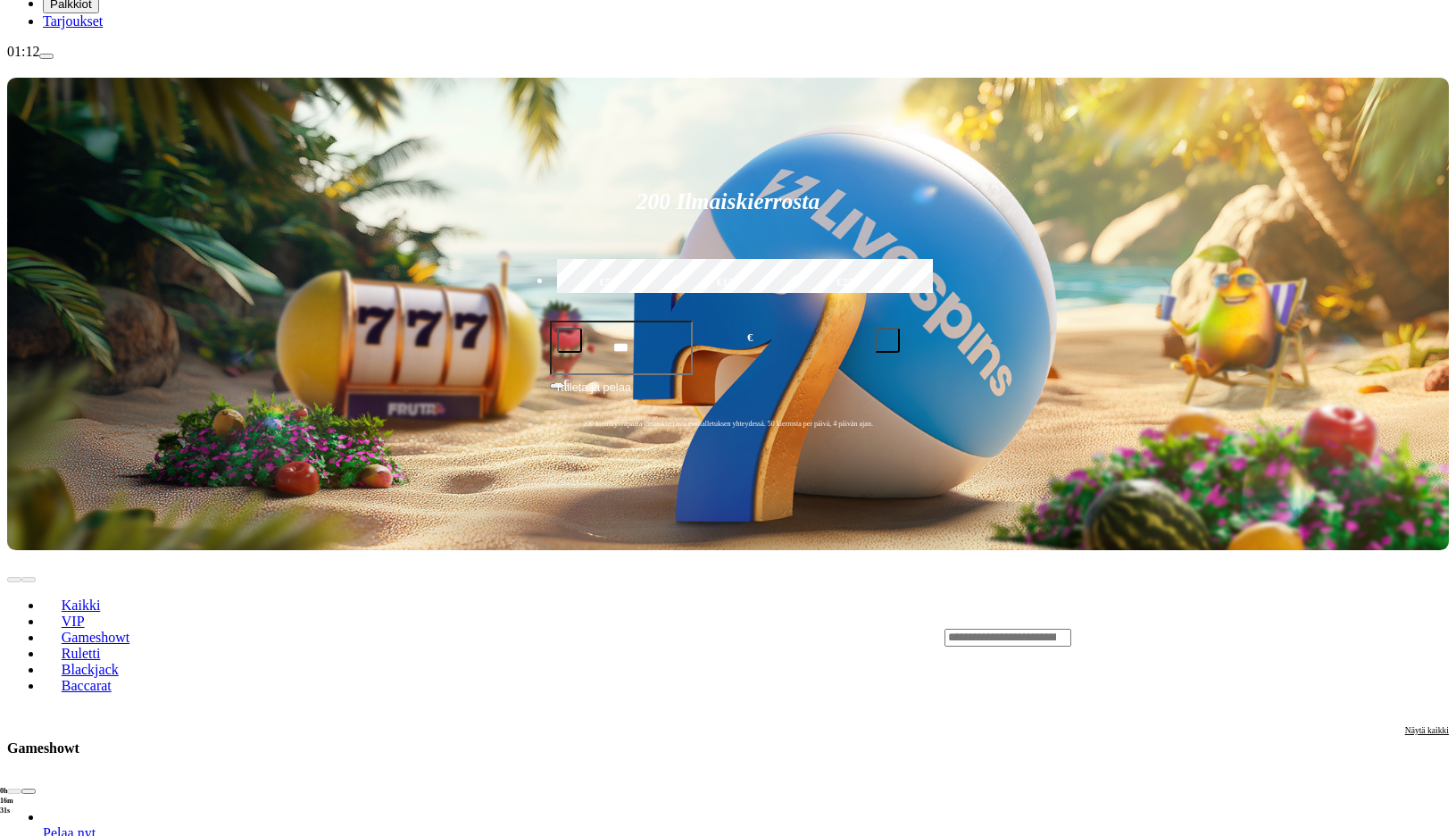 click on "Ruletti" at bounding box center [80, 653] 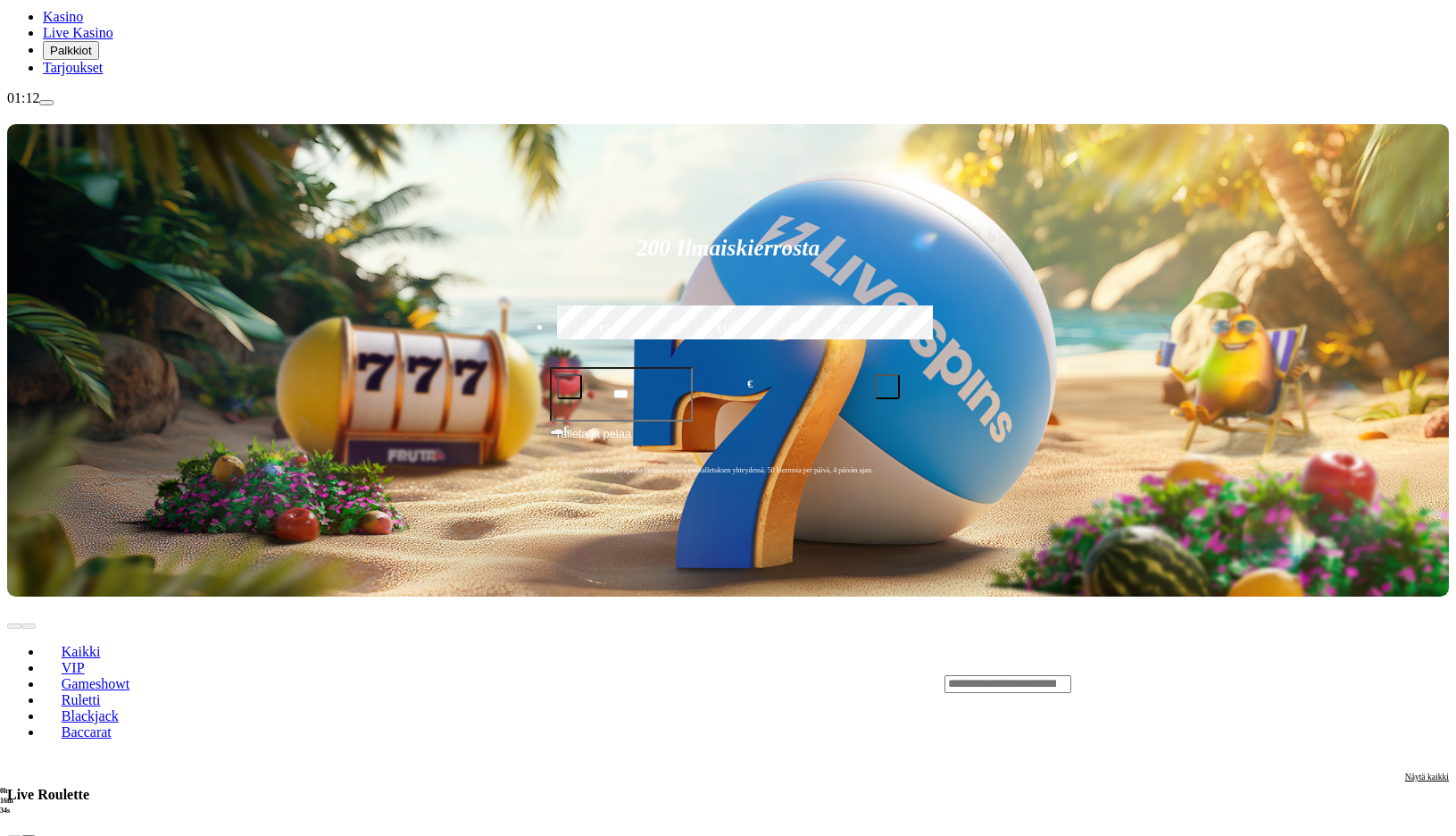 scroll, scrollTop: 179, scrollLeft: 0, axis: vertical 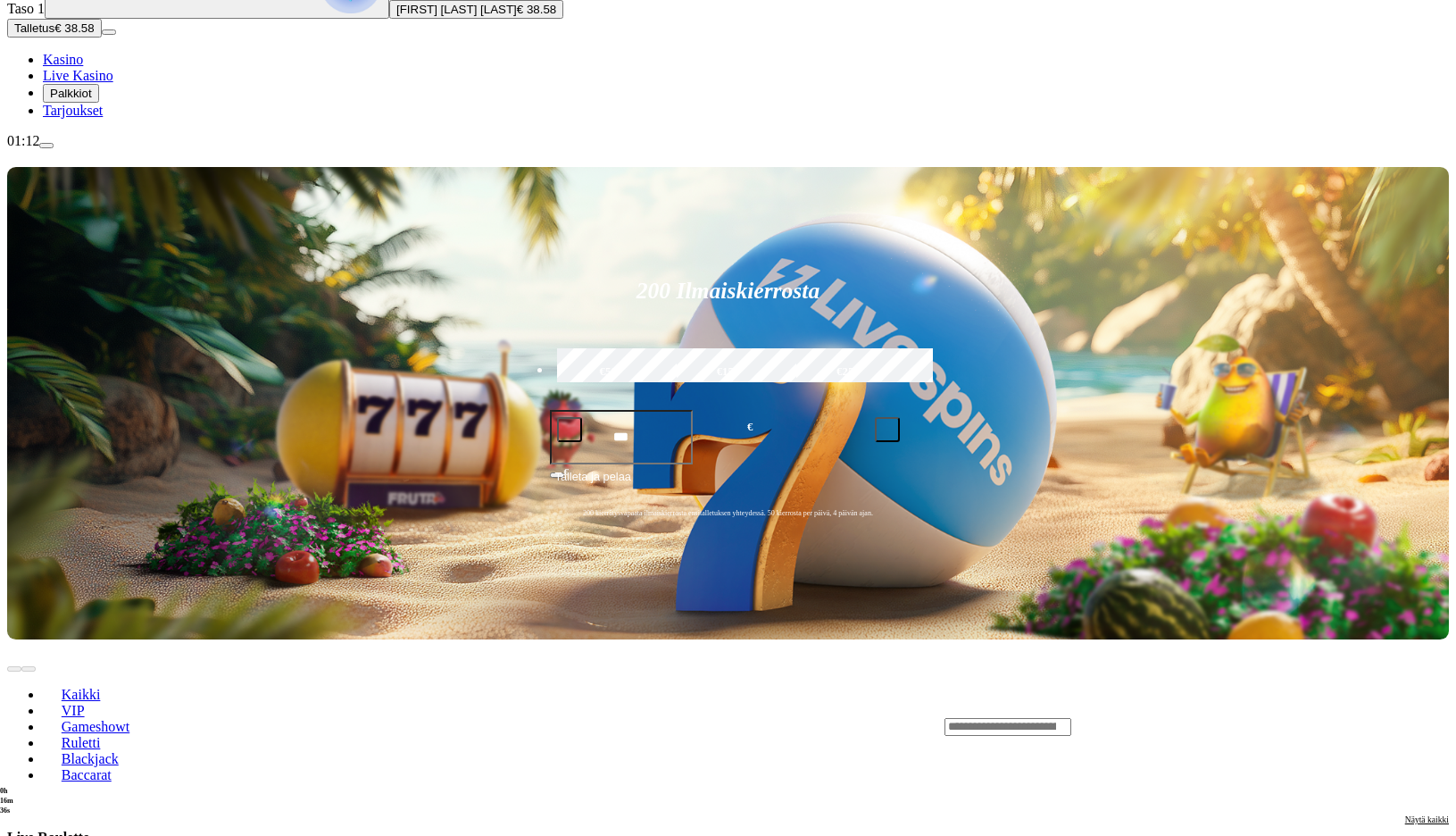 click at bounding box center [29, 881] 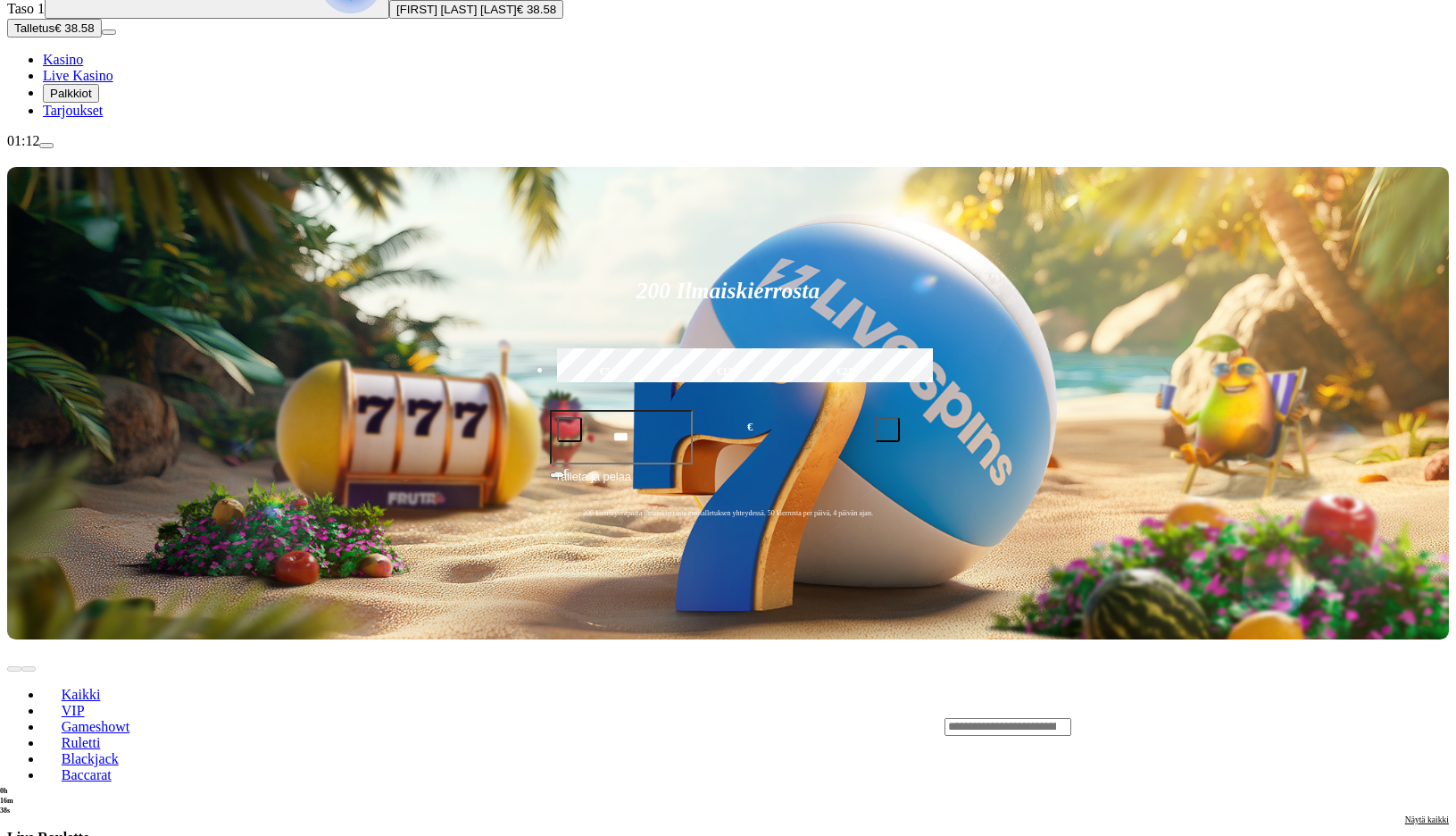 click at bounding box center (29, 1914) 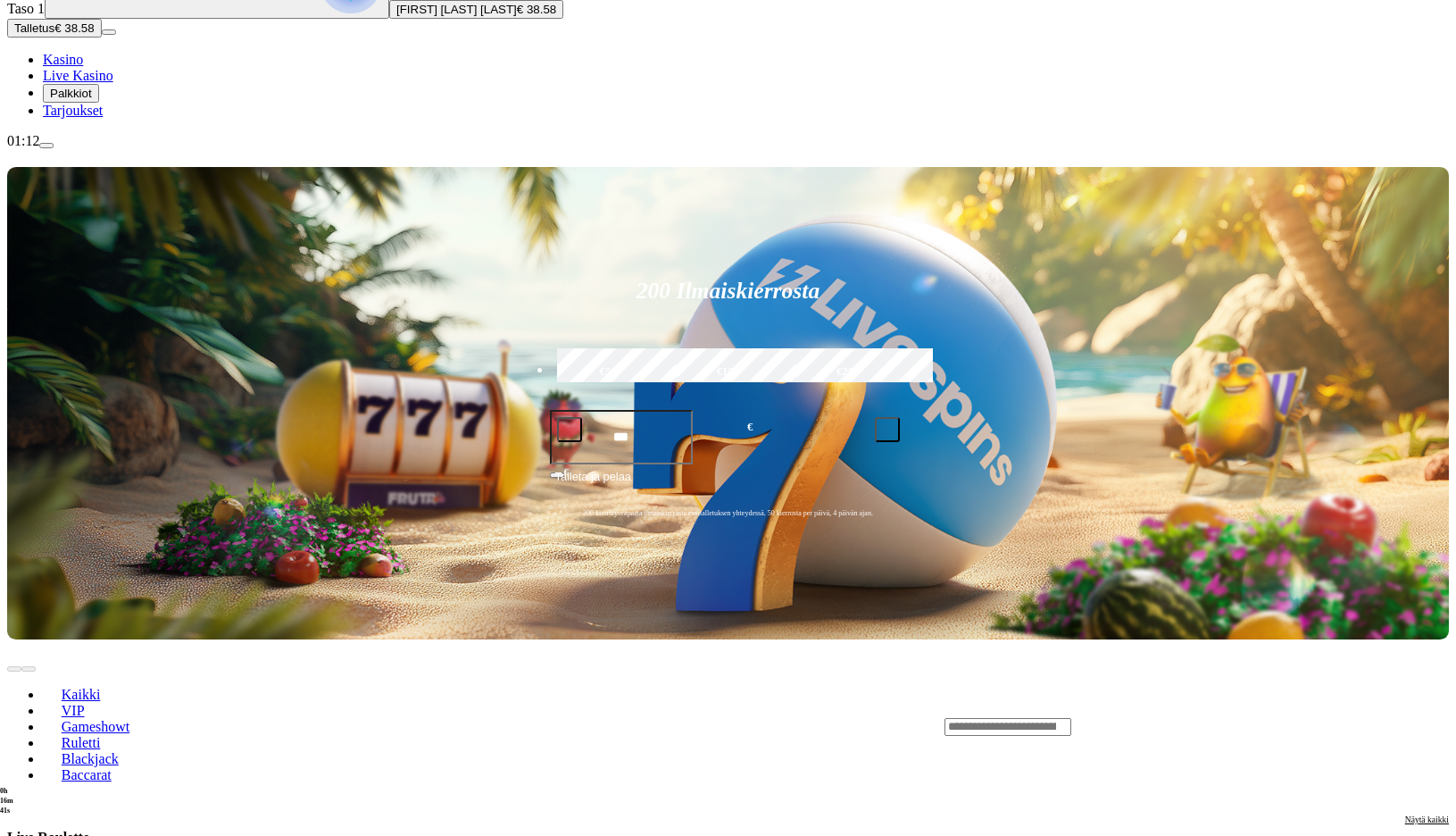 click on "Live Kasino" at bounding box center (78, 75) 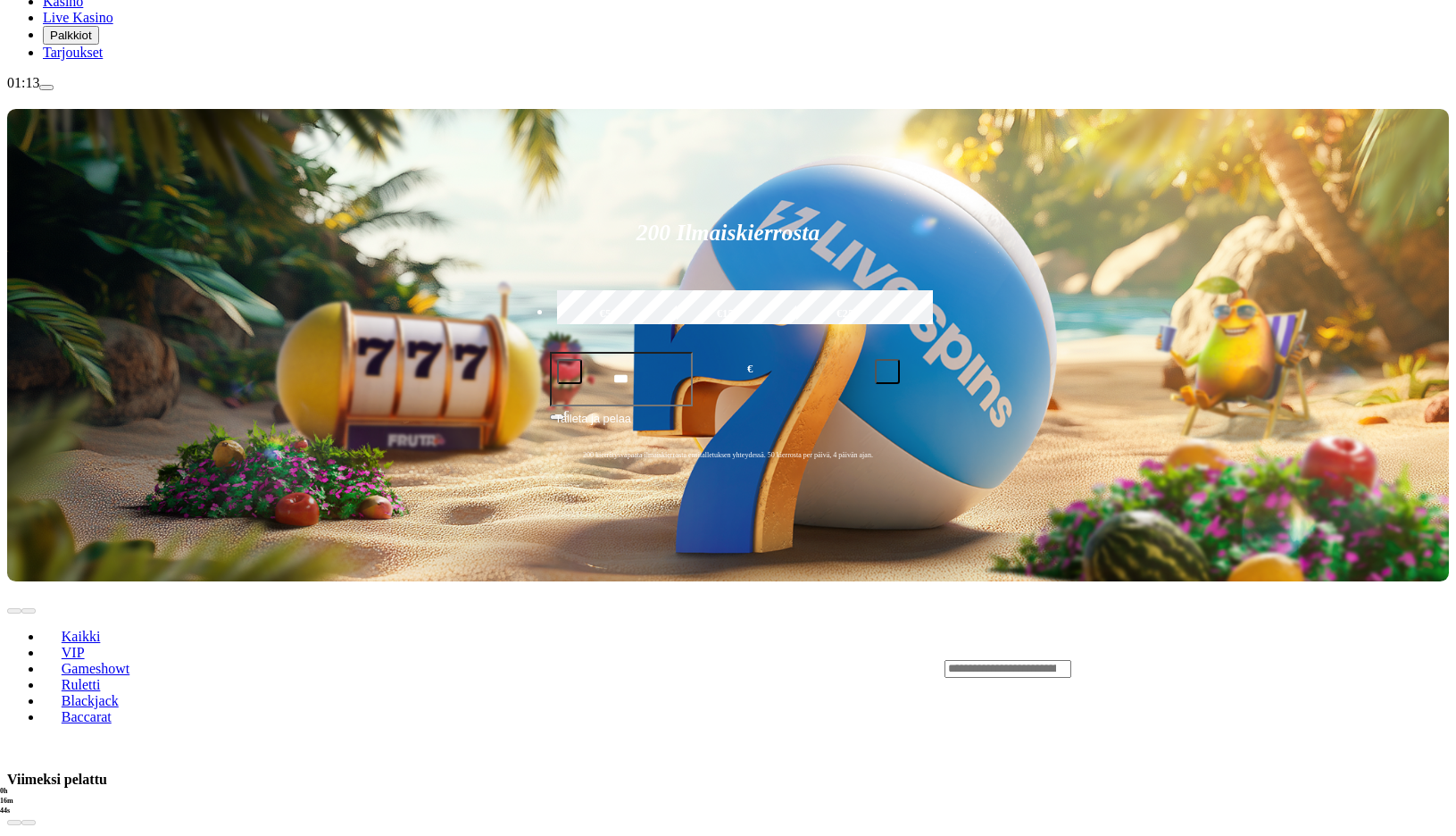scroll, scrollTop: 268, scrollLeft: 0, axis: vertical 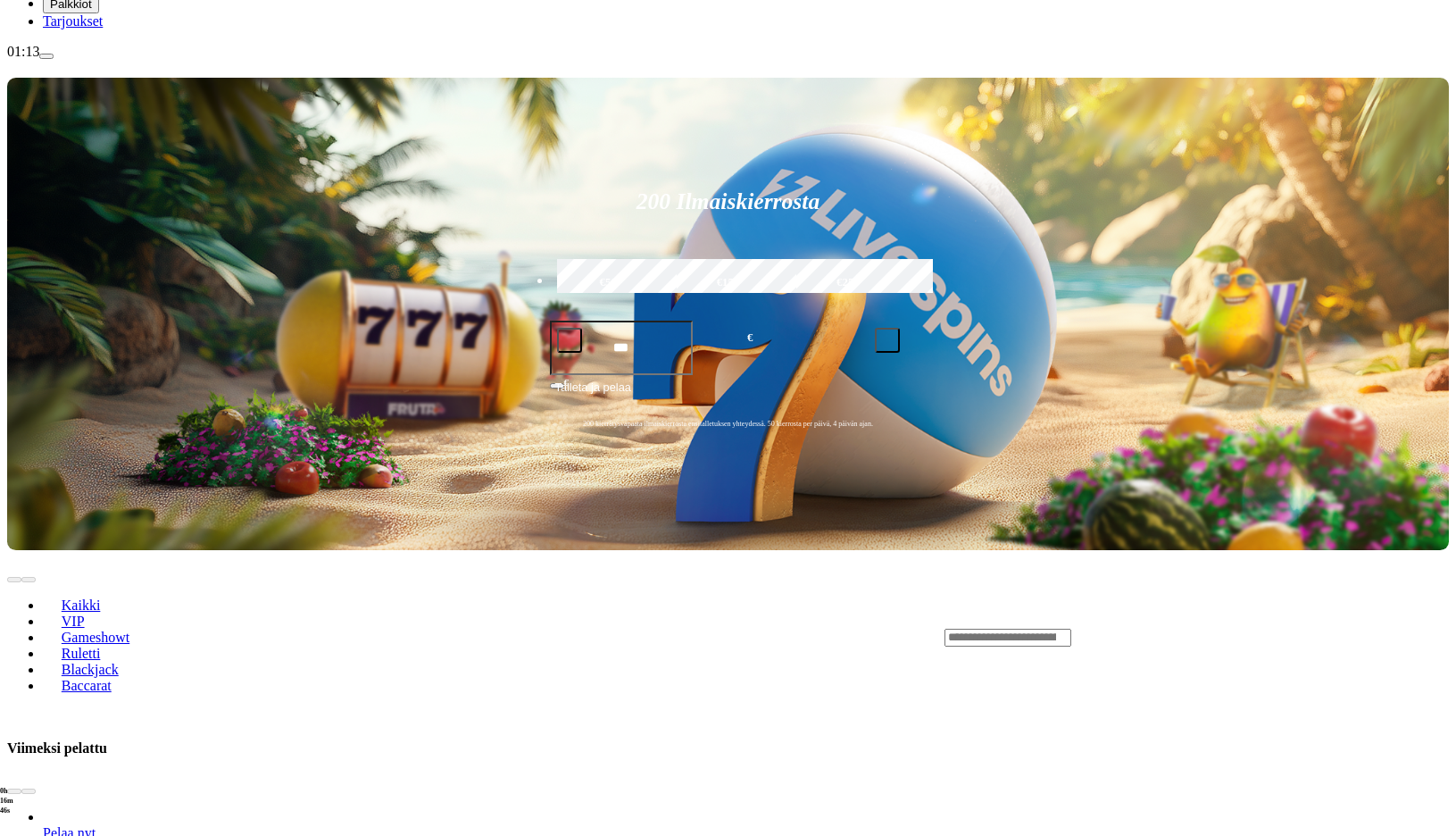 click at bounding box center (29, 1313) 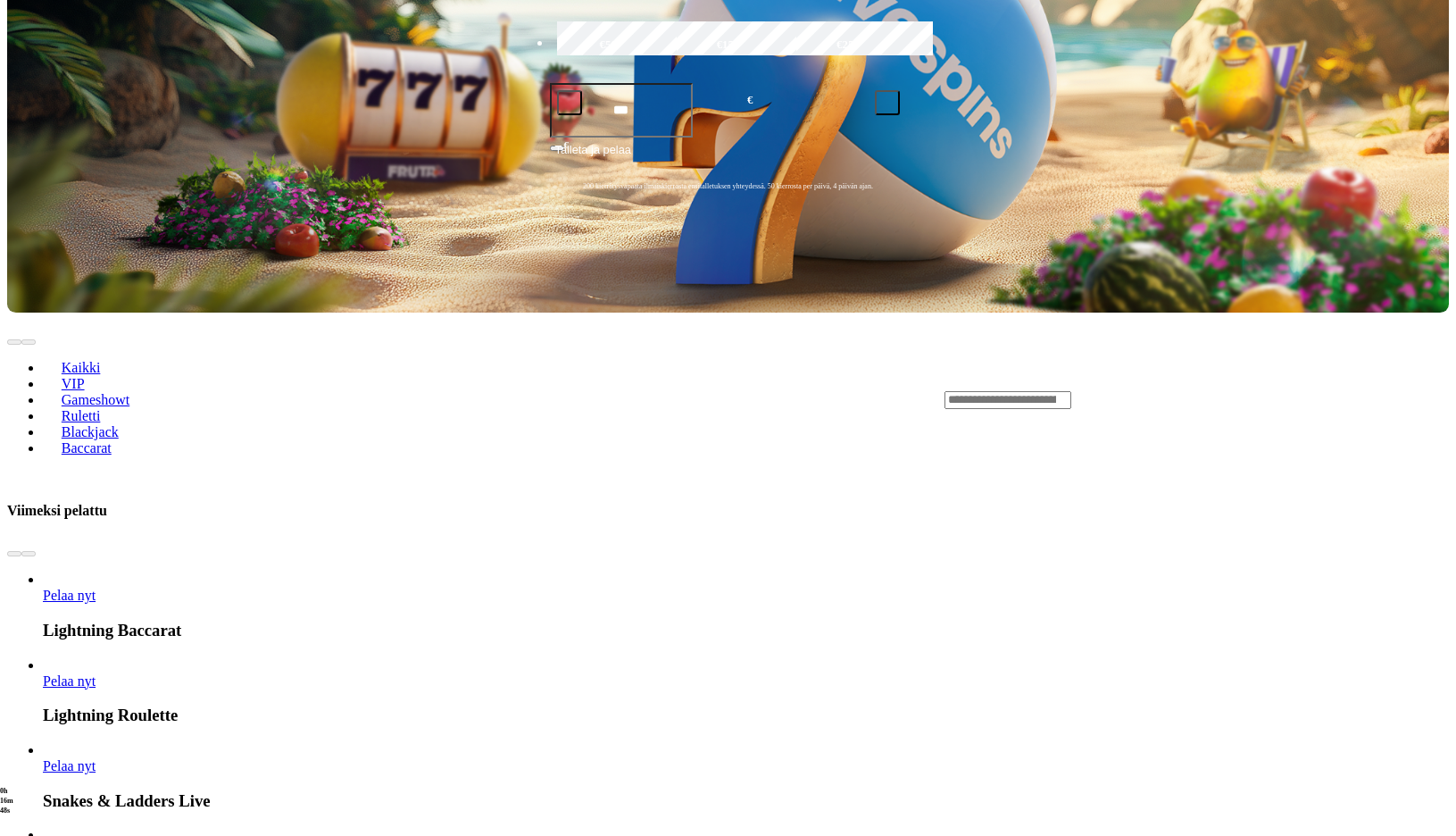 scroll, scrollTop: 536, scrollLeft: 0, axis: vertical 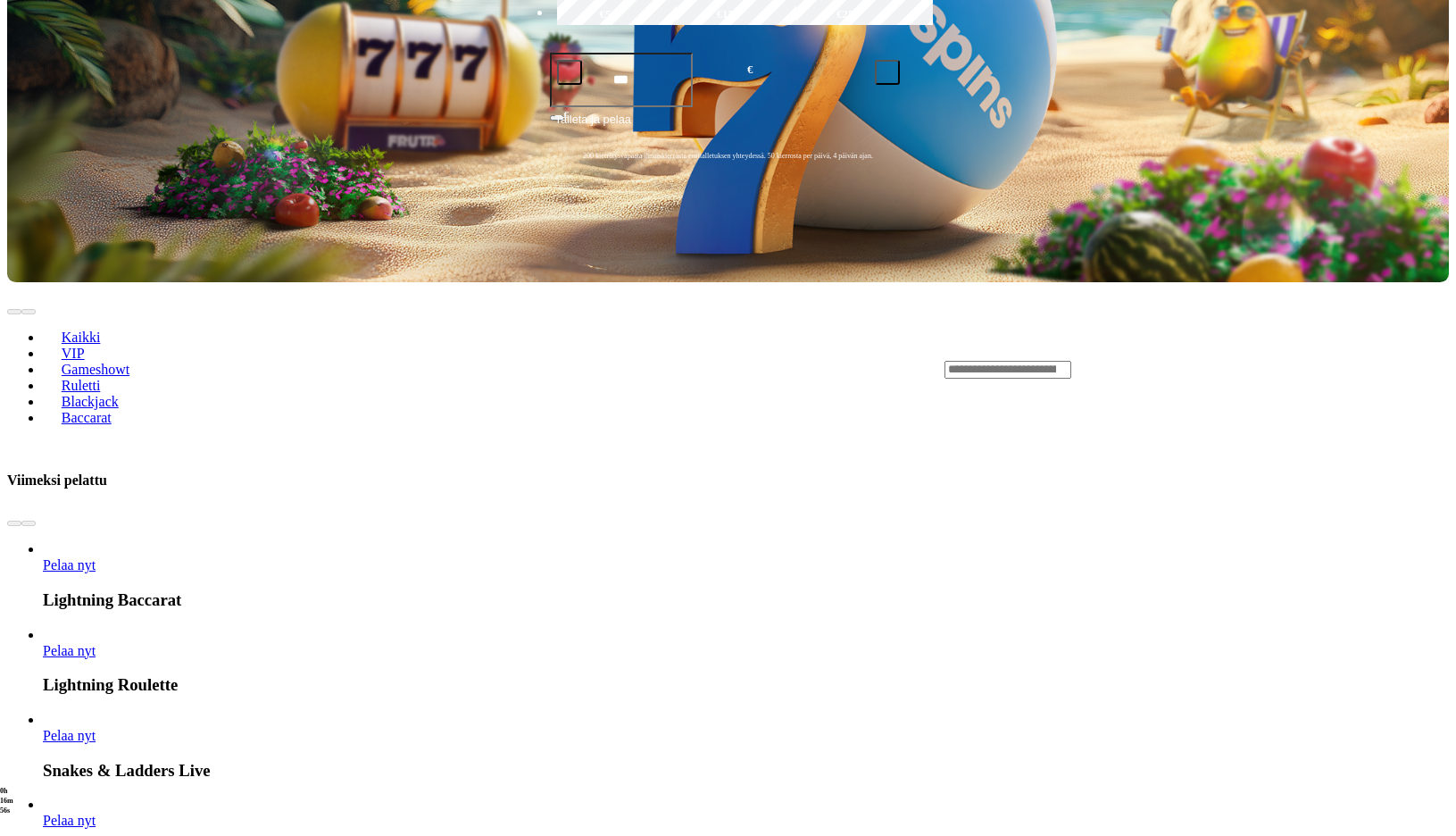 click at bounding box center [29, 2062] 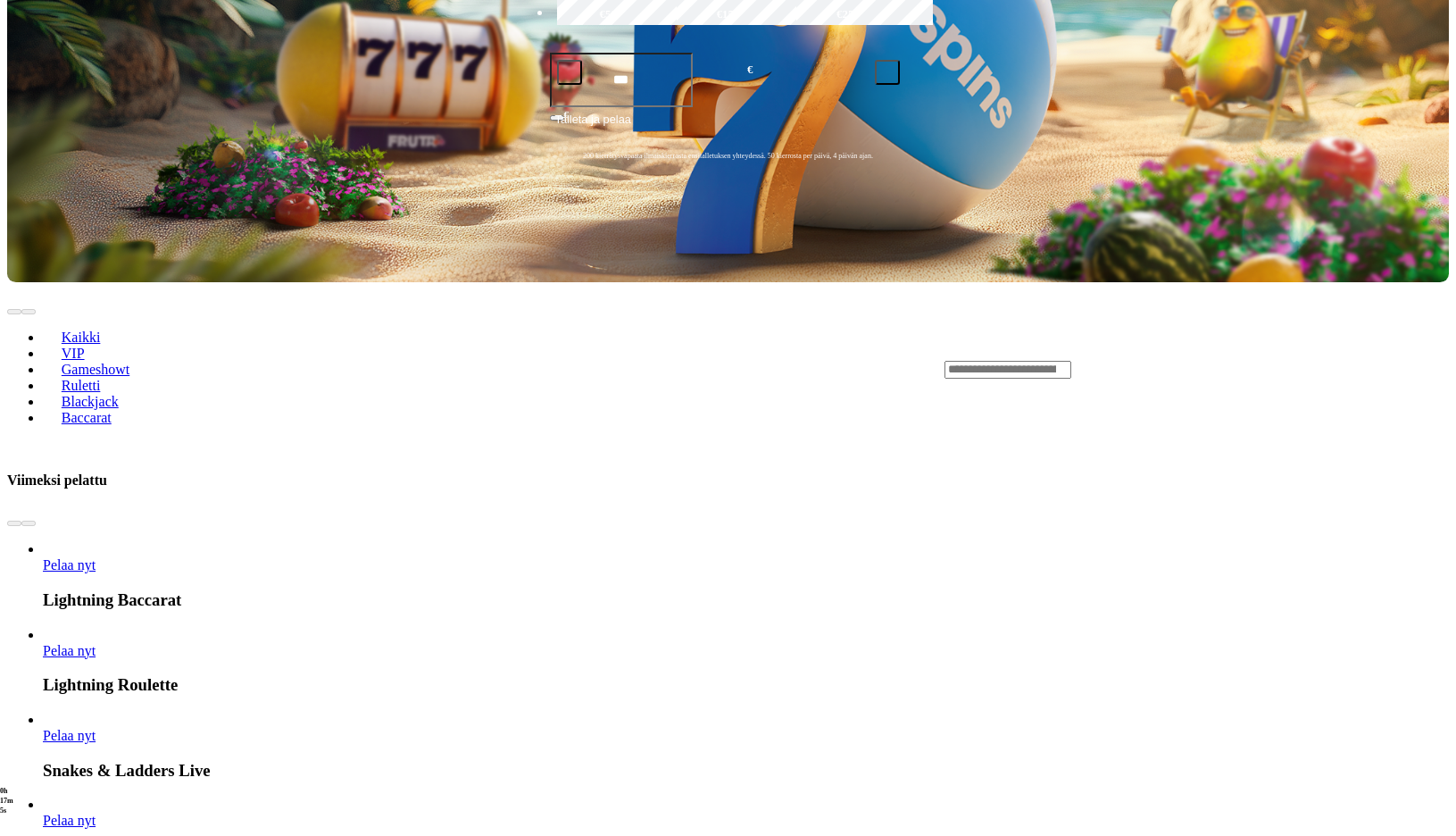 click on "Pelaa nyt" at bounding box center [-357, 2871] 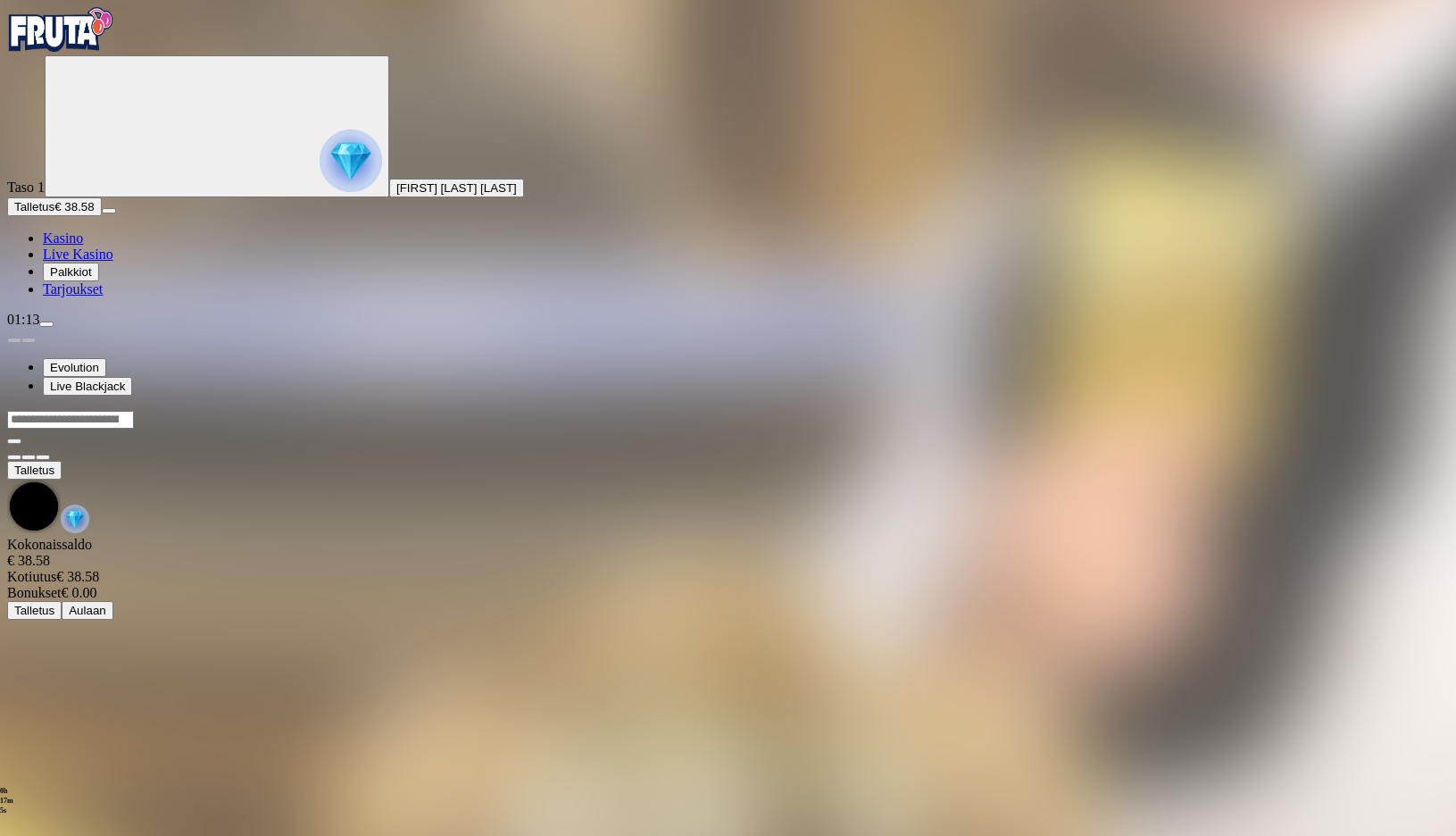 scroll, scrollTop: 0, scrollLeft: 0, axis: both 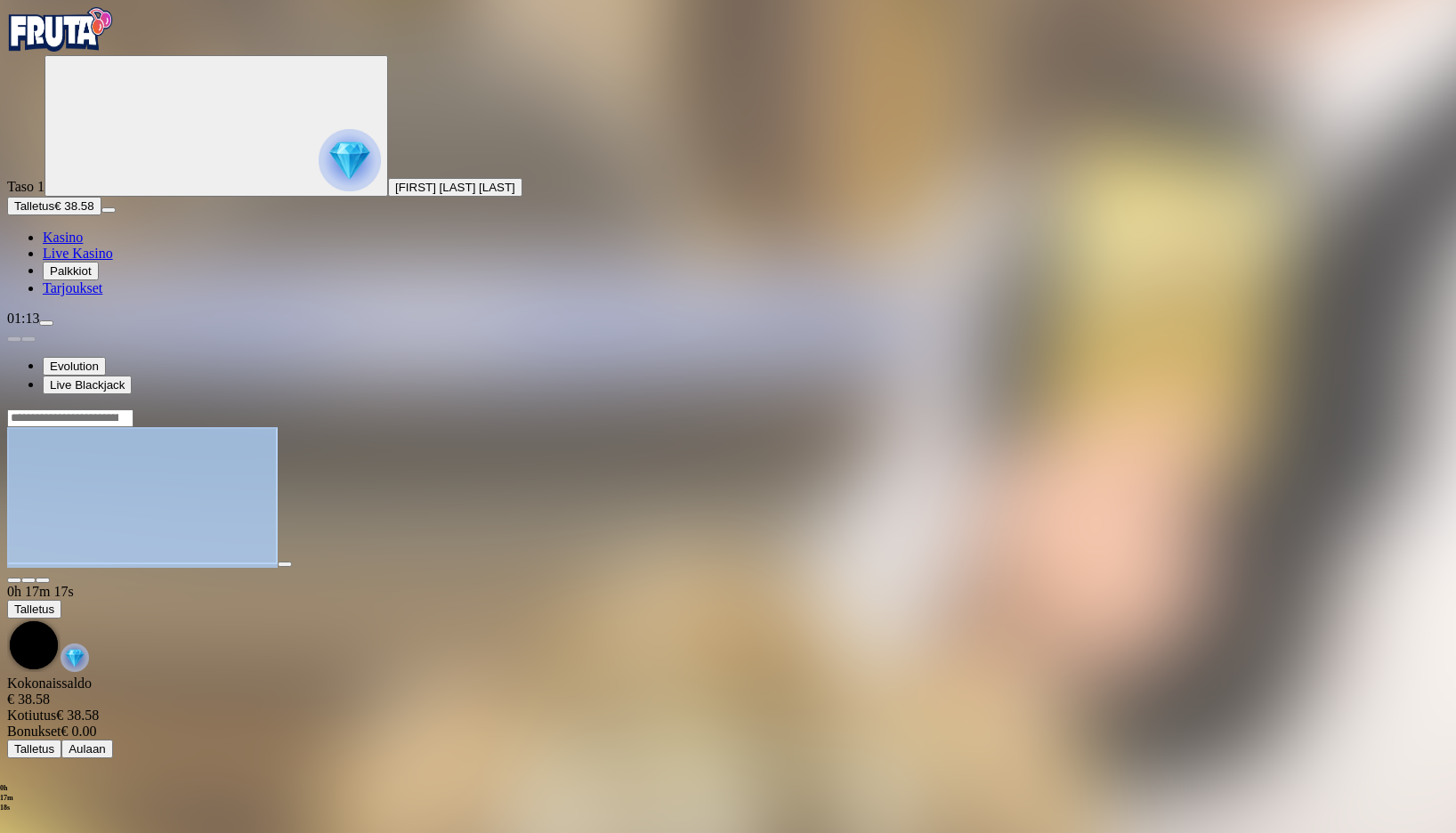 drag, startPoint x: 1422, startPoint y: 92, endPoint x: 1412, endPoint y: 98, distance: 11.661904 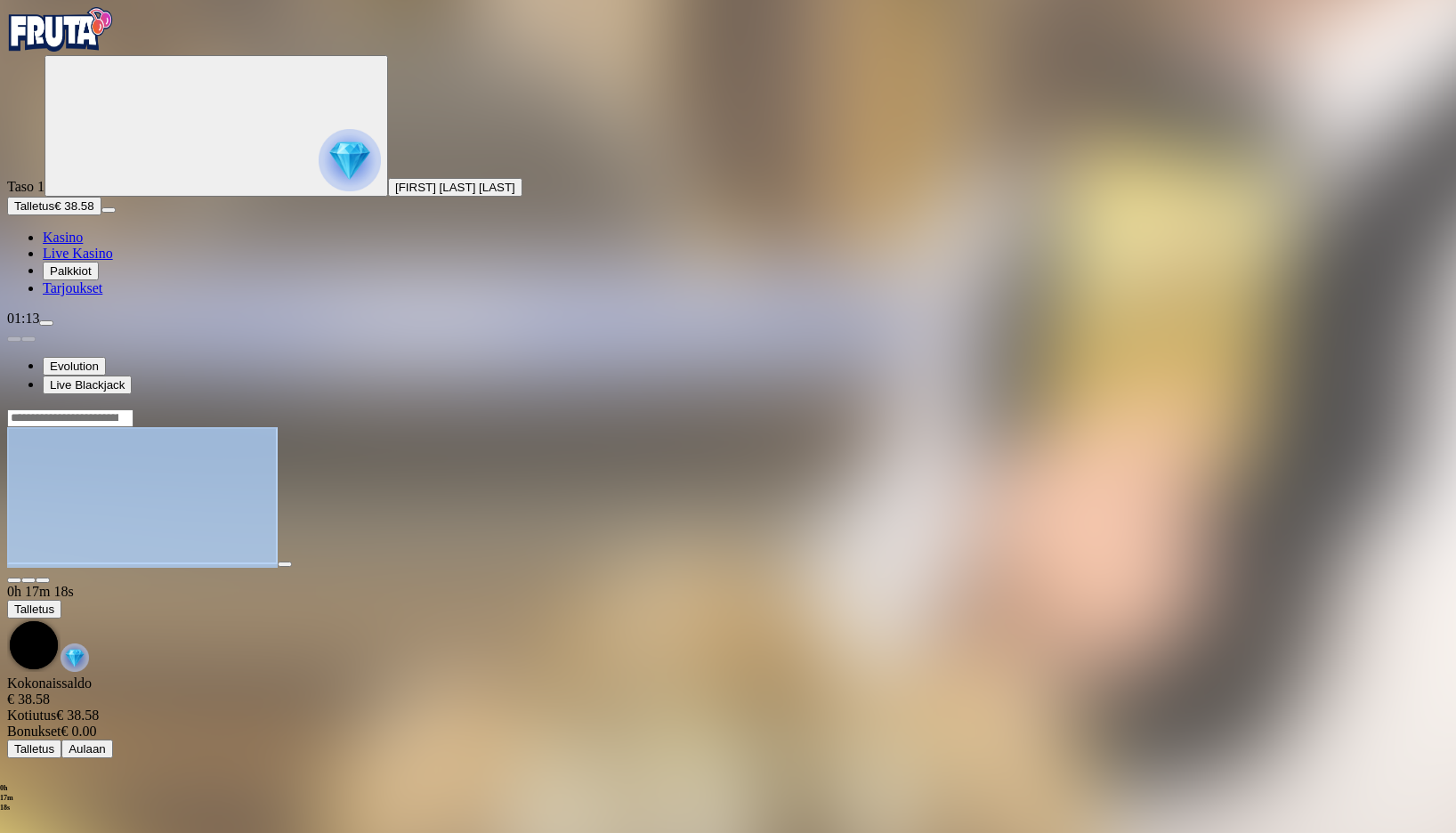 click at bounding box center (14, 580) 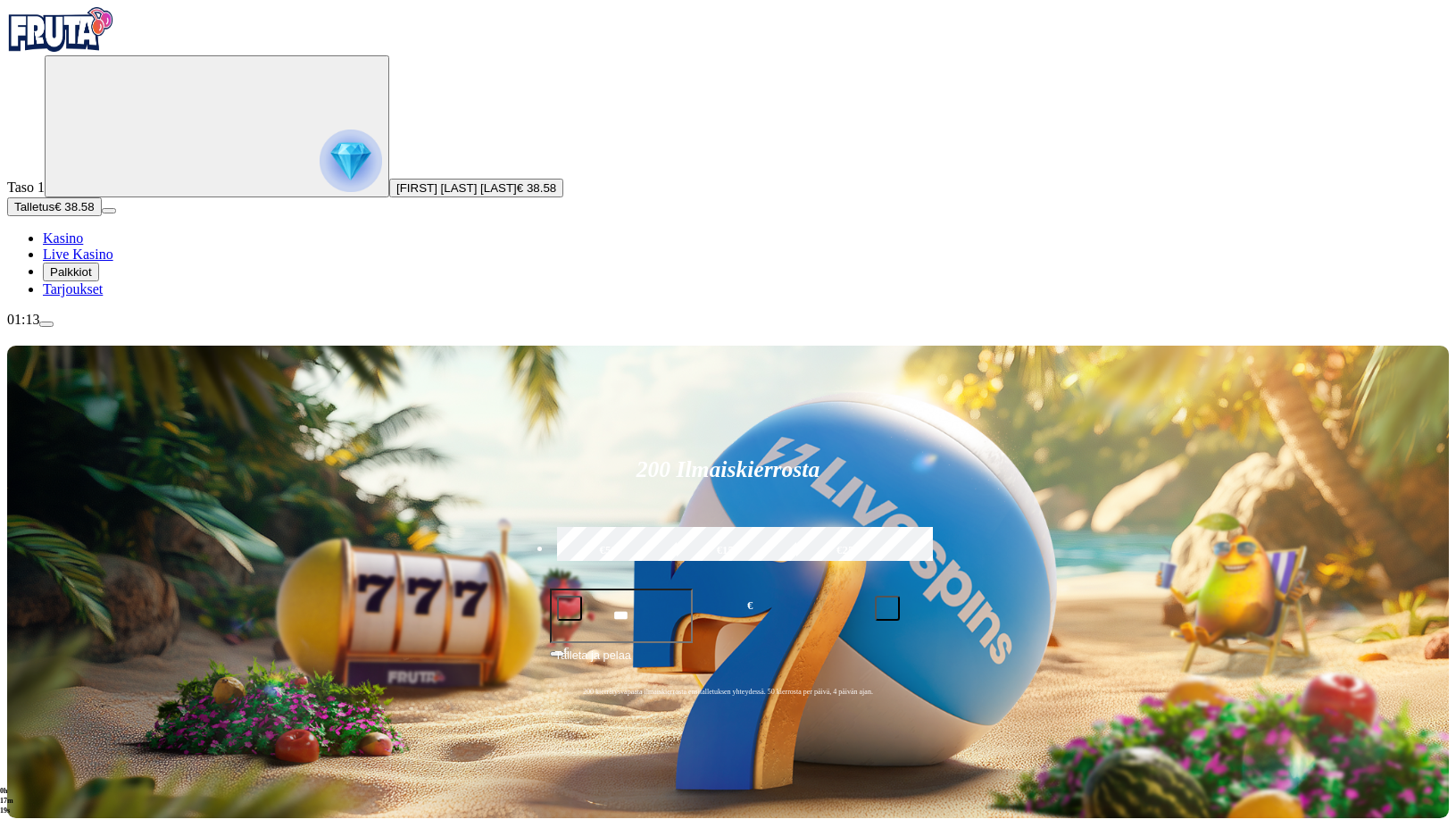 click on "200 Ilmaiskierrosta €50 €150 €250 *** € € Talleta ja pelaa 200 kierrätysvapaata ilmaiskierrosta ensitalletuksen yhteydessä. 50 kierrosta per päivä, 4 päivän ajan. Kaikki VIP Gameshowt Ruletti Blackjack Baccarat Viimeksi pelattu Pelaa nyt Lightning Baccarat Pelaa nyt Lightning Roulette Pelaa nyt Snakes & Ladders Live Pelaa nyt Fireball Roulette Pelaa nyt Dice City Suosituinta alueellasi Näytä kaikki Pelaa nyt One Blackjack Pelaa nyt Sweet Bonanza Candyland Pelaa nyt Crazy Time Pelaa nyt Monopoly Live Pelaa nyt Monopoly Big Baller Pelaa nyt Lightning Dice Pelaa nyt Lightning Roulette Pelaa nyt XXXtreme Lightning Roulette Pelaa nyt Treasure Island Pelaa nyt Mega Ball Pelaa nyt Dream Catcher Uusia pelejä Näytä kaikki Pelaa nyt Dice City Pelaa nyt Jacks or Better Draw Poker Pelaa nyt Casino Hold'em Pelaa nyt Super Color Game Pelaa nyt Triton Multiplier Roulette Pelaa nyt Fireball Roulette Pelaa nyt Bet Behind Pro Blackjack Pelaa nyt Marble Race Pelaa nyt Immersive Roulette Deluxe Pelaa nyt FAQ" at bounding box center [728, 2767] 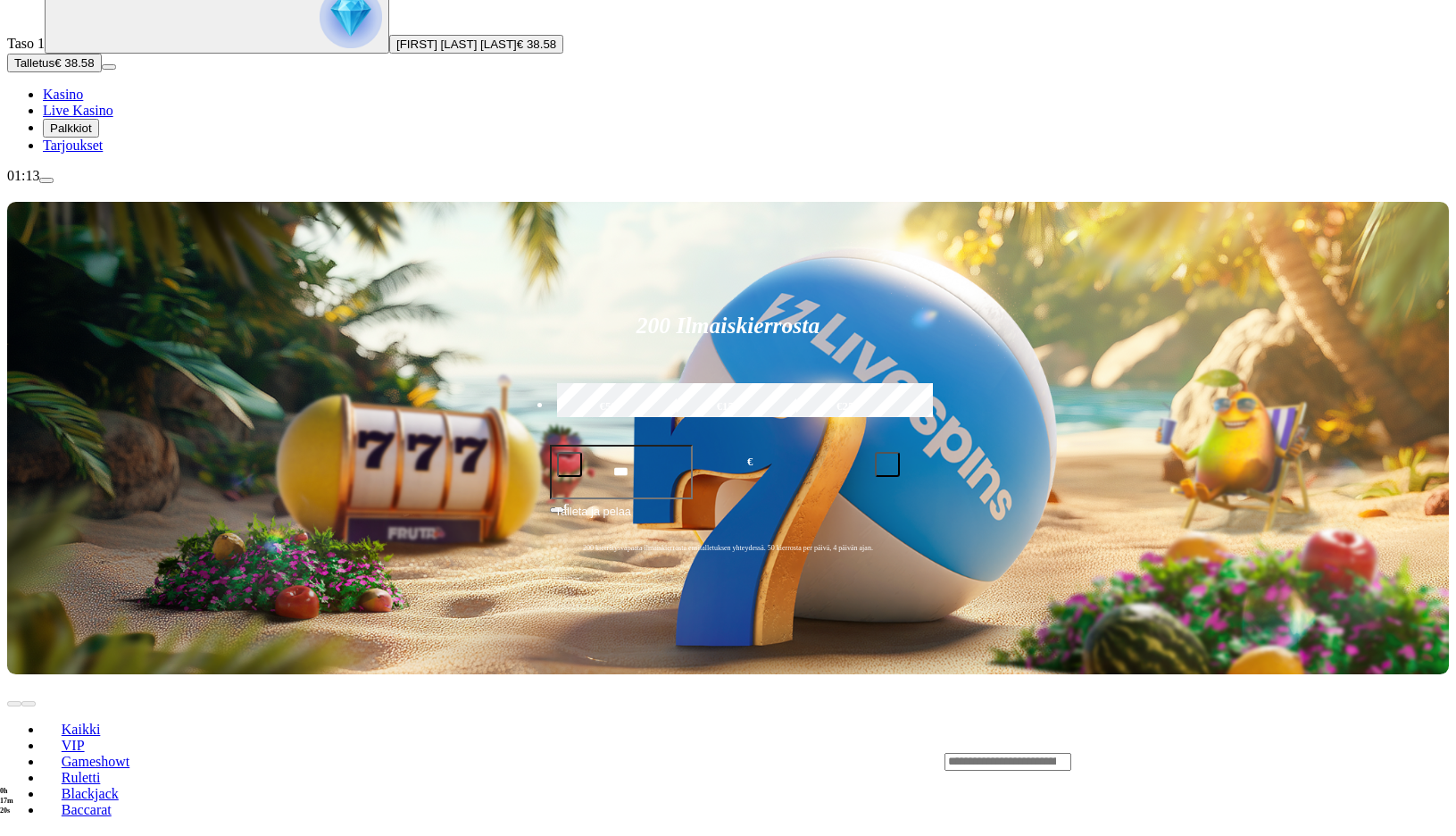 scroll, scrollTop: 179, scrollLeft: 0, axis: vertical 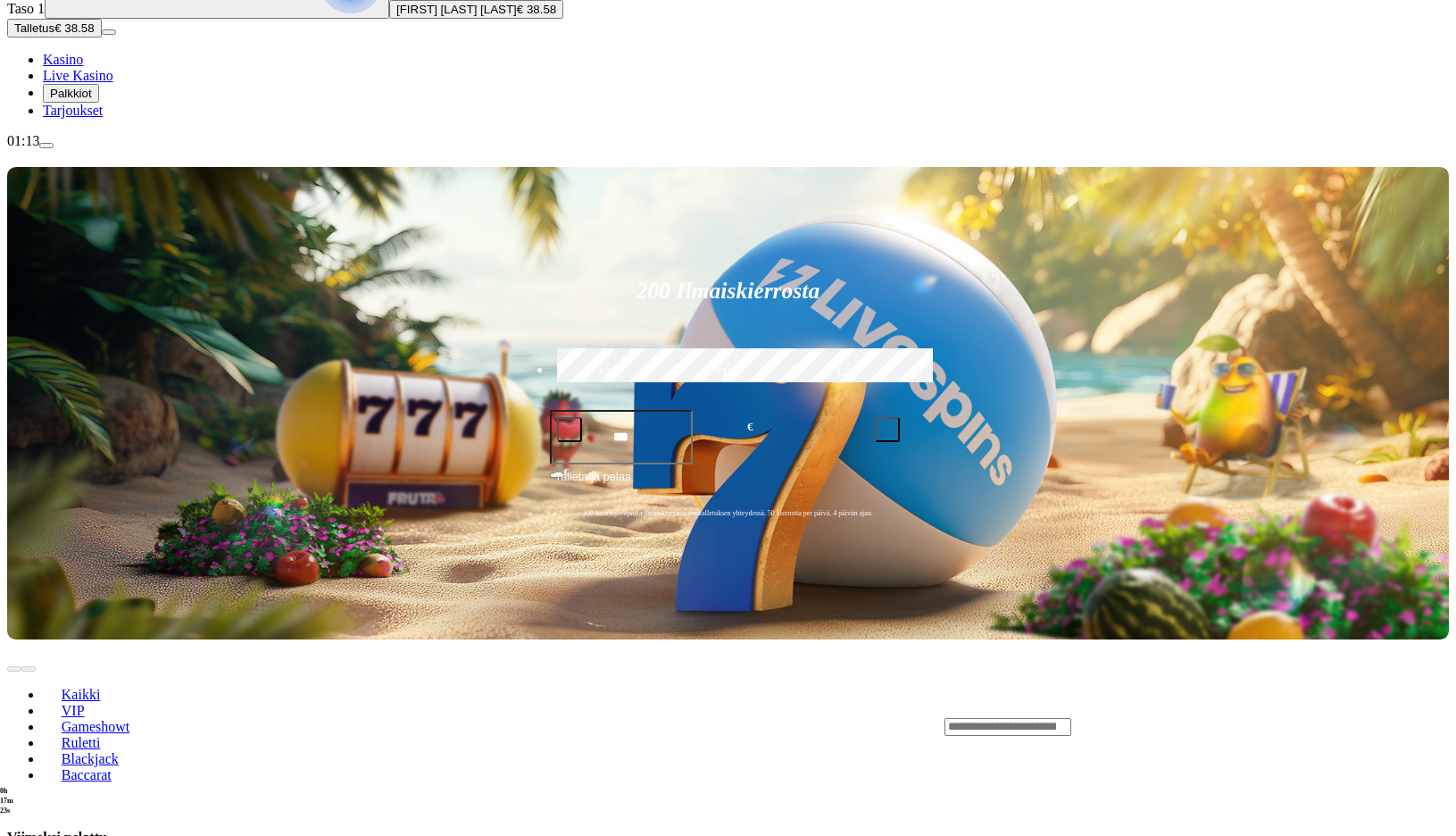 click on "Live Kasino" at bounding box center (78, 75) 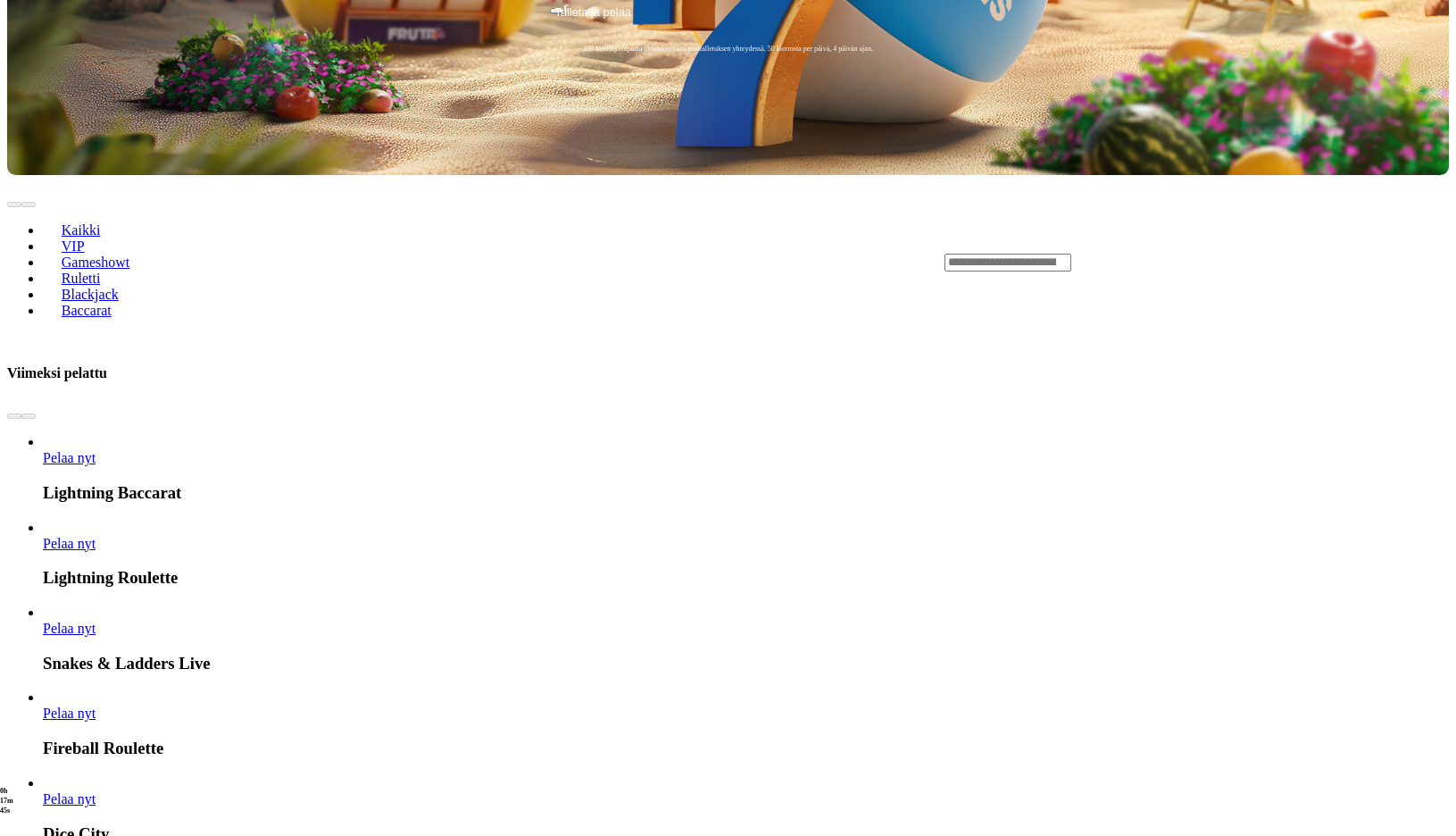 scroll, scrollTop: 715, scrollLeft: 0, axis: vertical 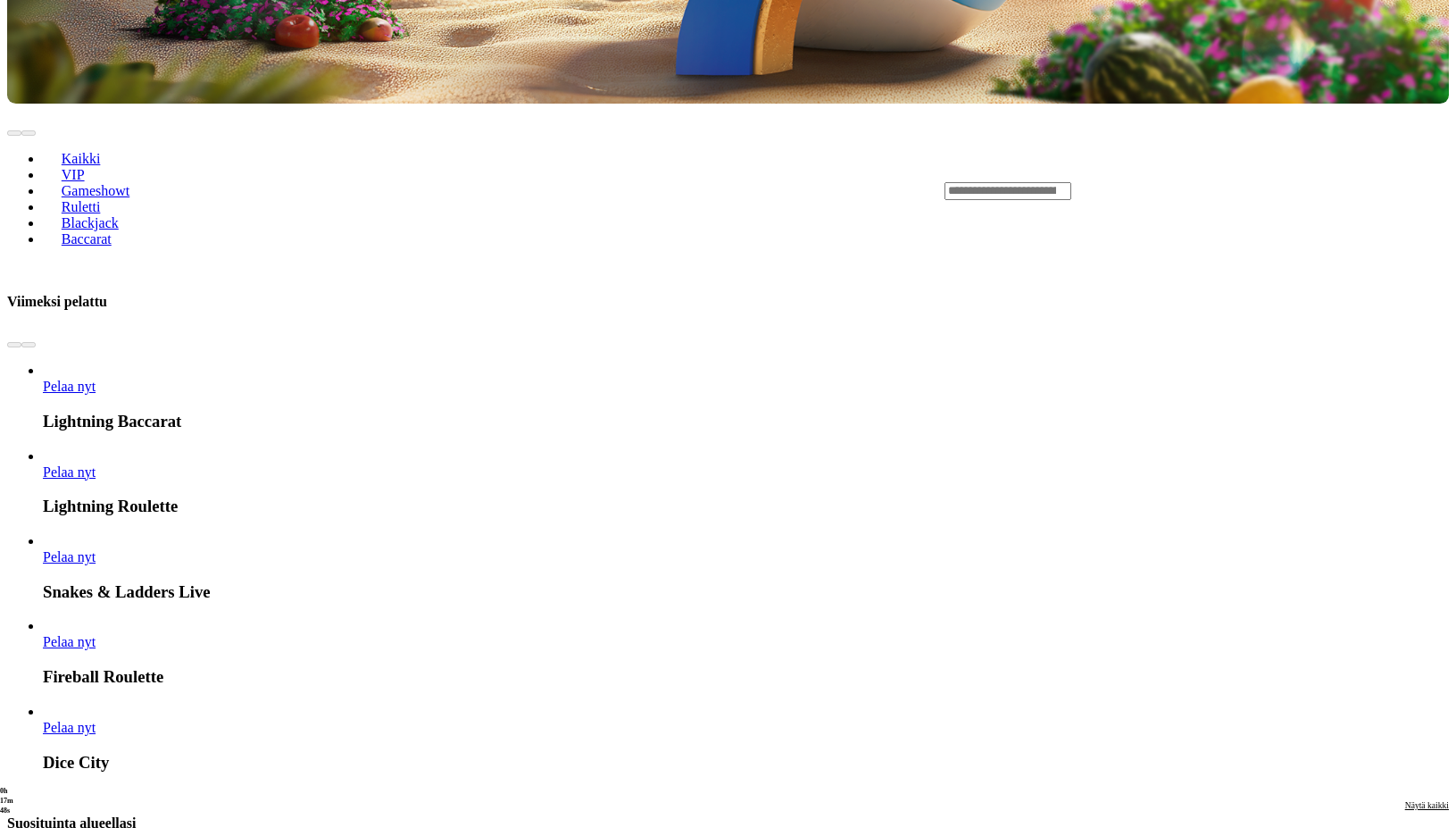 click on "Pelaa nyt" at bounding box center (69, 2180) 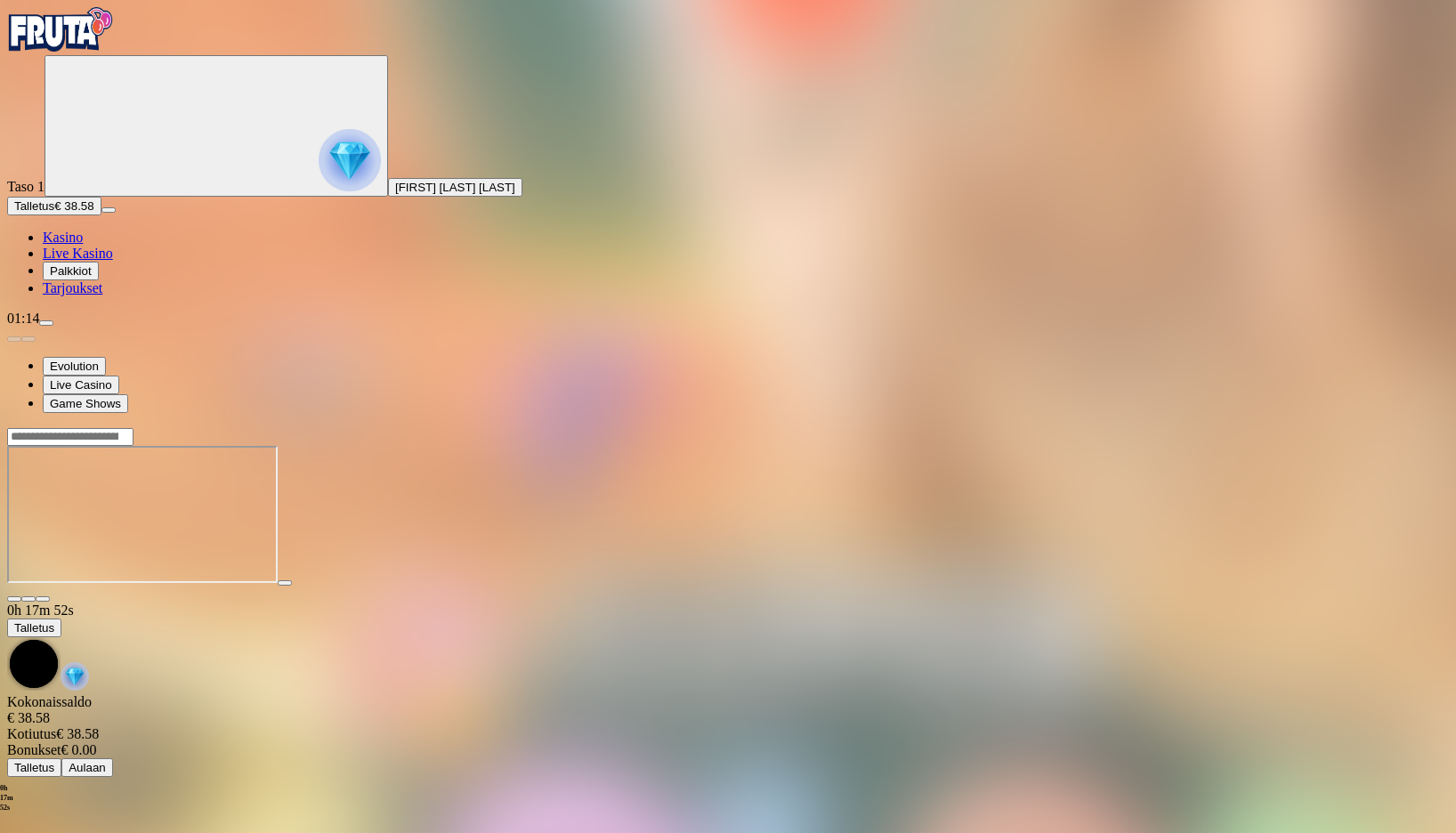 click at bounding box center (43, 599) 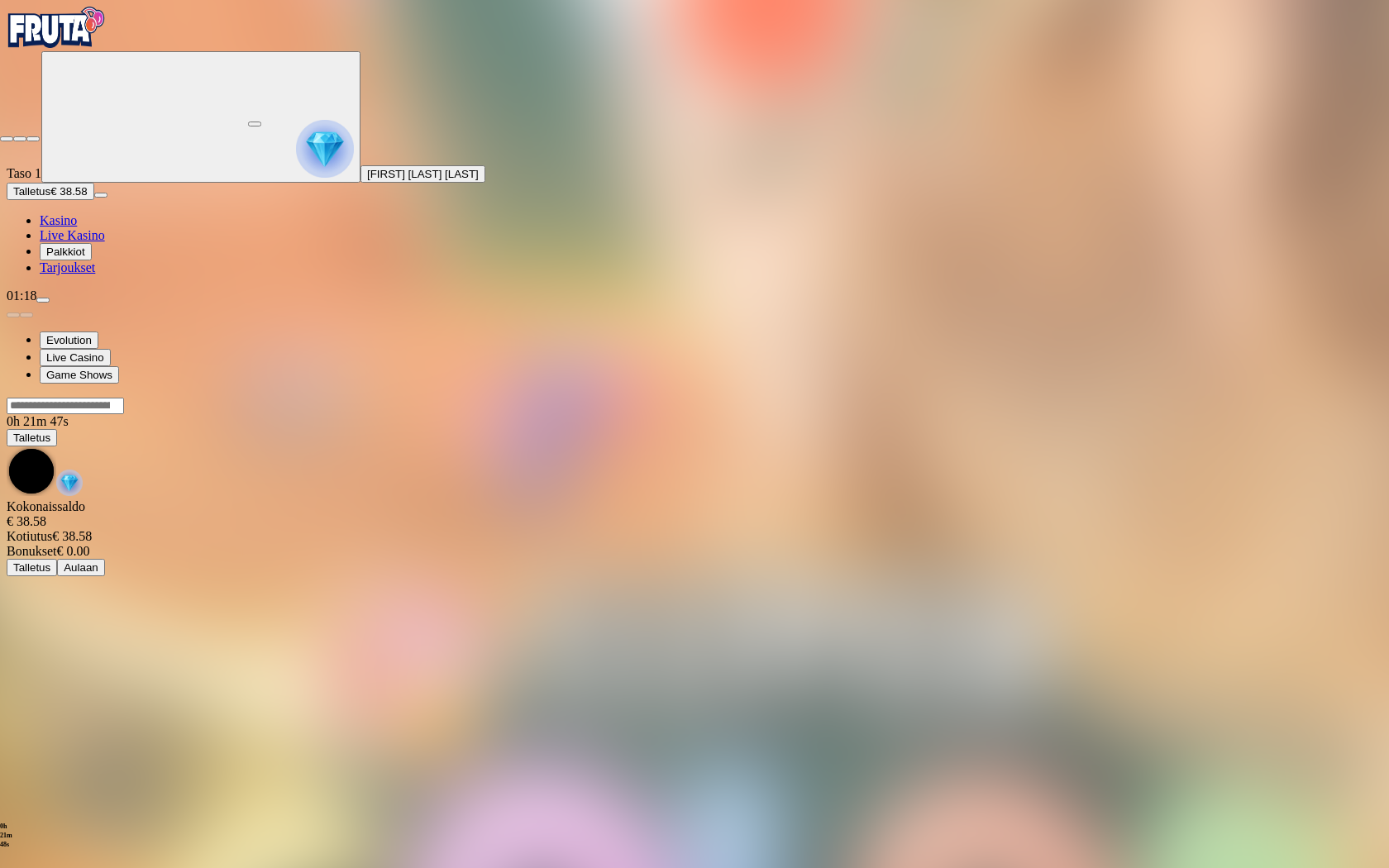click at bounding box center (33, 139) 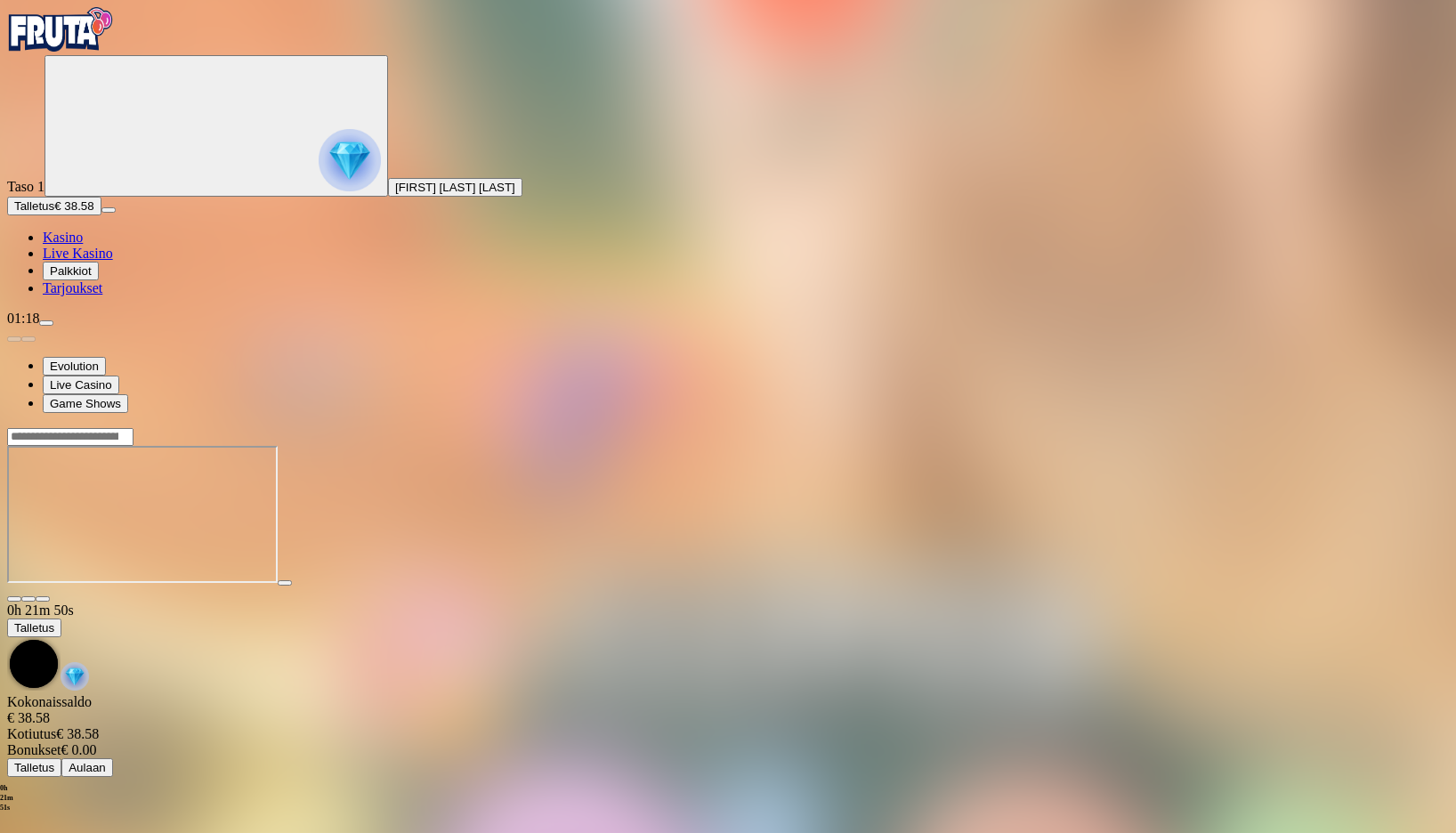 click at bounding box center [61, 29] 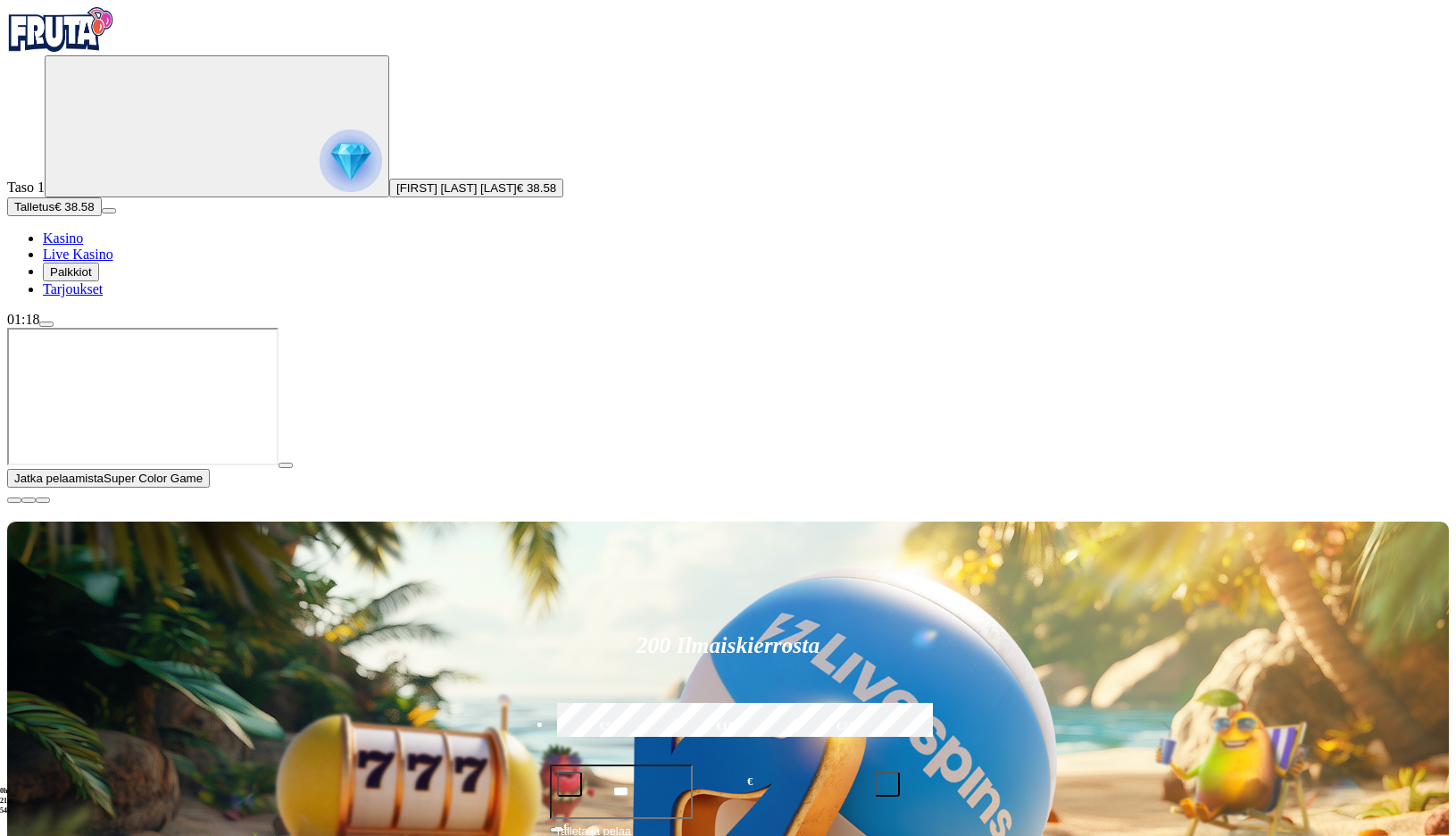 click at bounding box center (14, 500) 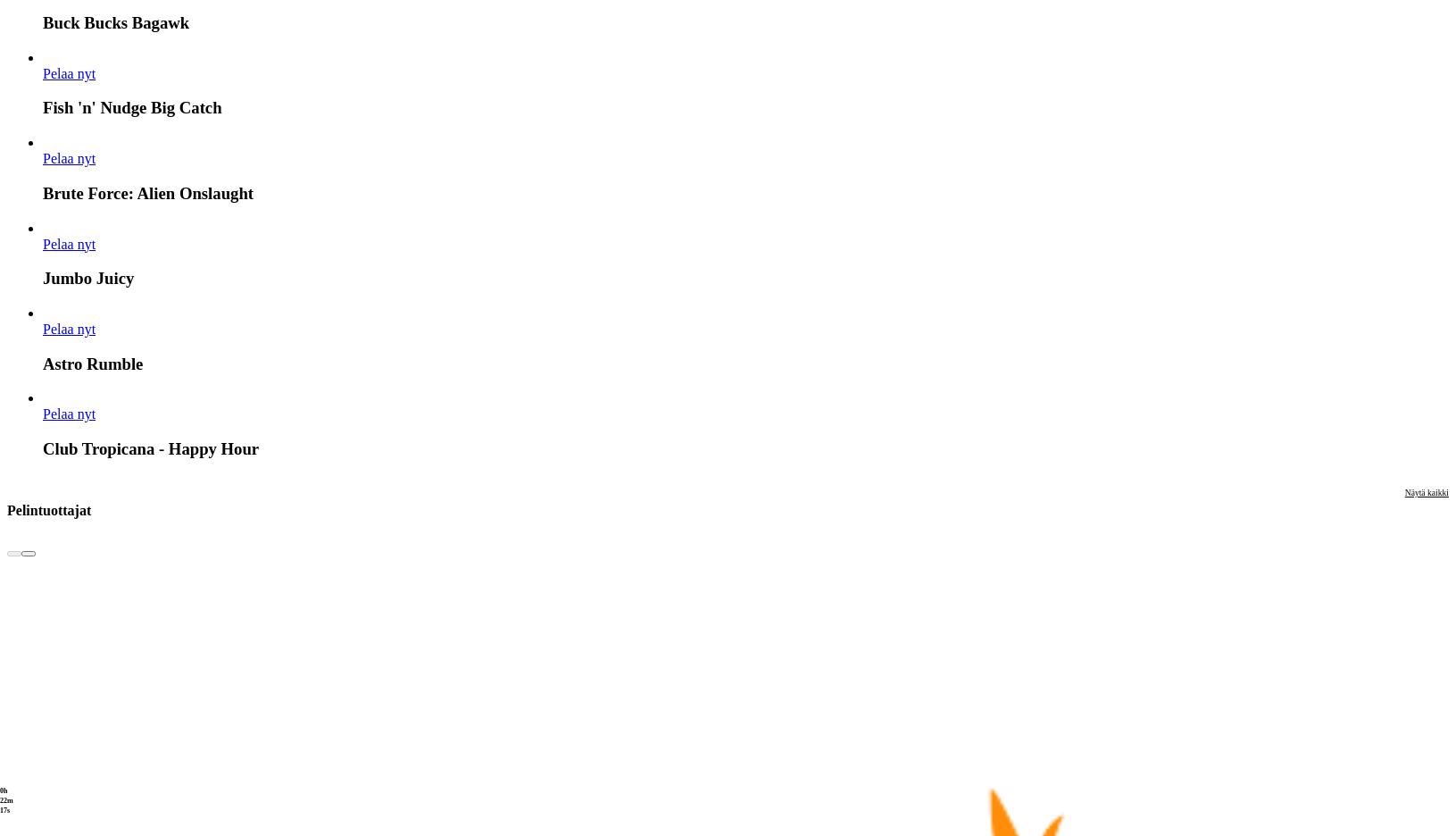 scroll, scrollTop: 2947, scrollLeft: 0, axis: vertical 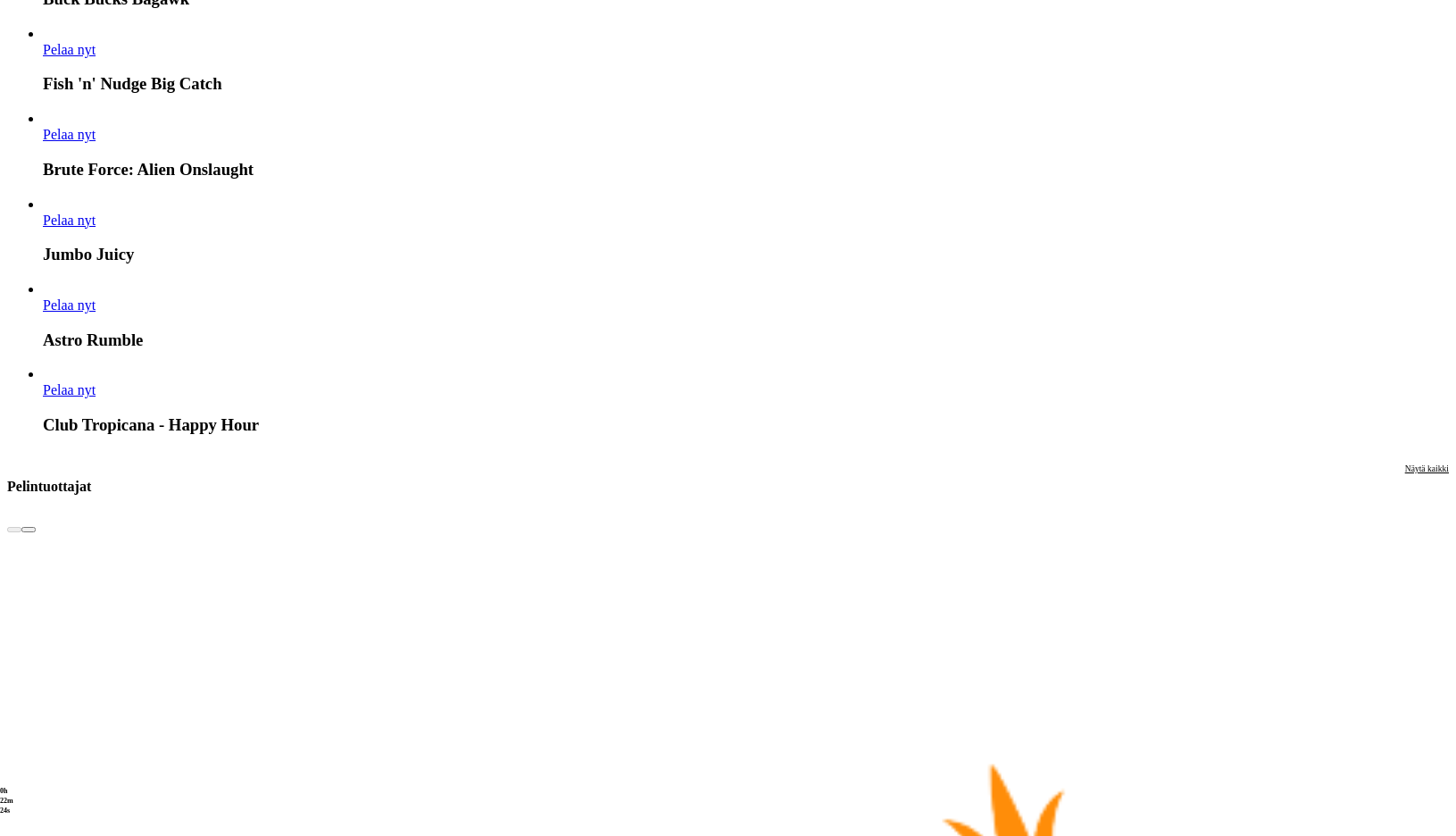 click at bounding box center [29, 22872] 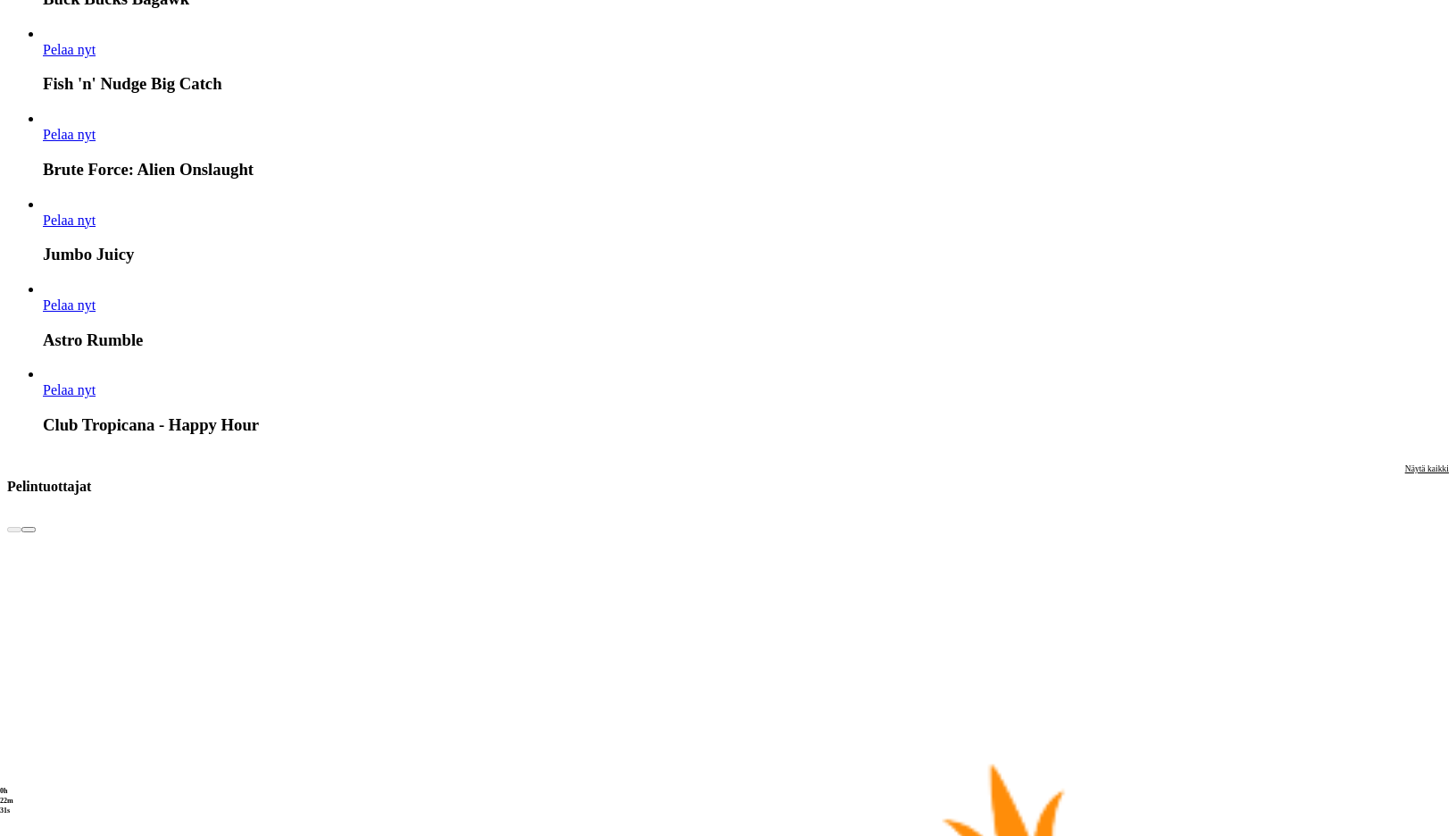 click on "Pelaa nyt" at bounding box center (-357, 23339) 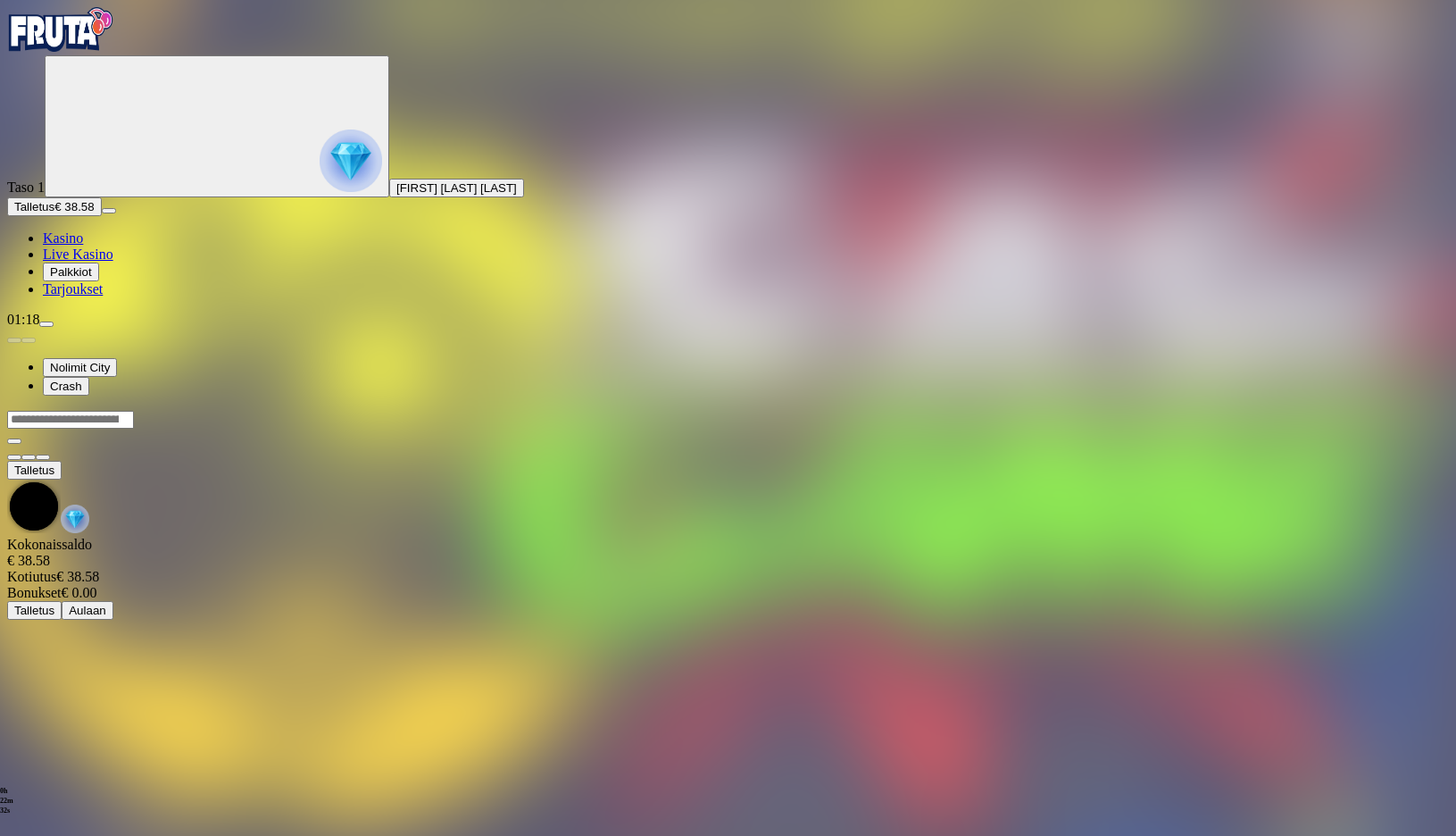 scroll, scrollTop: 0, scrollLeft: 0, axis: both 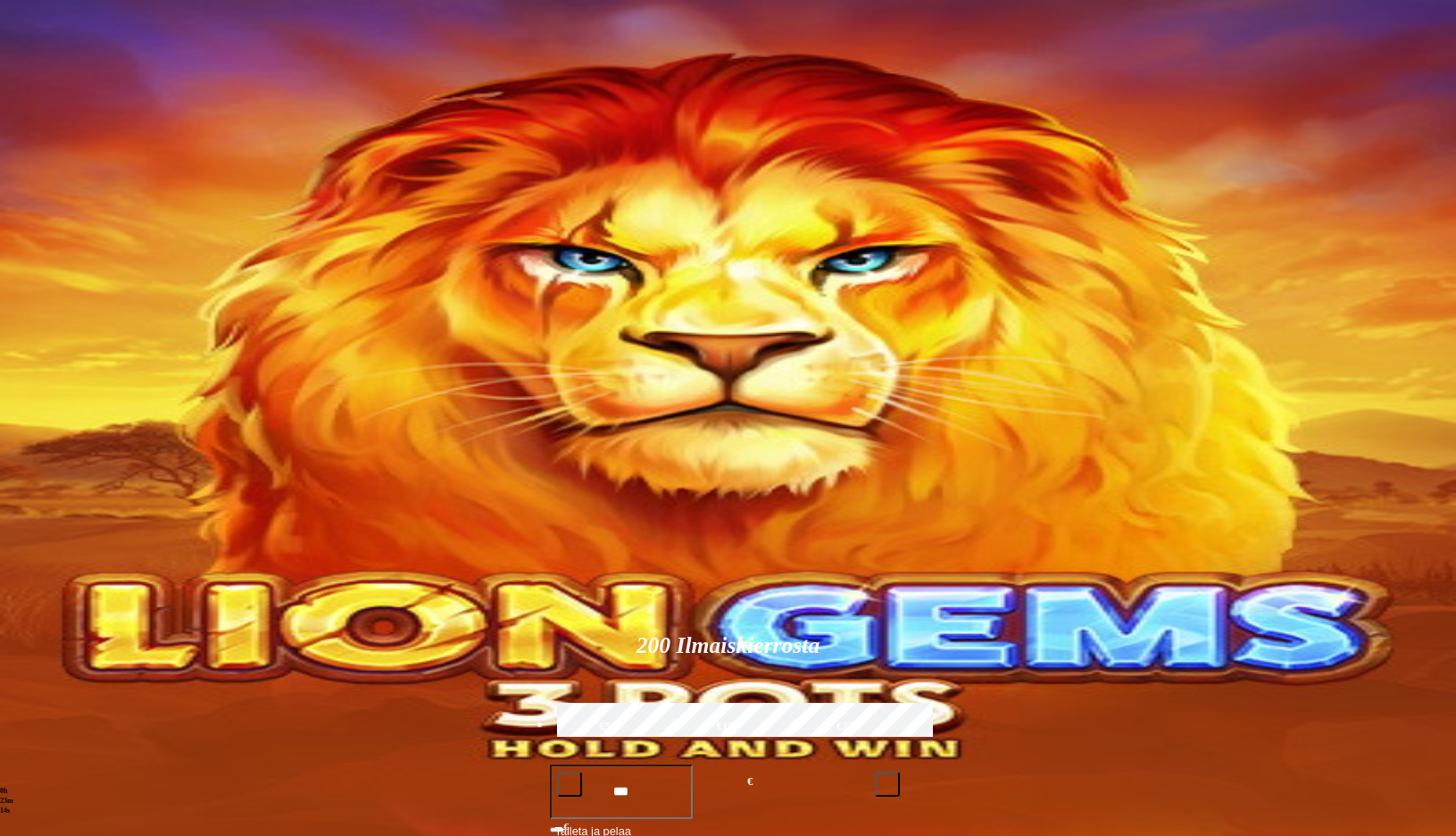 drag, startPoint x: 244, startPoint y: 566, endPoint x: 251, endPoint y: 290, distance: 276.08875 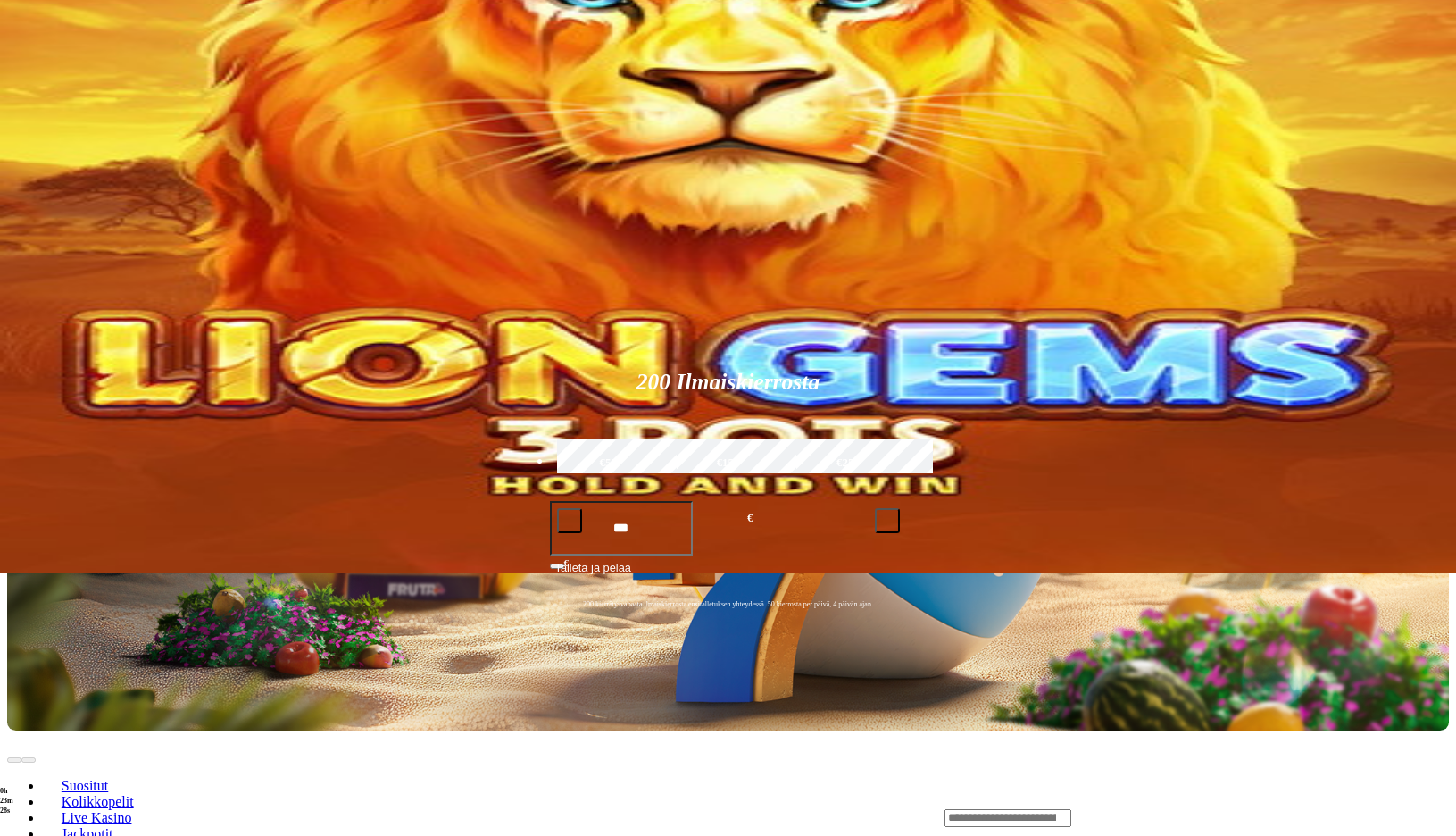 scroll, scrollTop: 268, scrollLeft: 0, axis: vertical 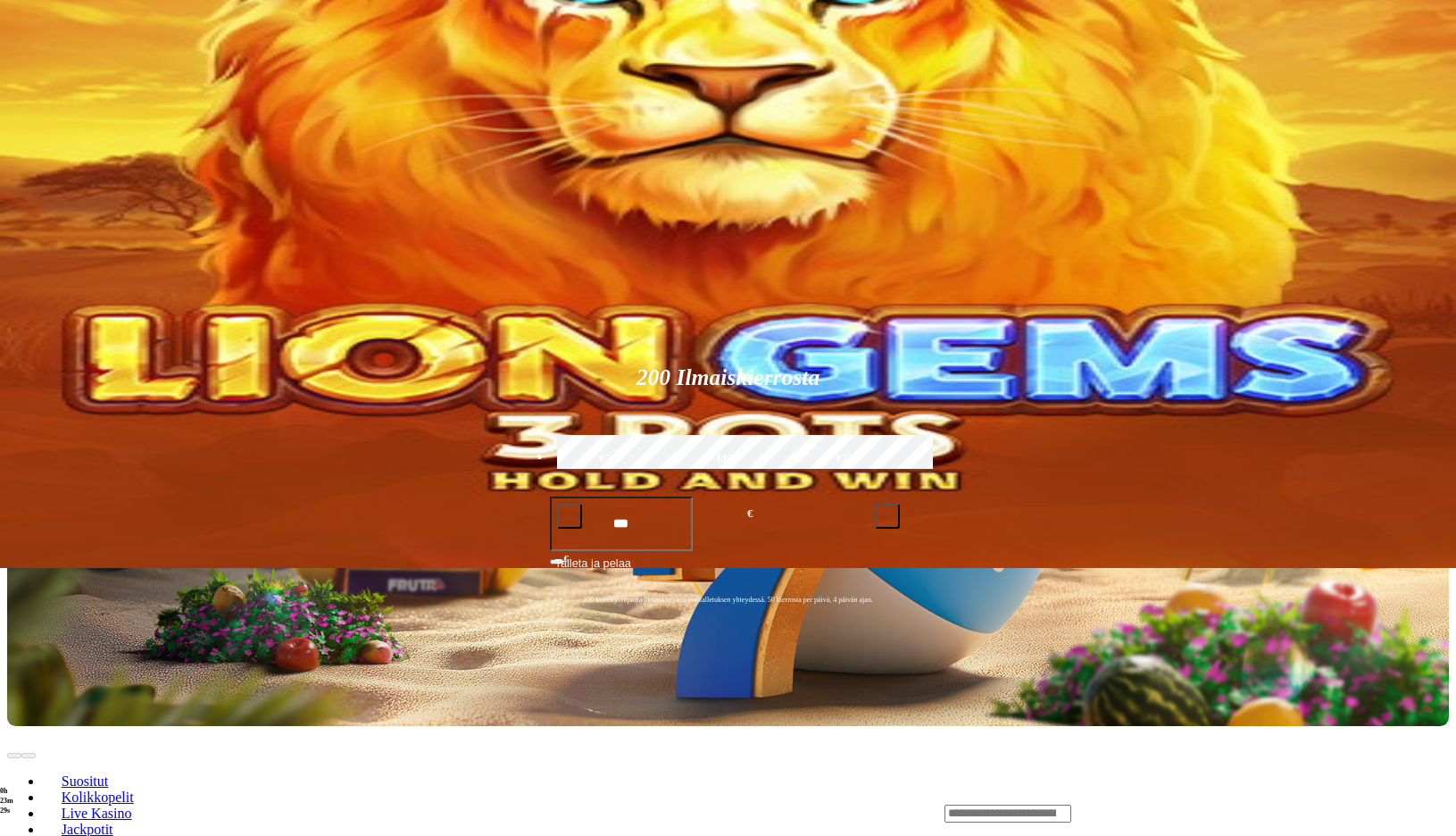 click at bounding box center [14, 232] 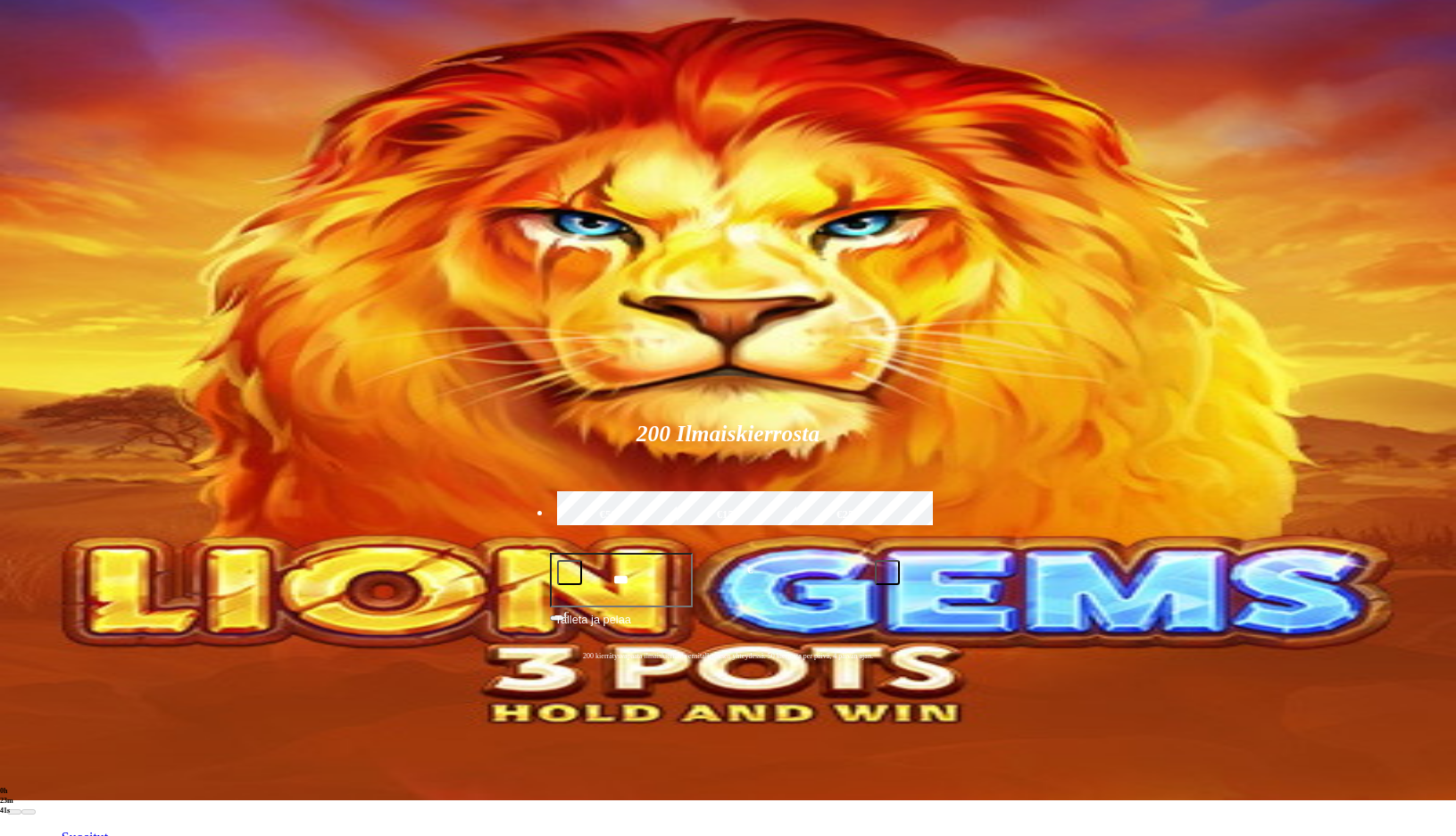 scroll, scrollTop: 0, scrollLeft: 0, axis: both 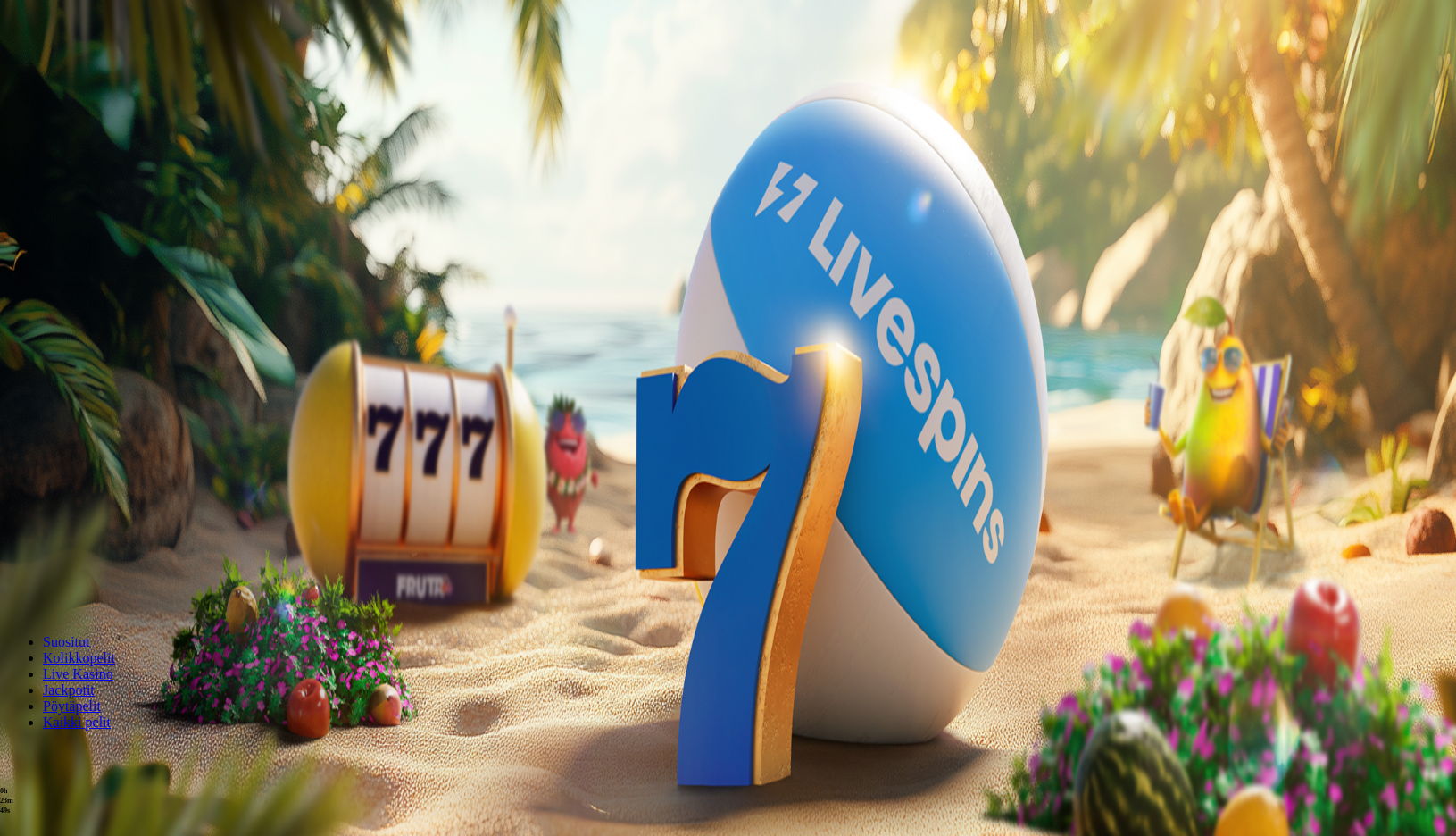 click on "Suositut Kolikkopelit Live Kasino Jackpotit Pöytäpelit Kaikki pelit" at bounding box center (728, 683) 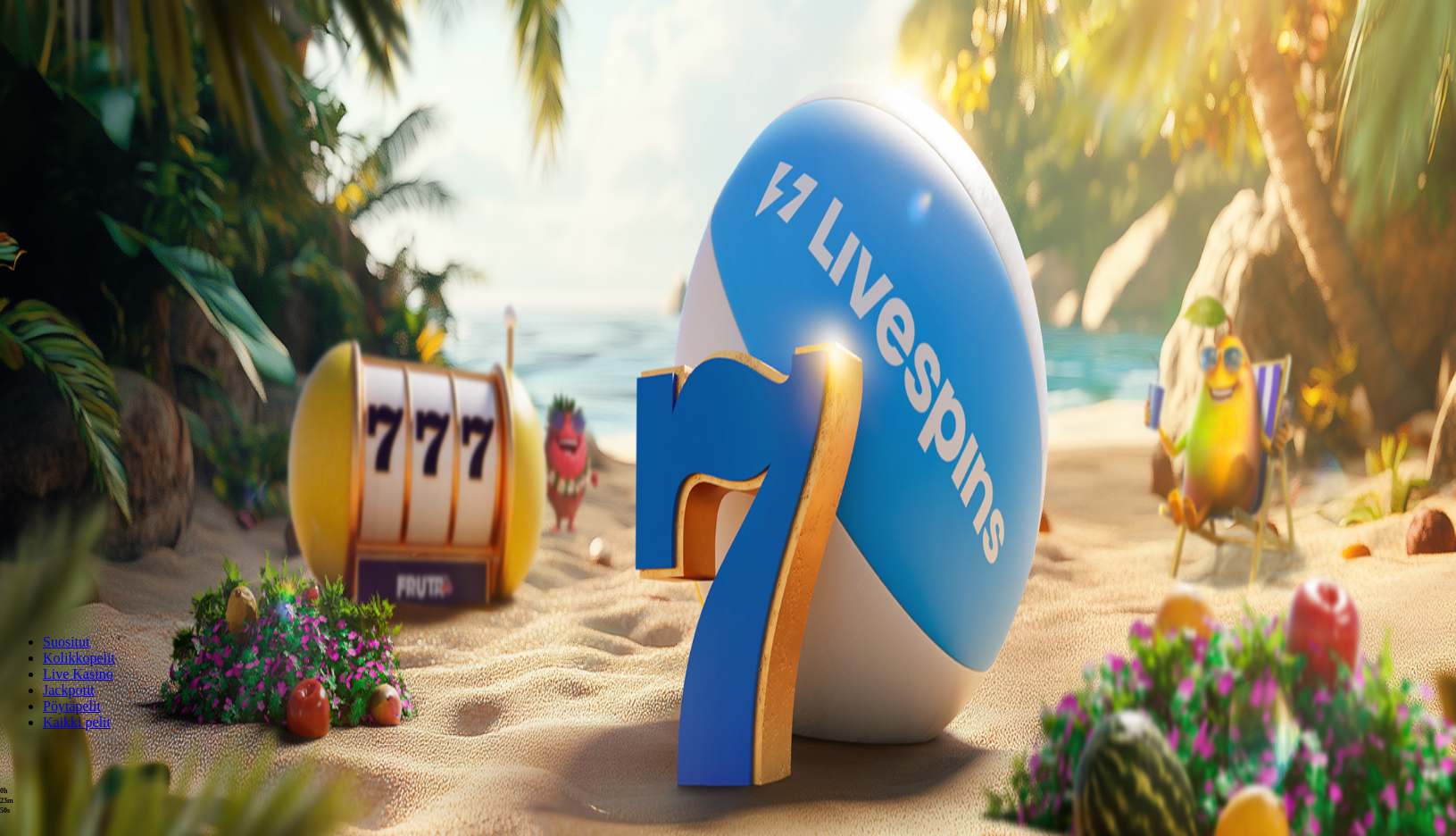 click on "Live Kasino" at bounding box center (78, 673) 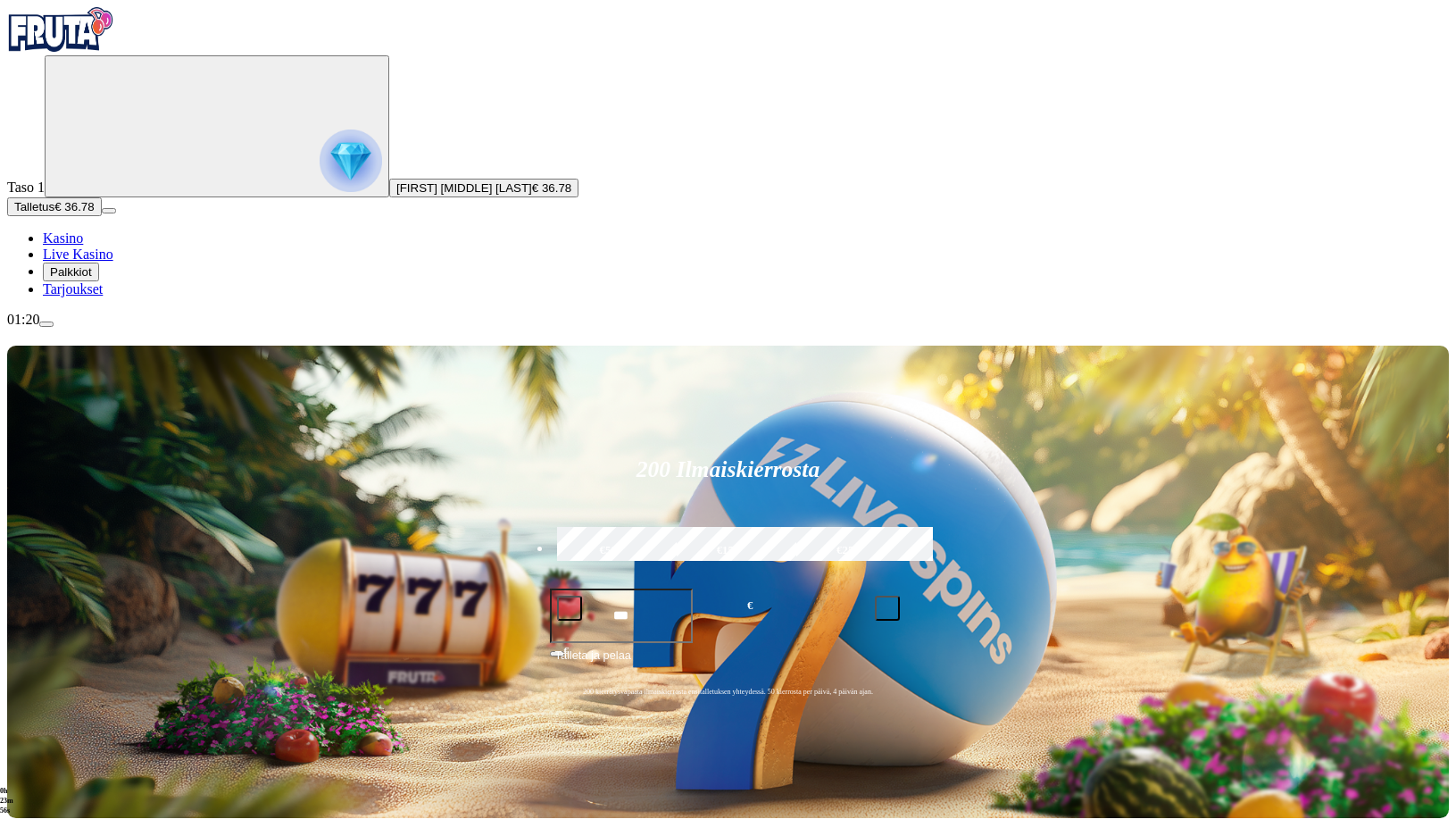click on "Pelaa nyt" at bounding box center (69, 1186) 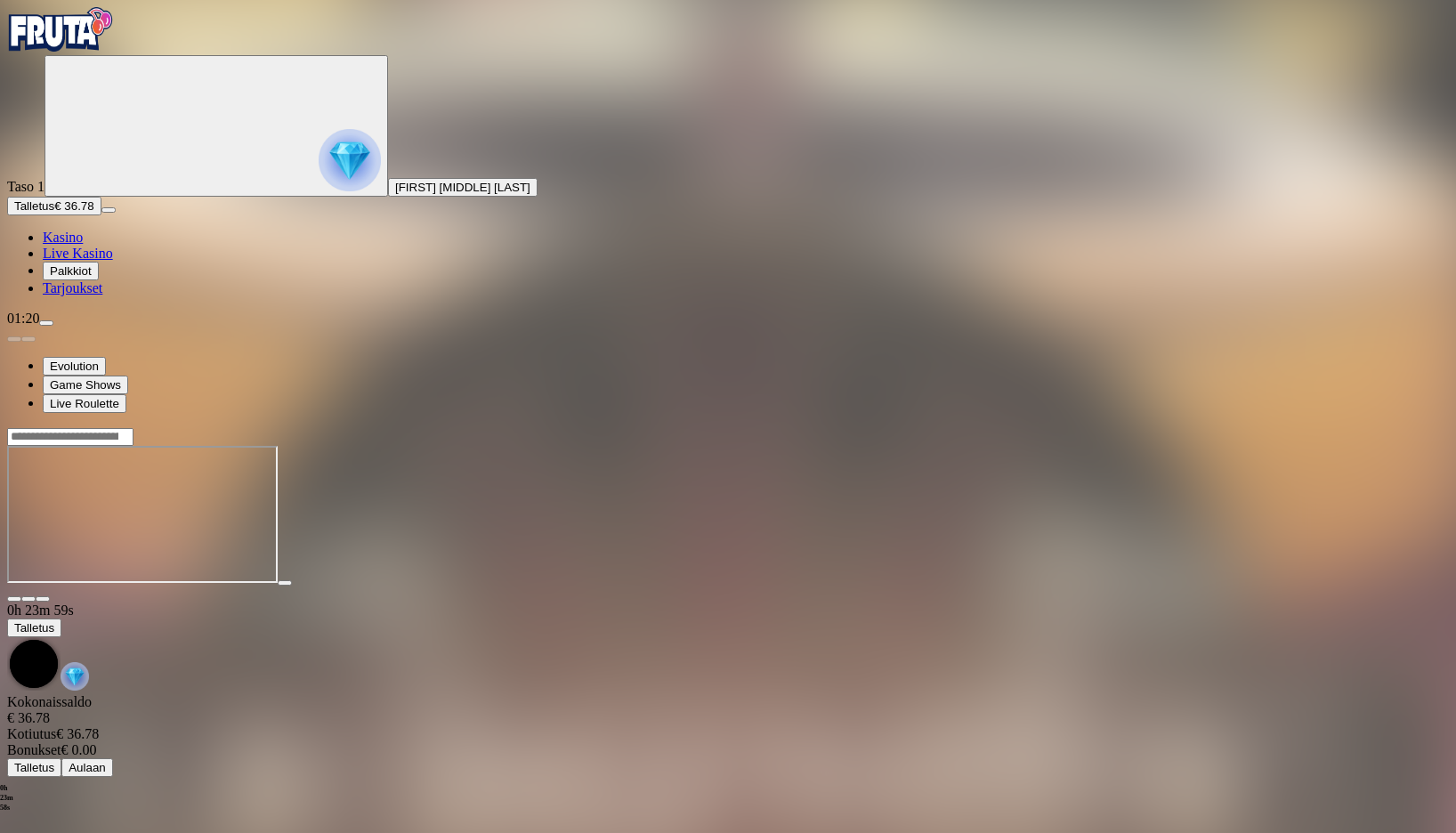 click at bounding box center (43, 599) 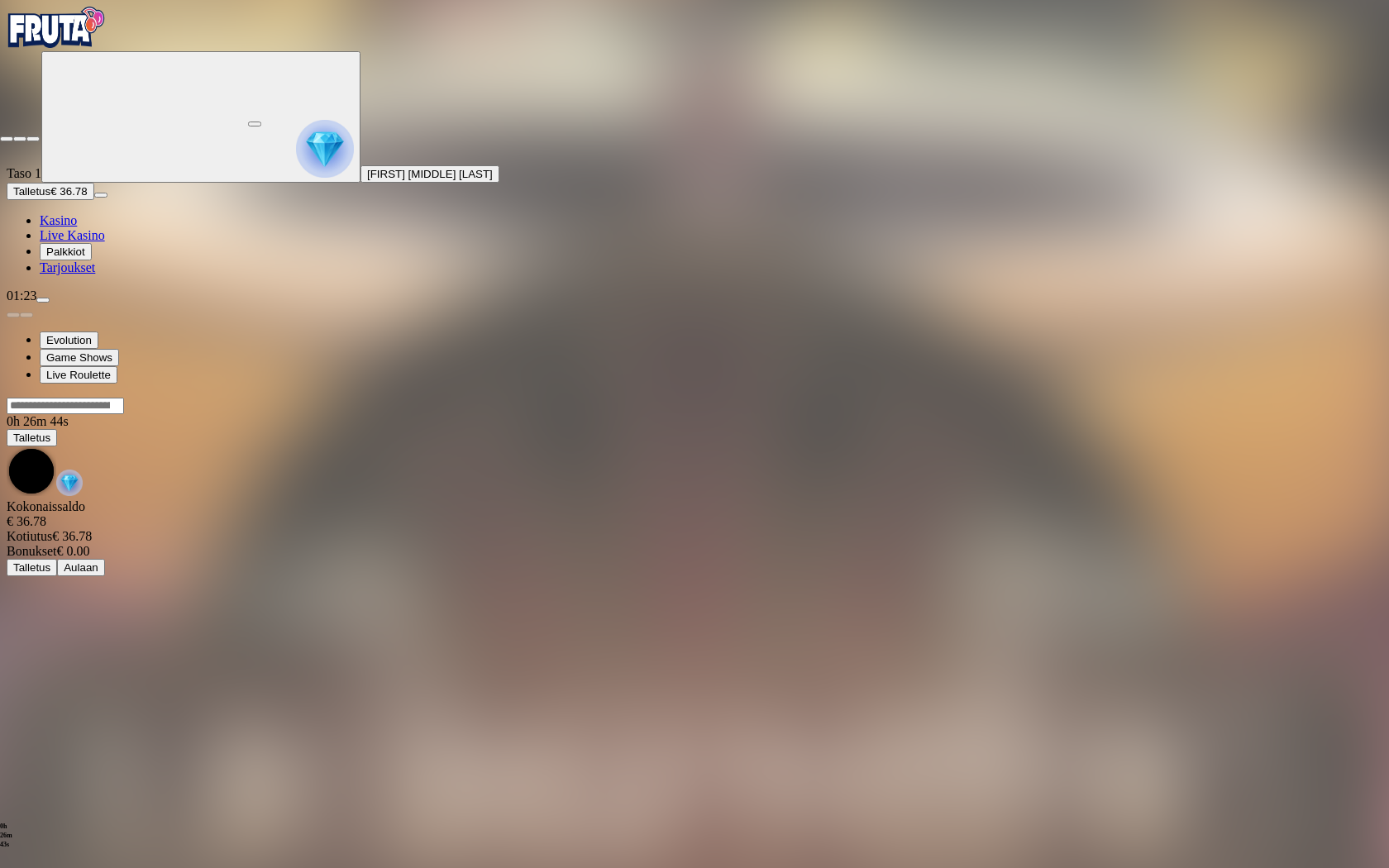 click at bounding box center (7, 139) 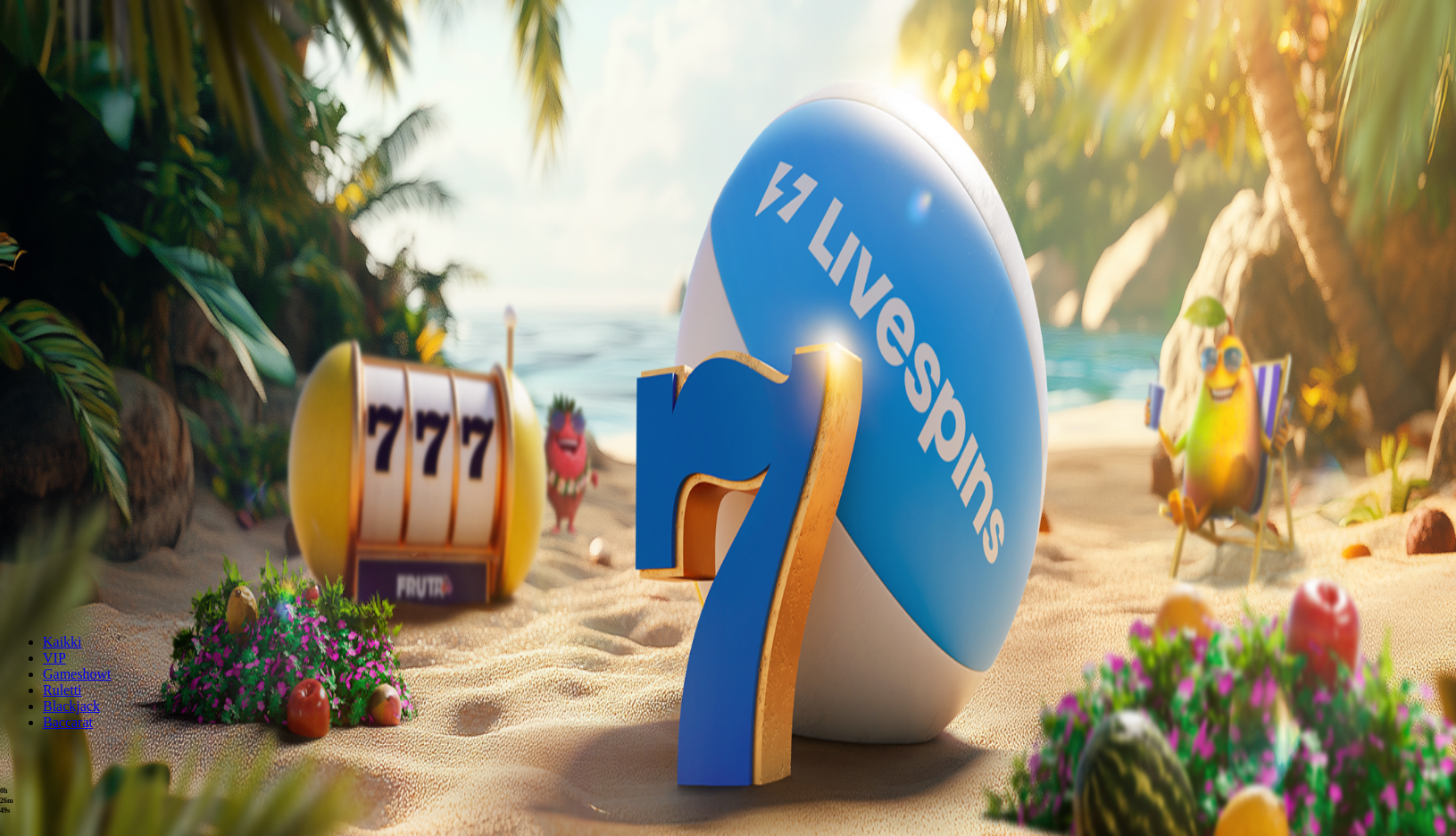 scroll, scrollTop: 0, scrollLeft: 0, axis: both 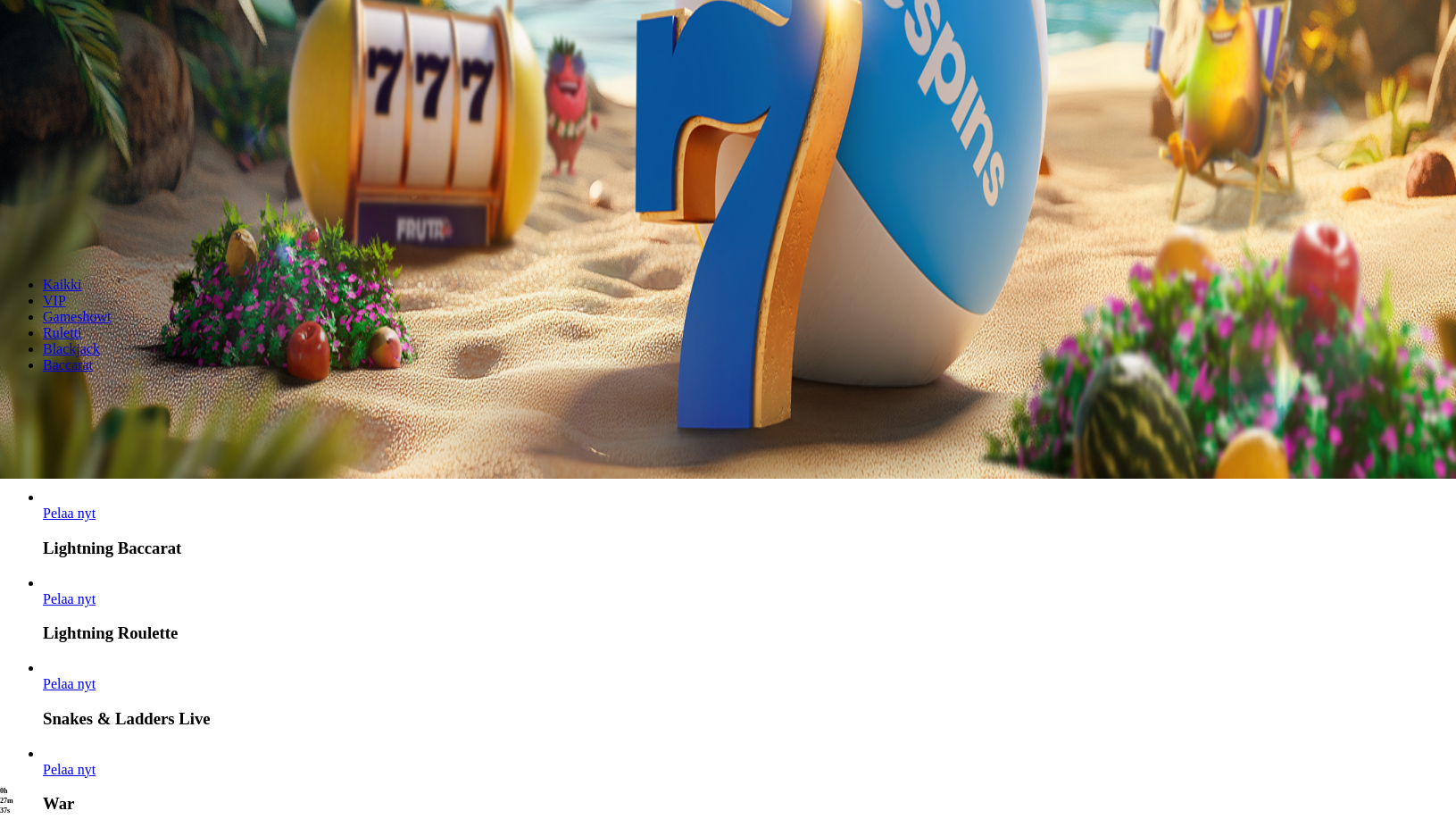 click on "Pelaa nyt" at bounding box center [69, 598] 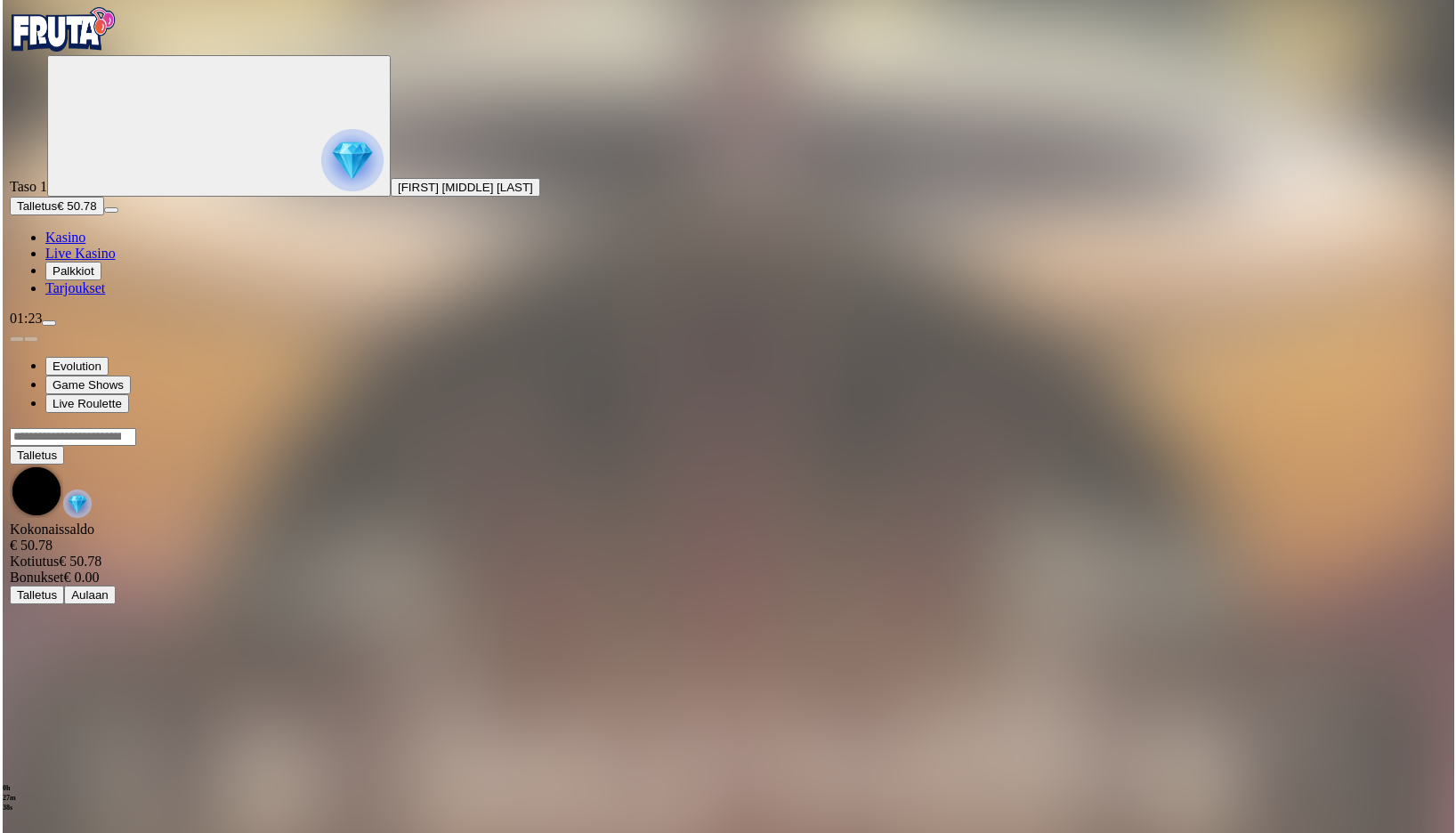 scroll, scrollTop: 0, scrollLeft: 0, axis: both 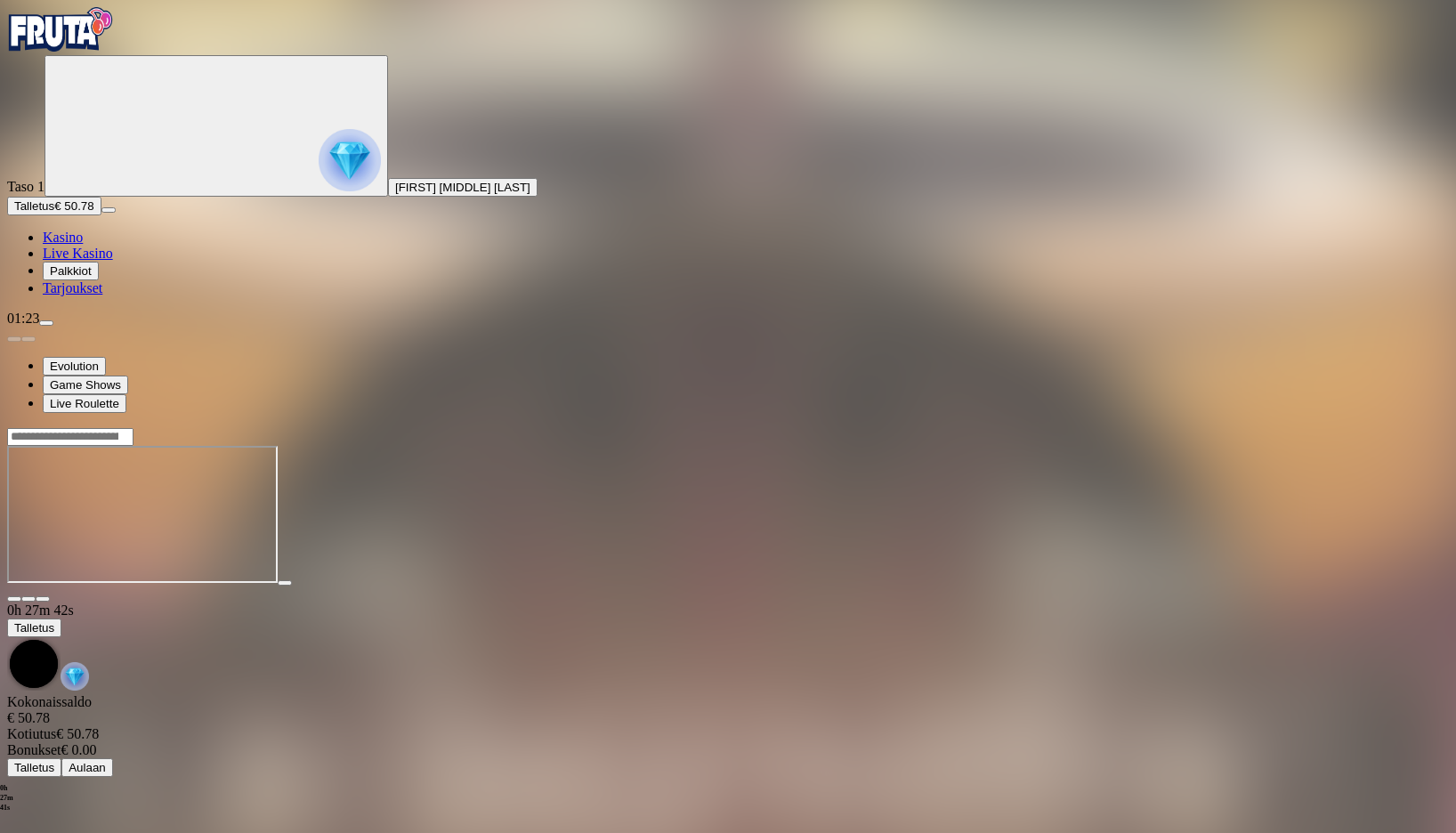click at bounding box center [43, 599] 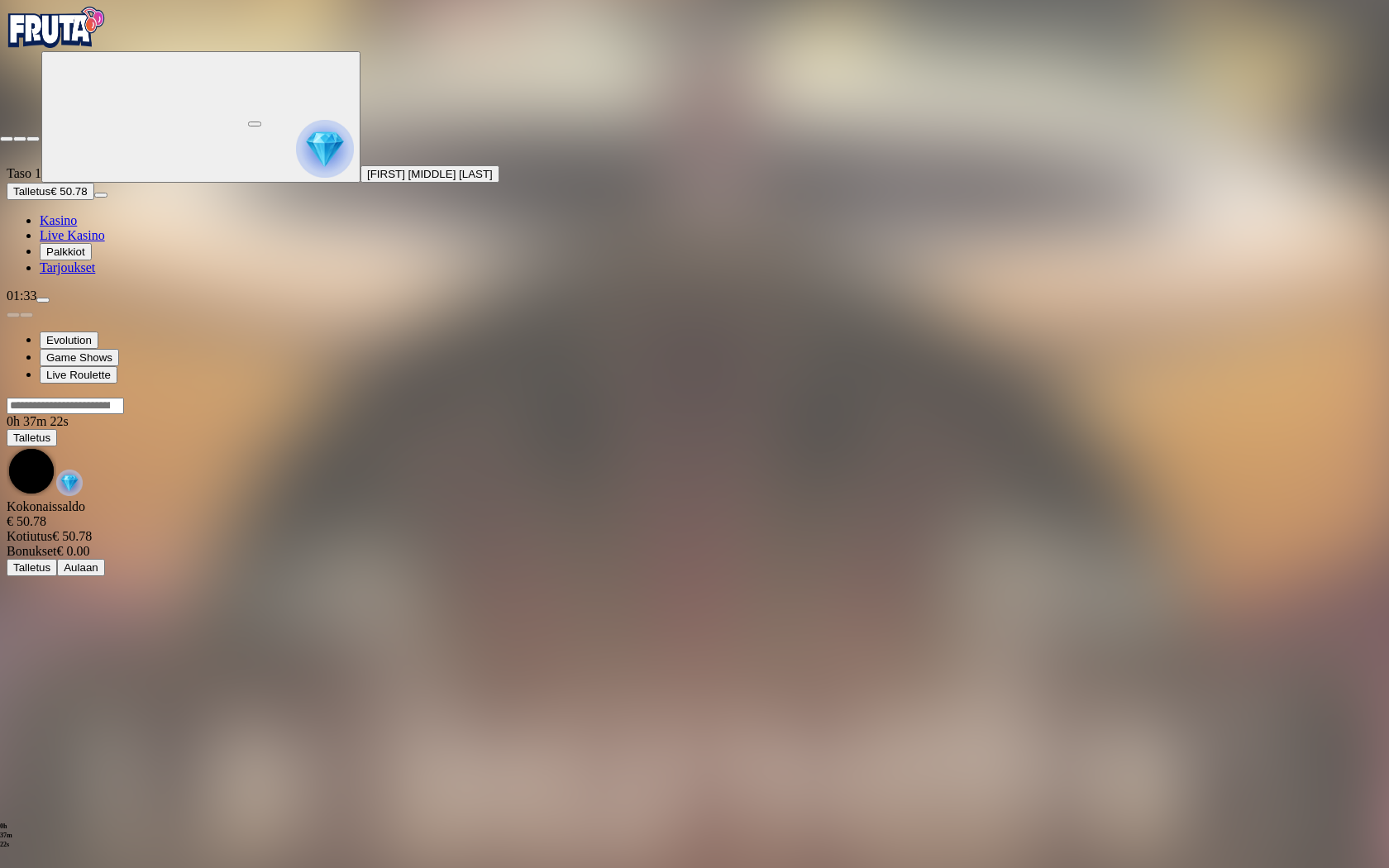 click at bounding box center [33, 139] 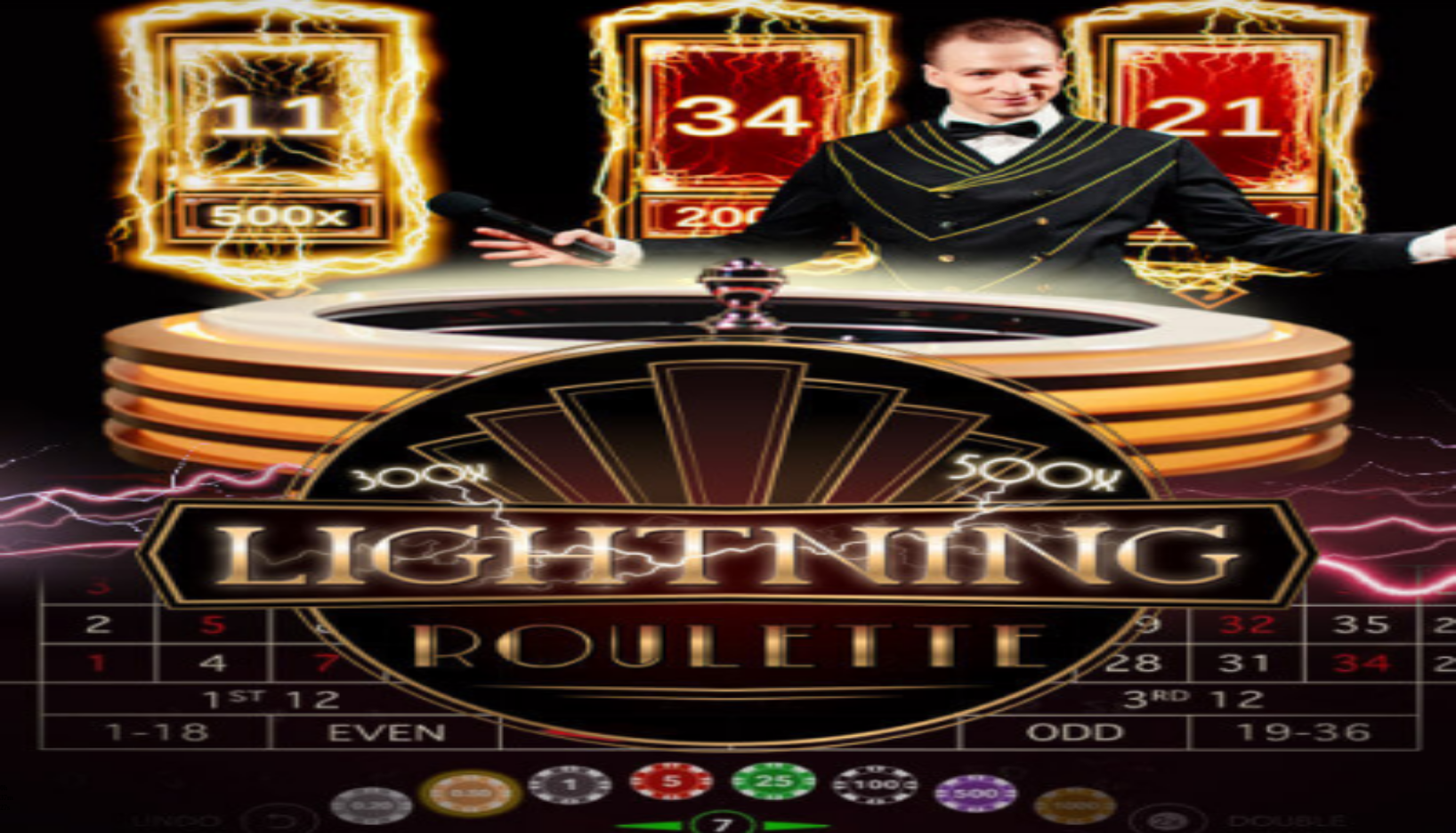 click on "[FIRST] [MIDDLE] [LAST]" at bounding box center [463, 187] 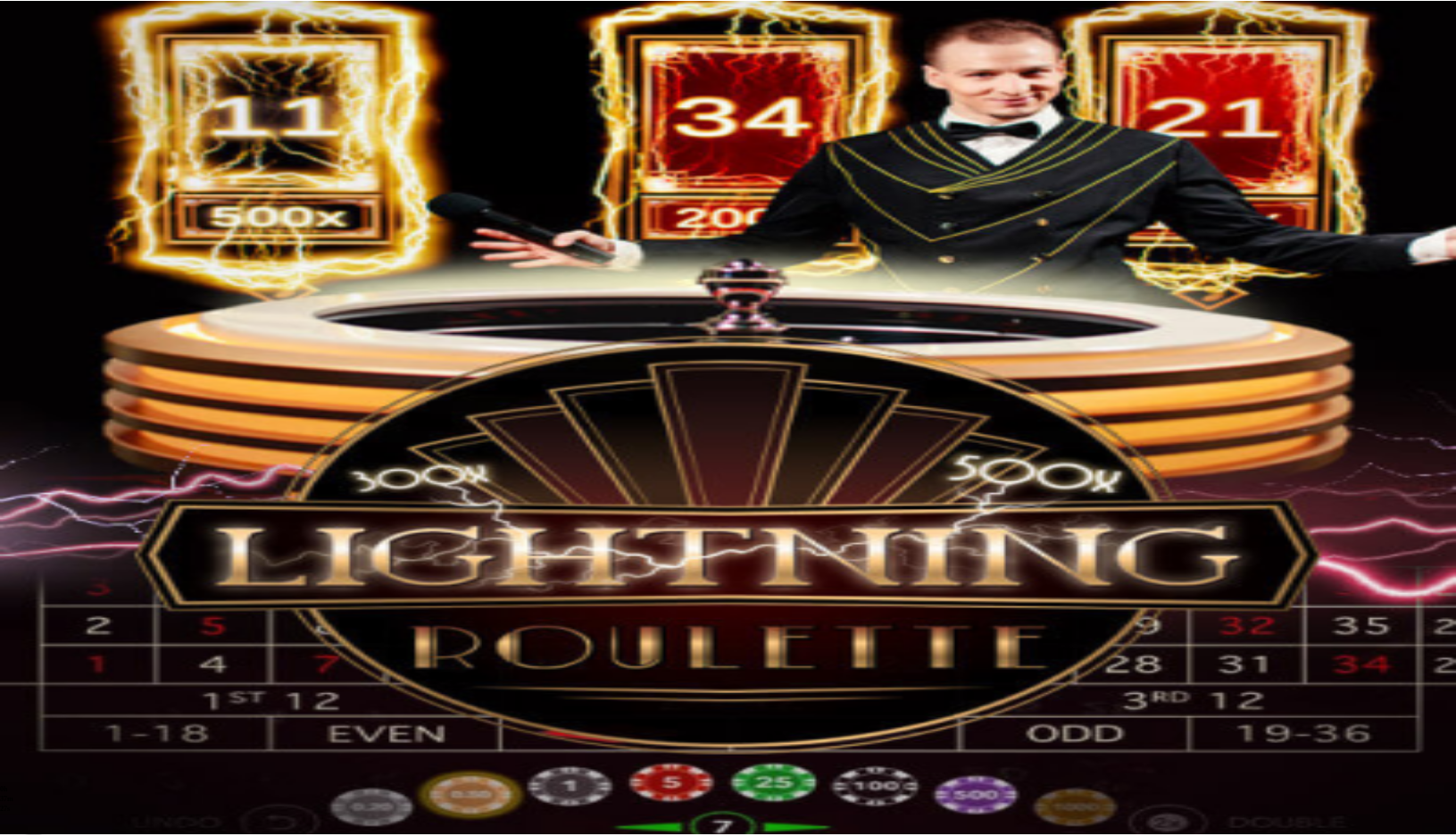 scroll, scrollTop: 0, scrollLeft: 0, axis: both 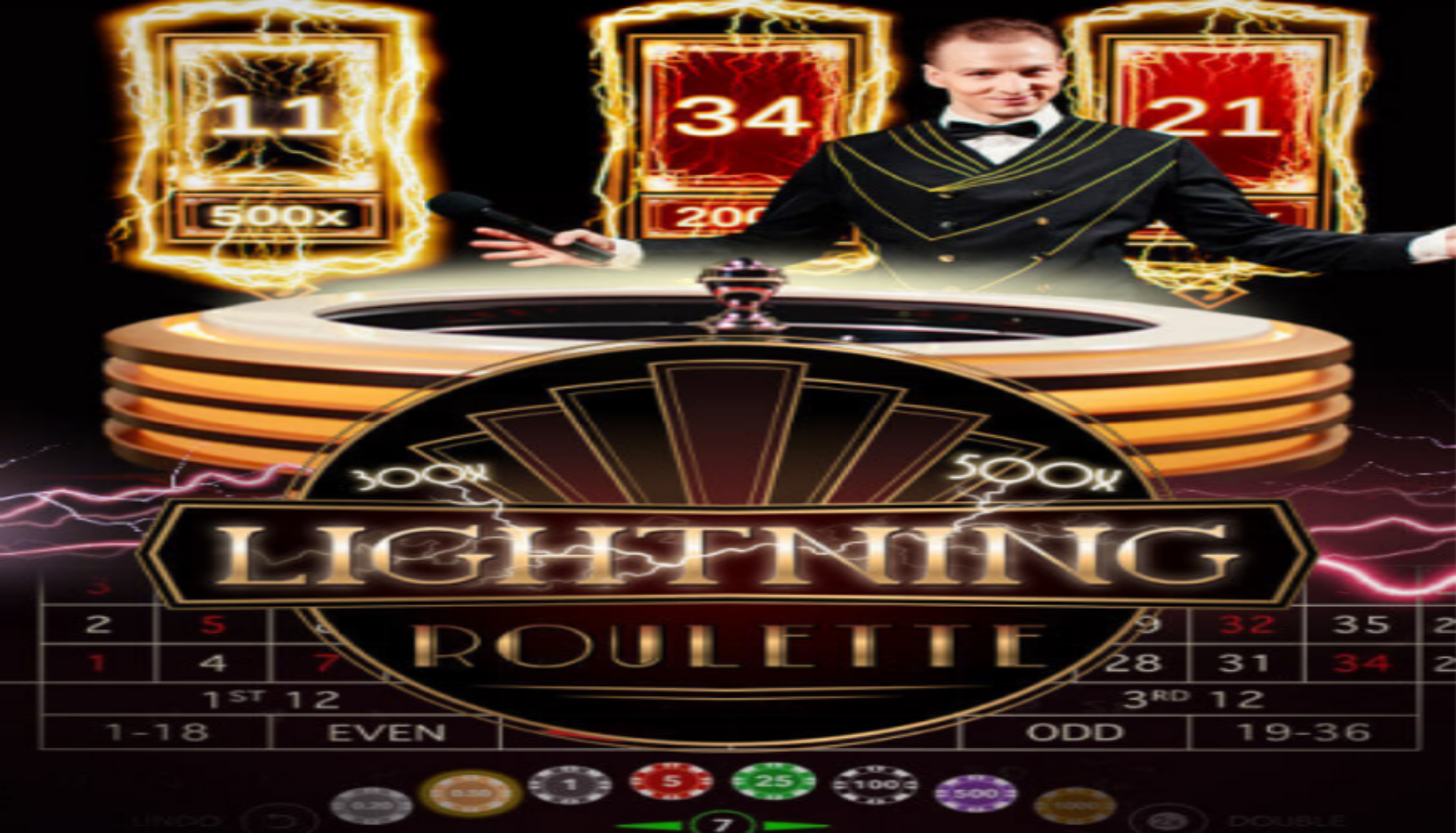 click at bounding box center (14, 515) 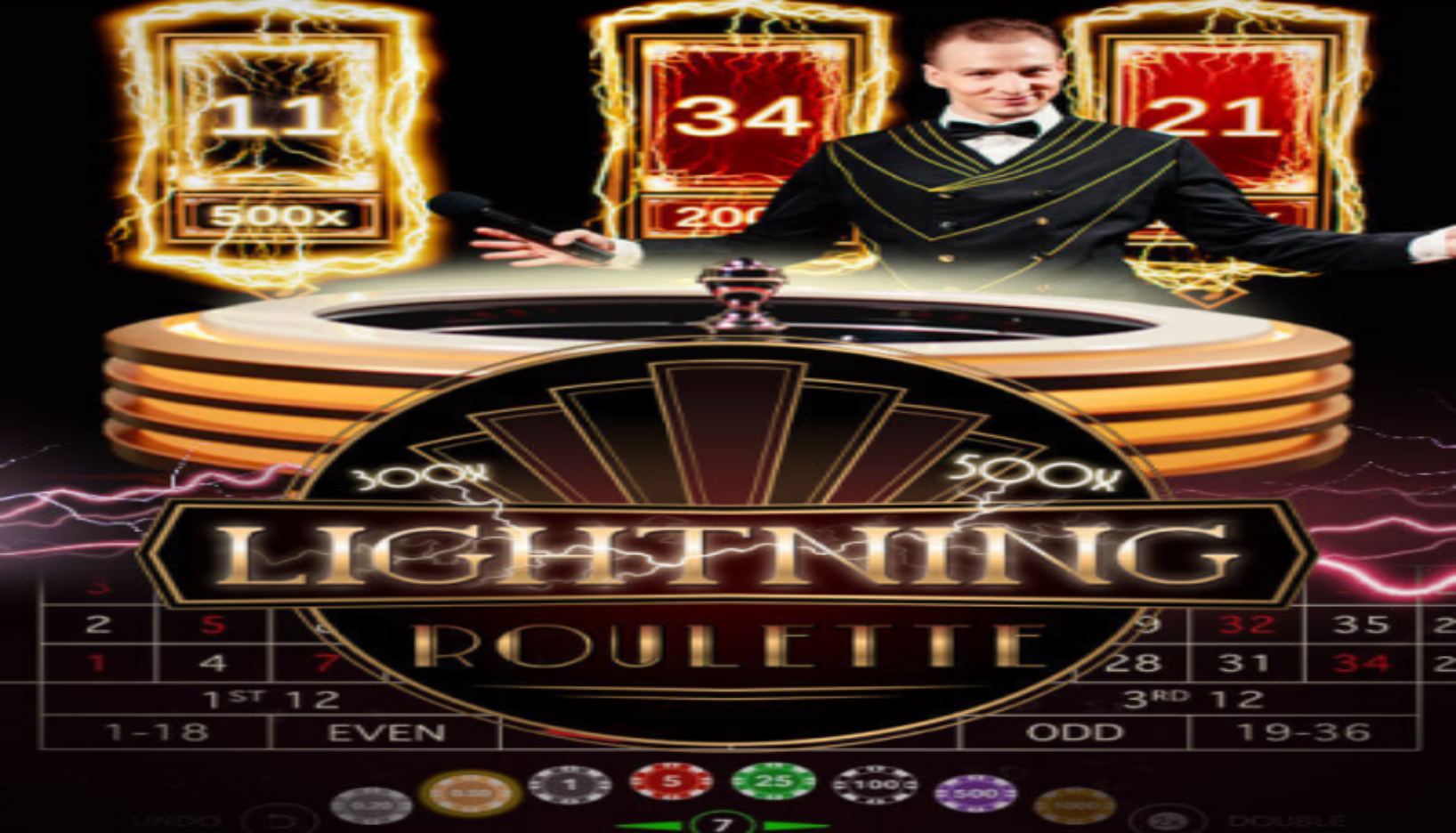 click at bounding box center [14, 599] 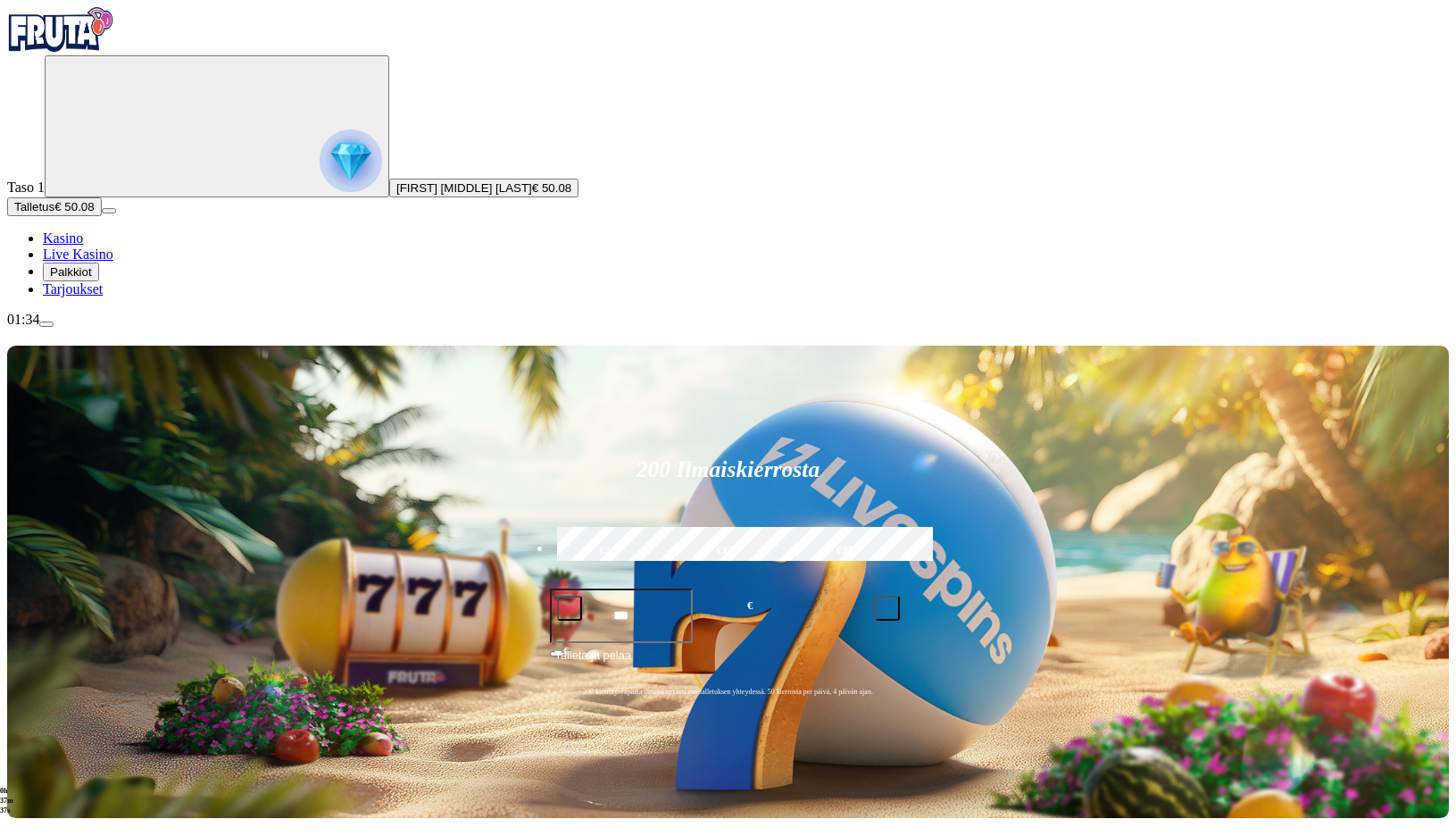 click on "01:34" at bounding box center (728, 320) 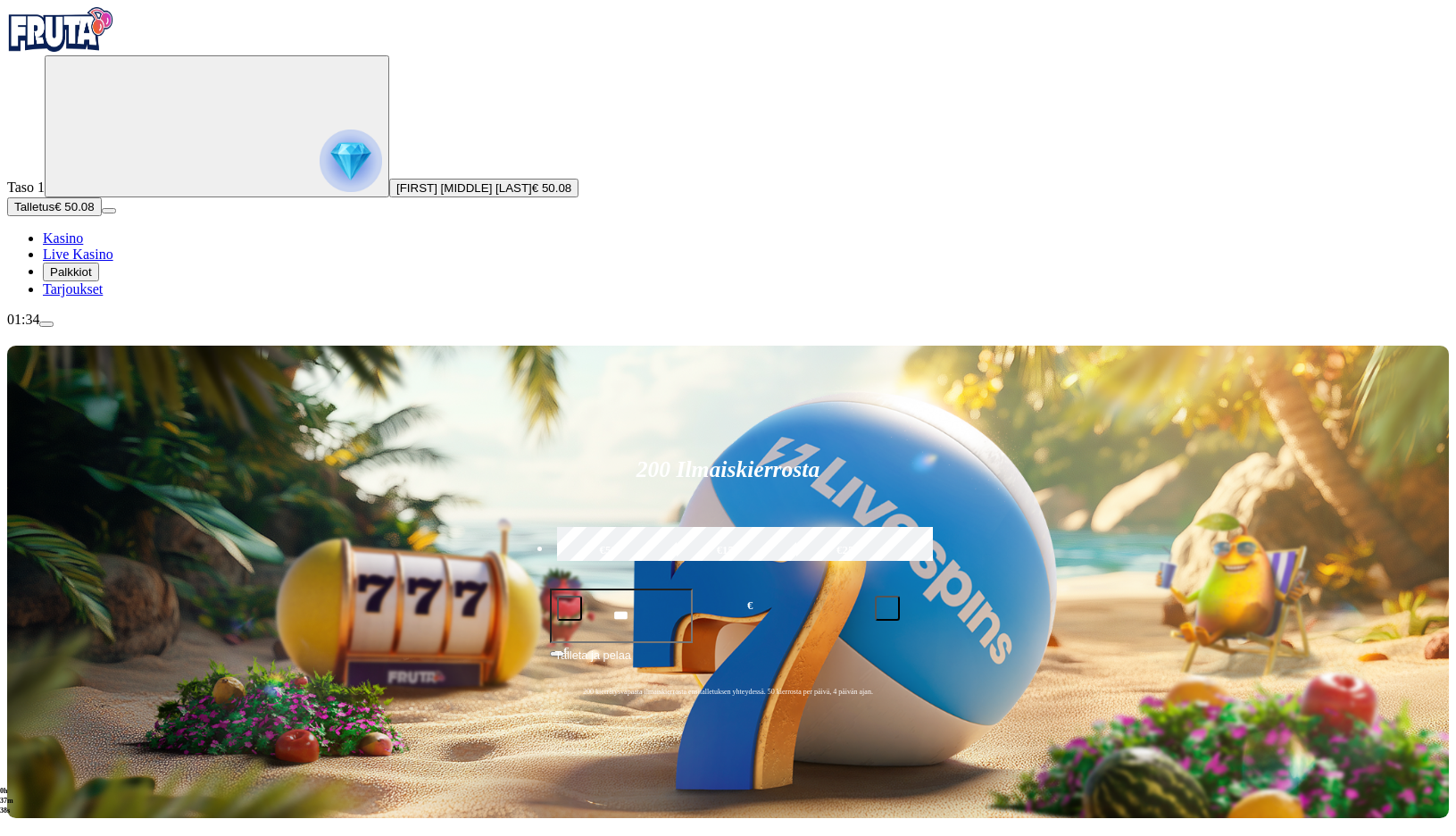 click at bounding box center (46, 324) 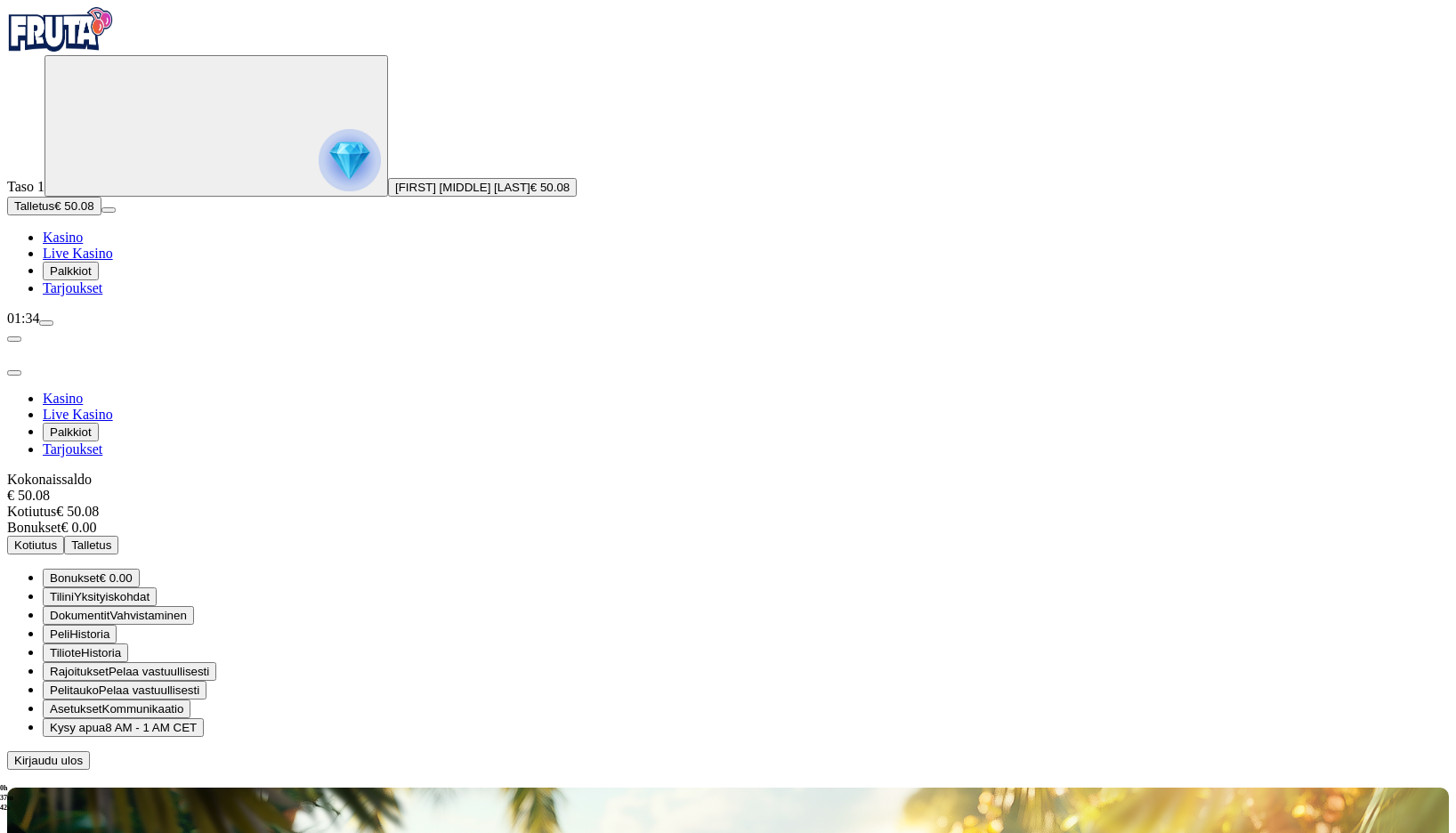 click on "Tilini" at bounding box center (61, 596) 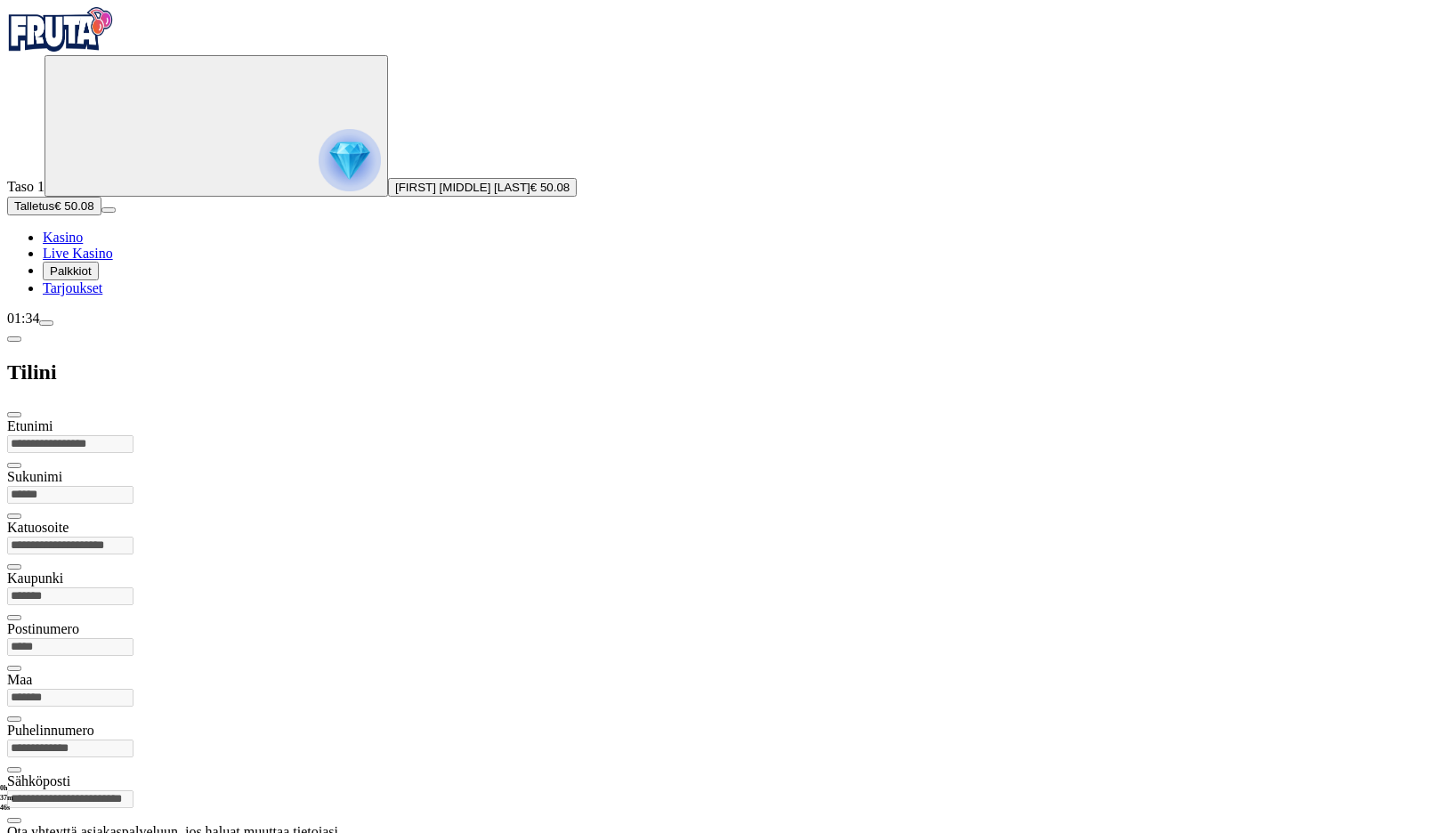 click at bounding box center (14, 339) 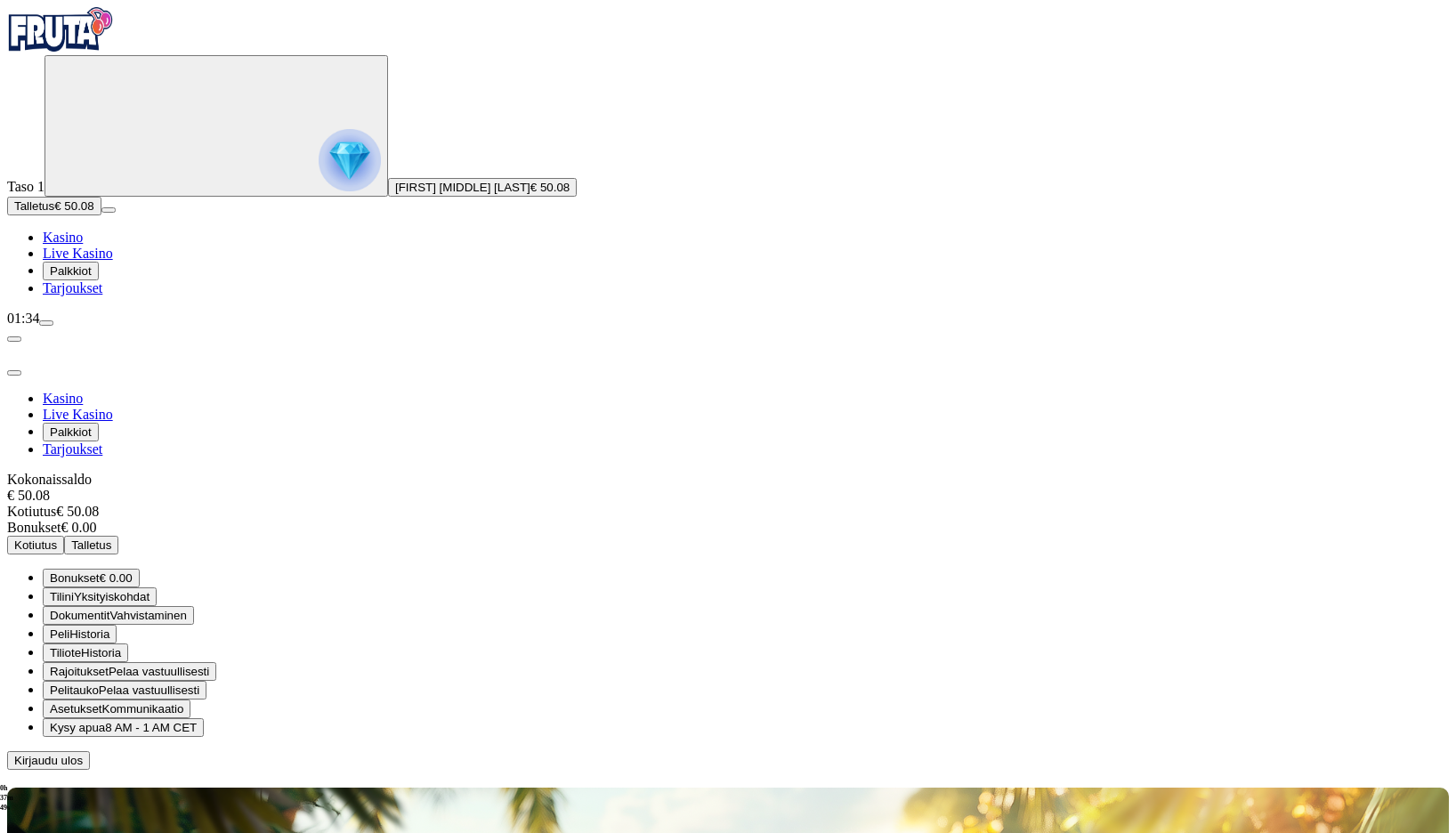 click at bounding box center (14, 373) 